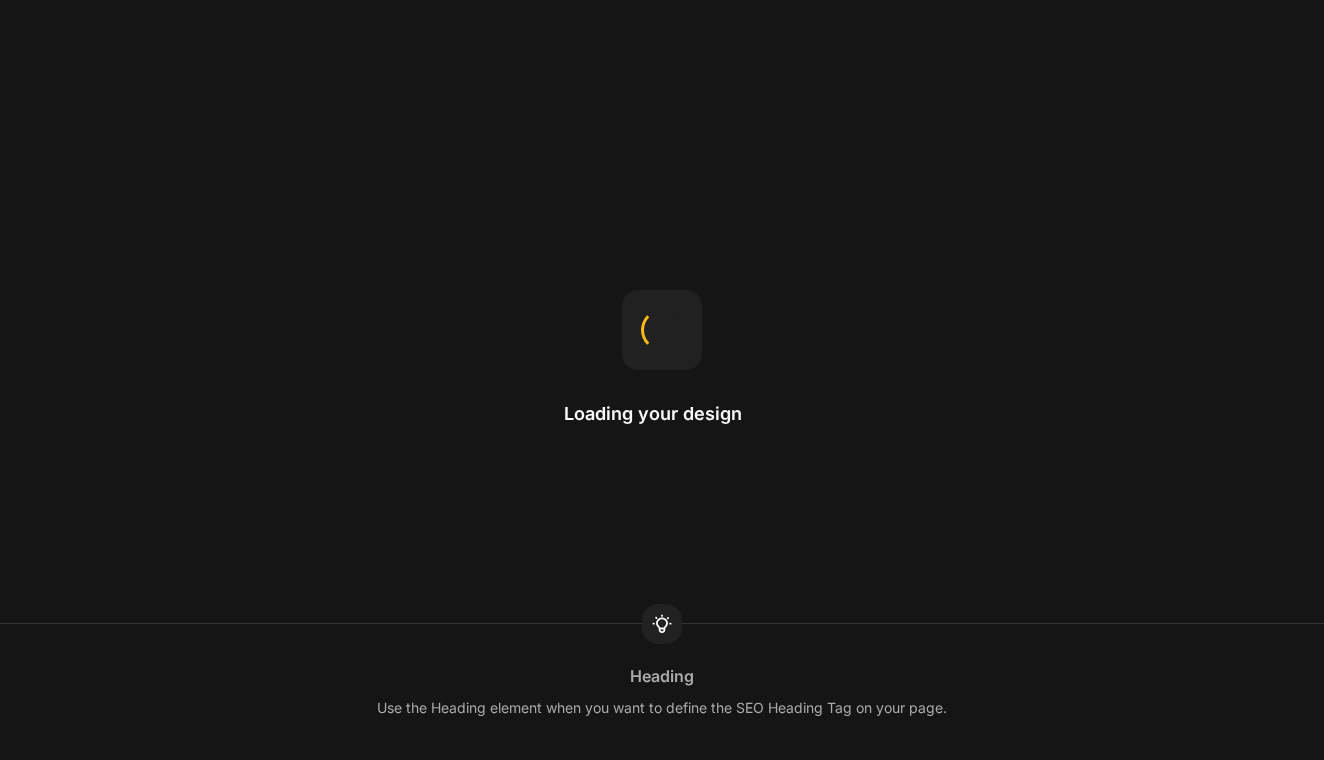 scroll, scrollTop: 0, scrollLeft: 0, axis: both 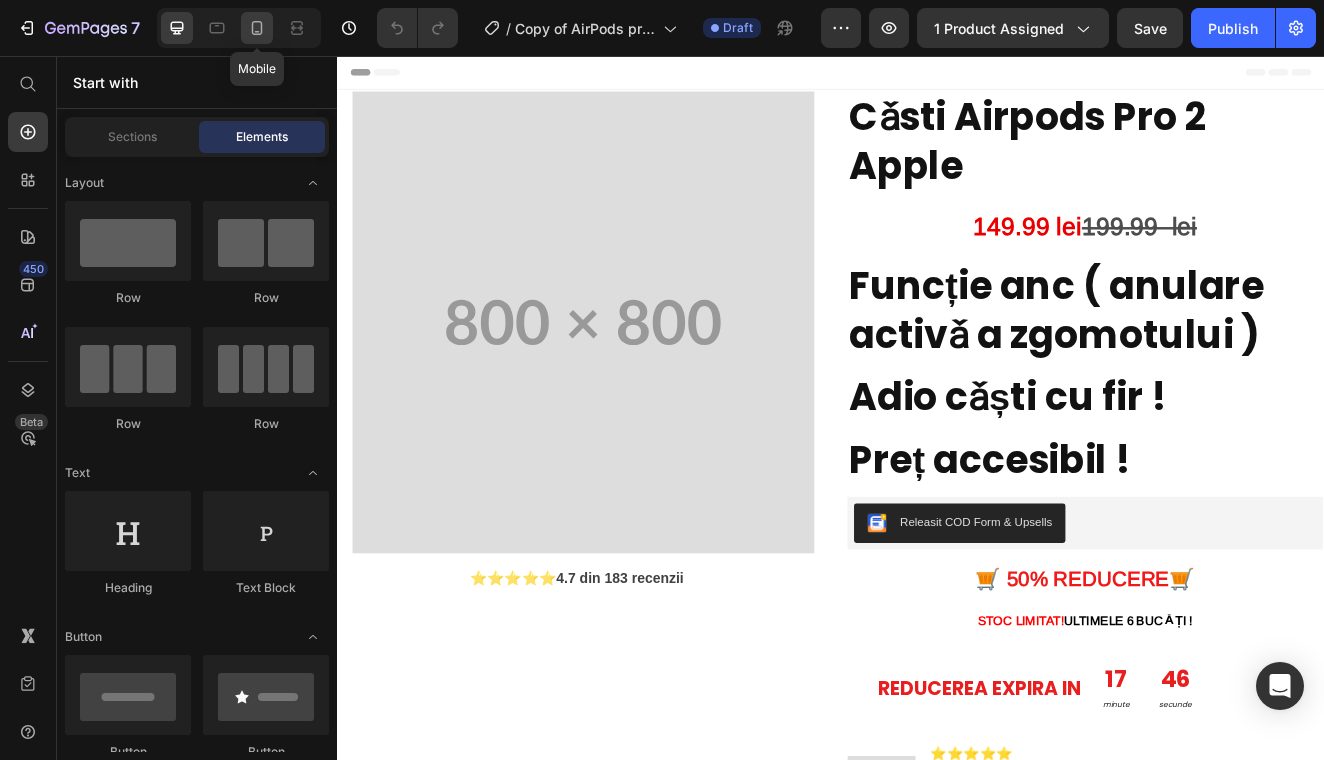 click 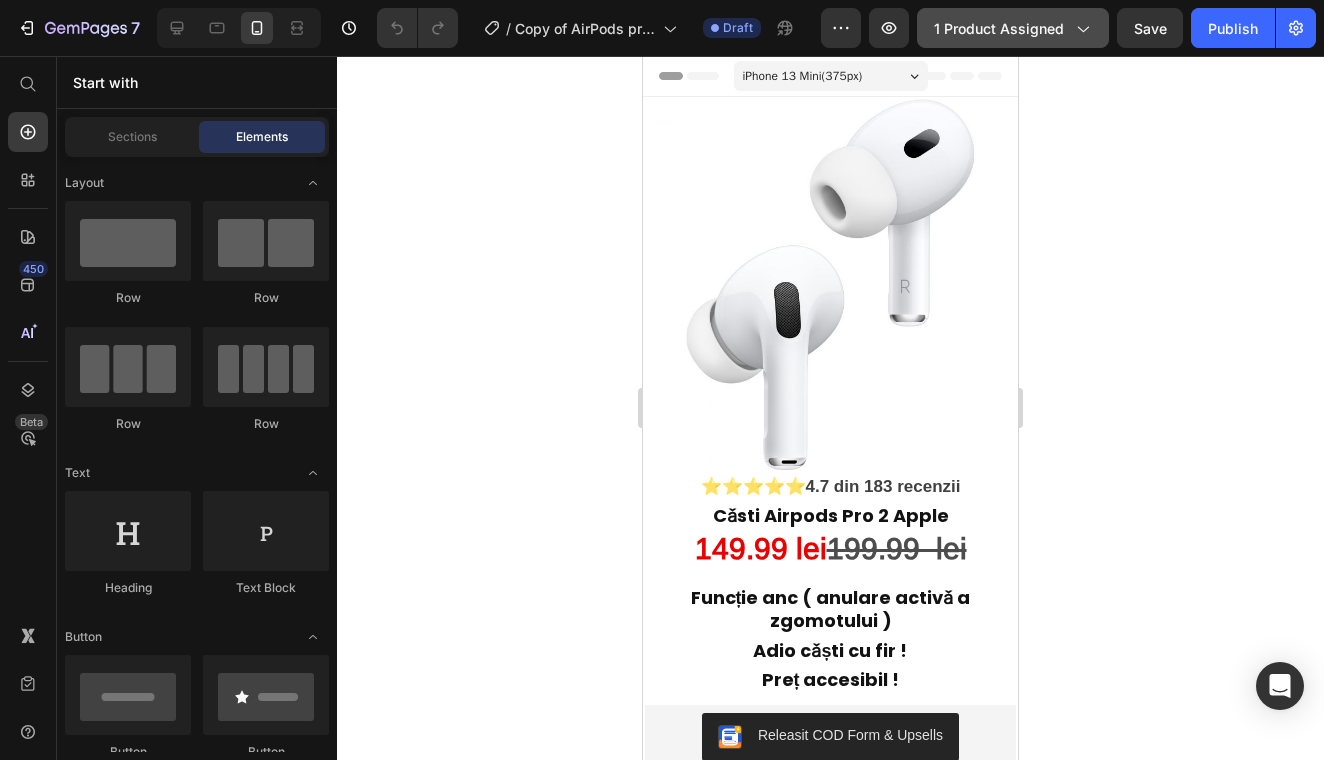 click on "1 product assigned" 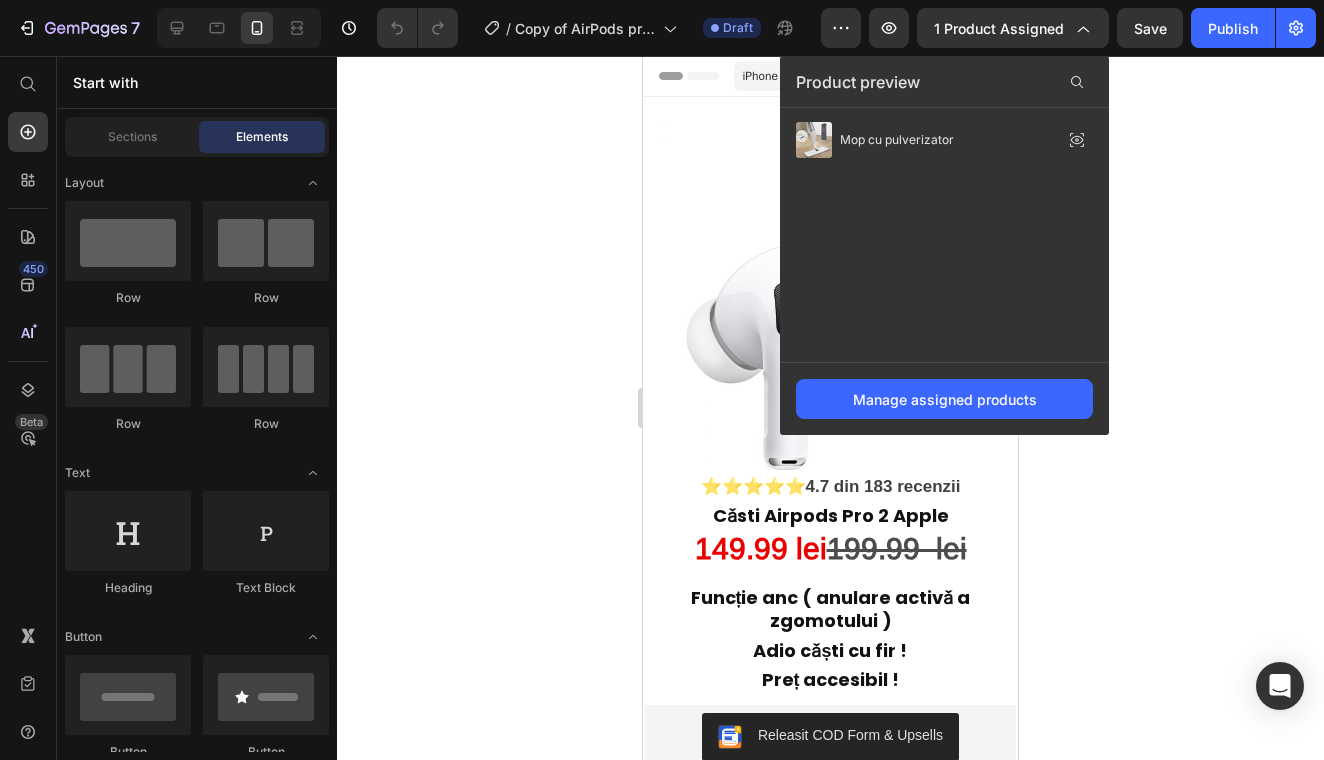 click 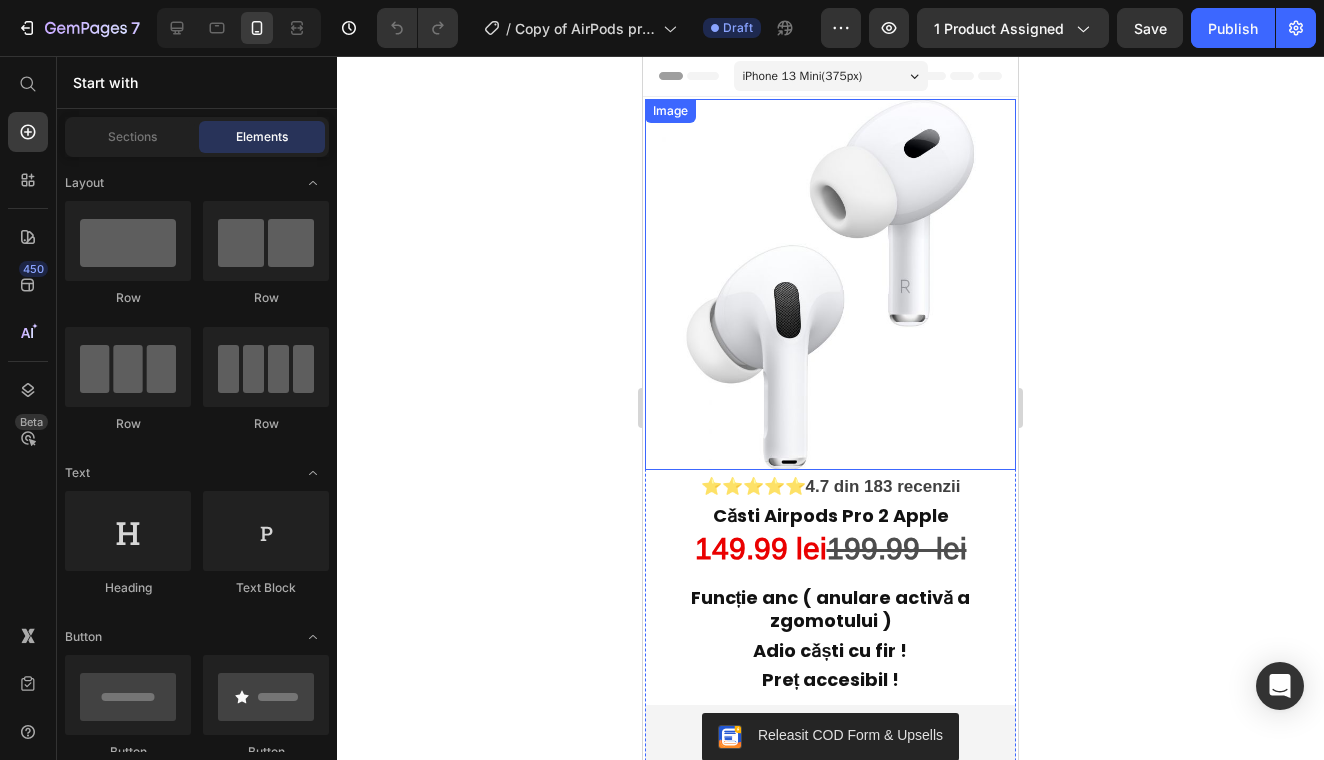 click at bounding box center [830, 284] 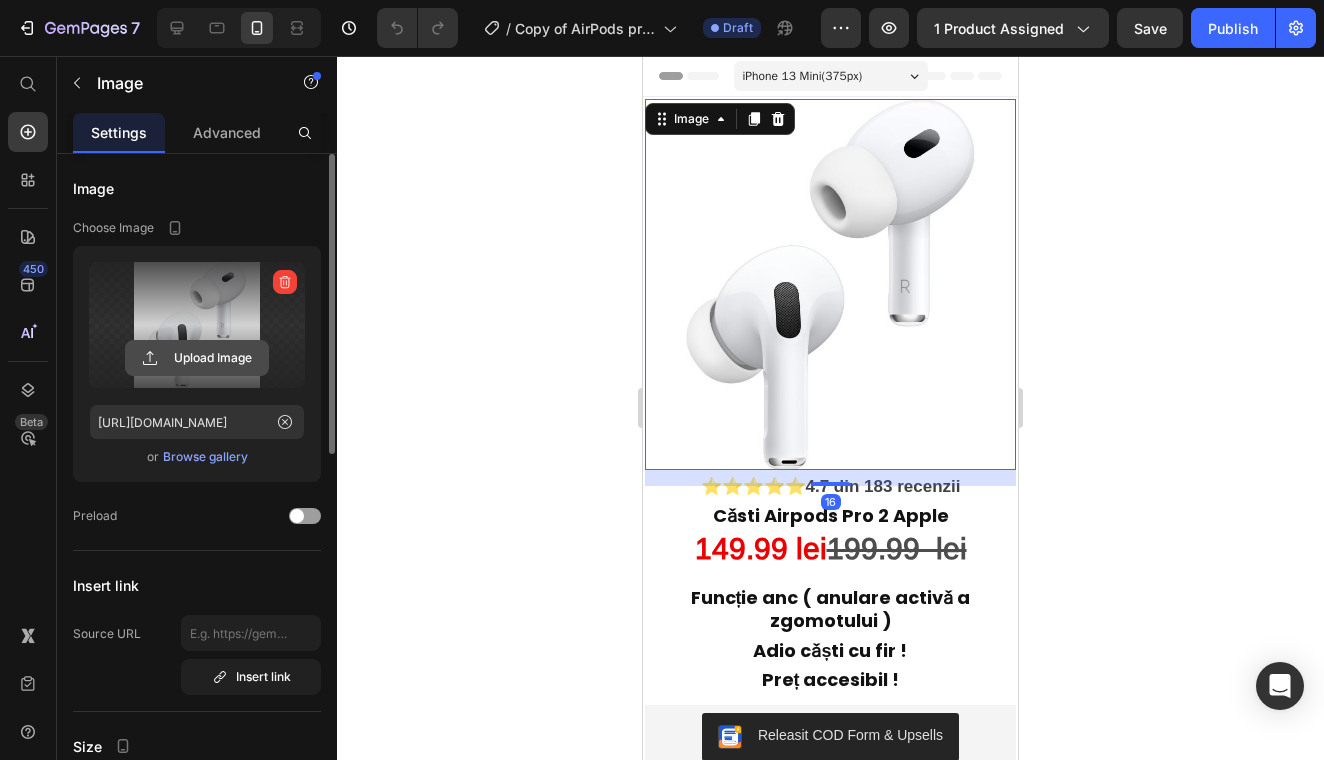 click 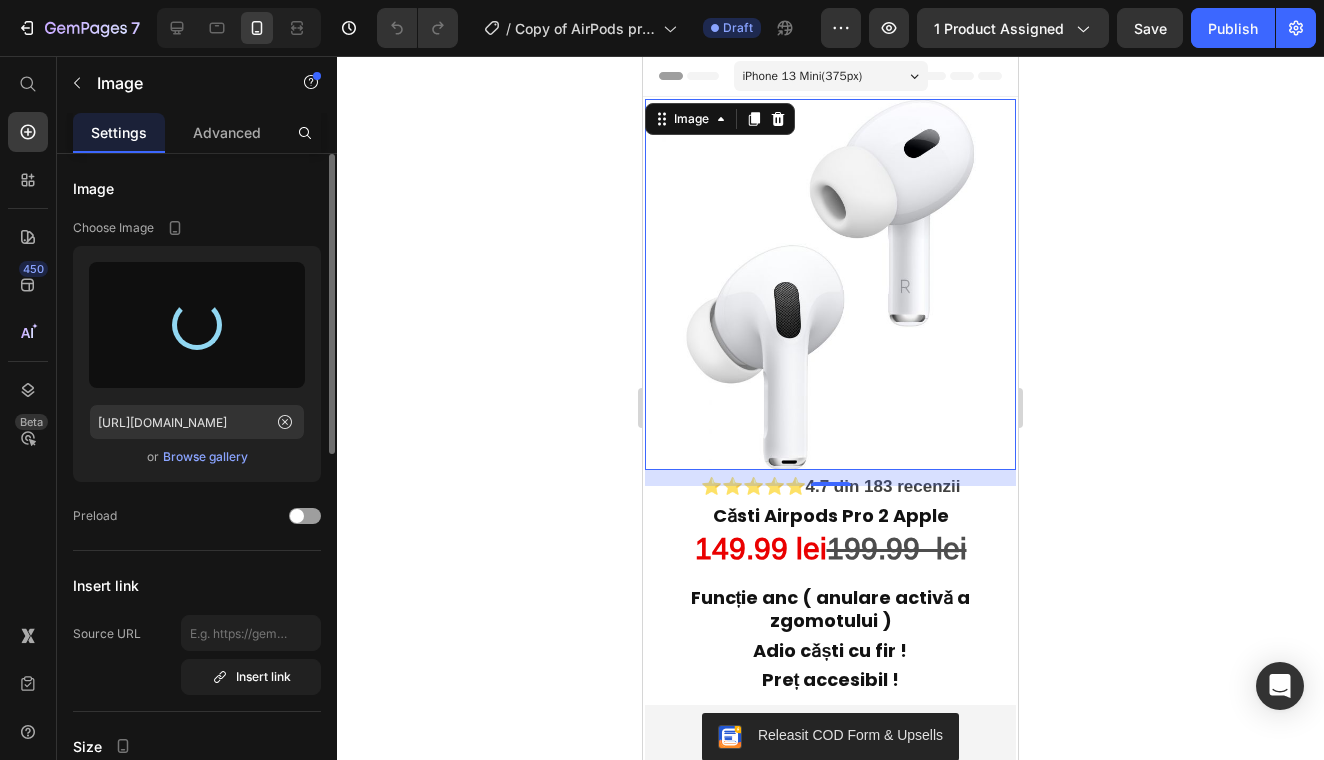 type on "[URL][DOMAIN_NAME]" 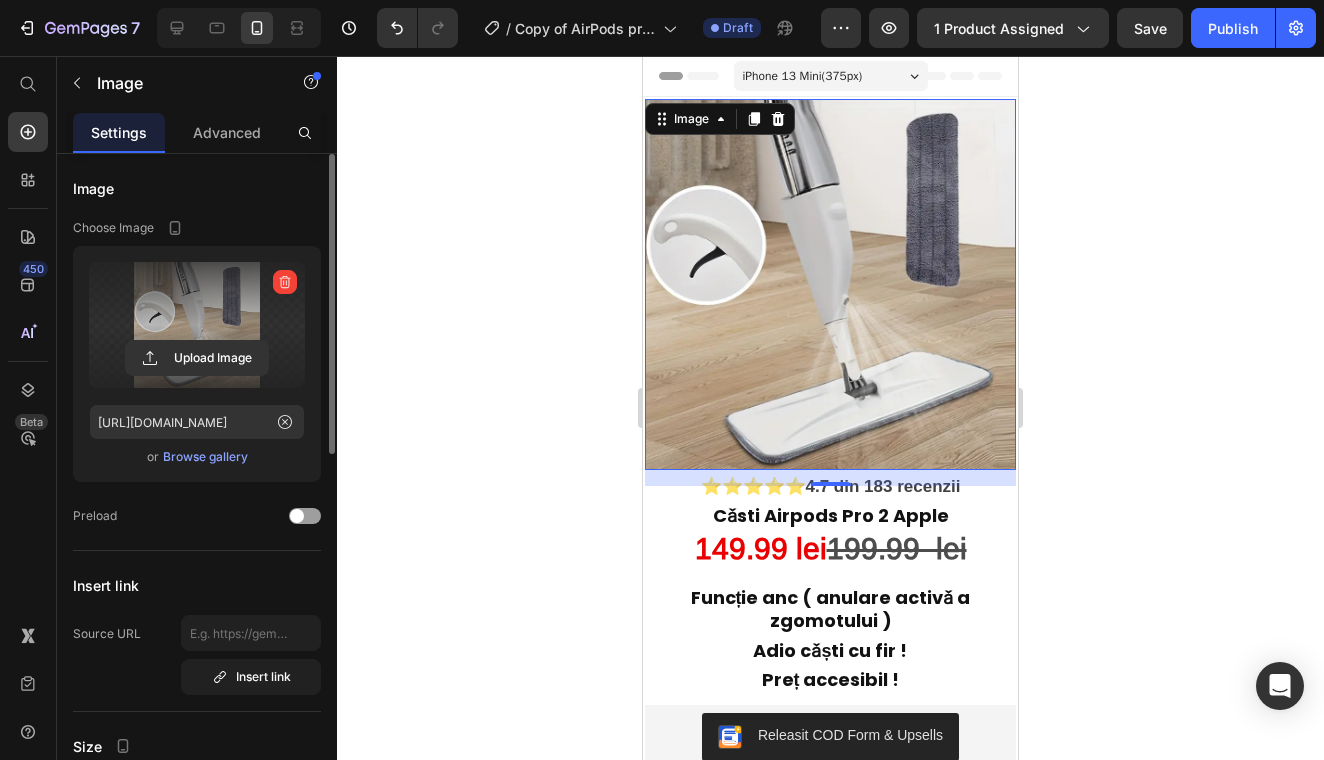 click 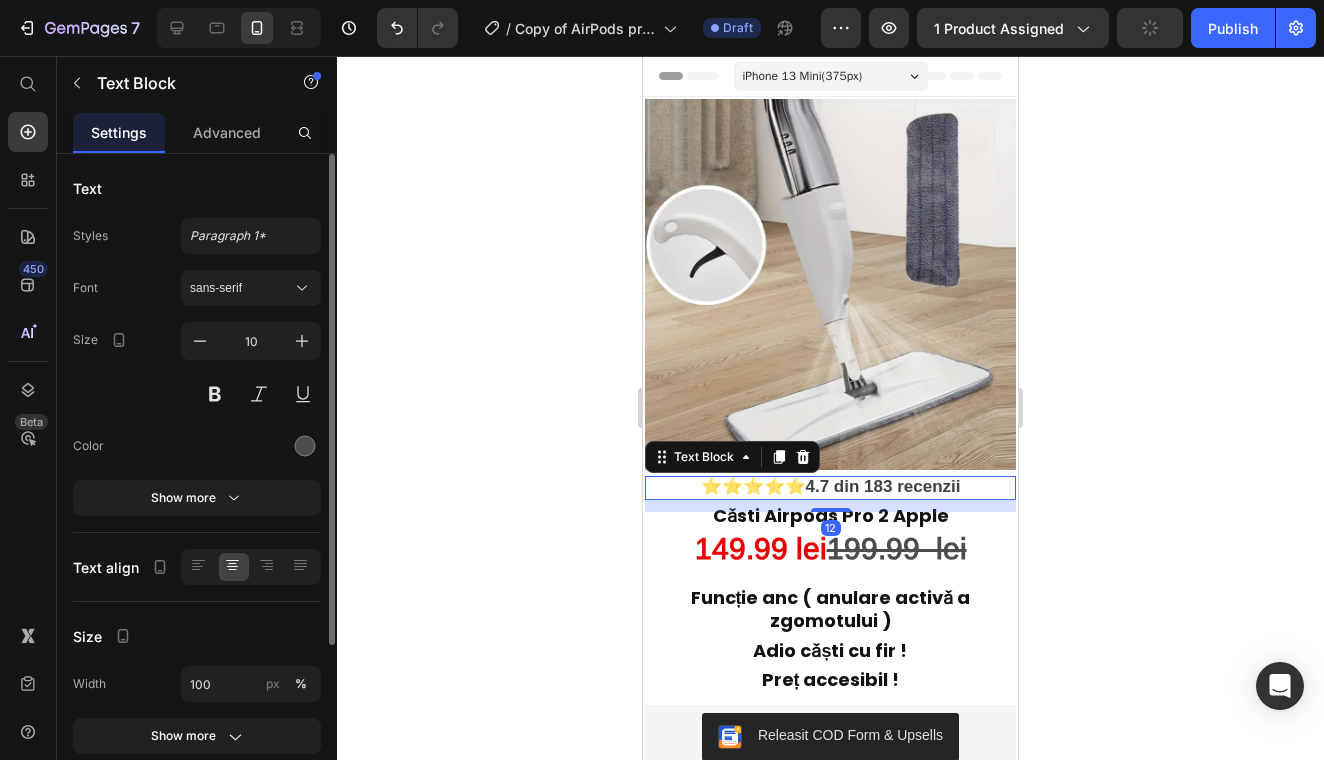 click on "4.7 din 183 recenzii" at bounding box center (883, 486) 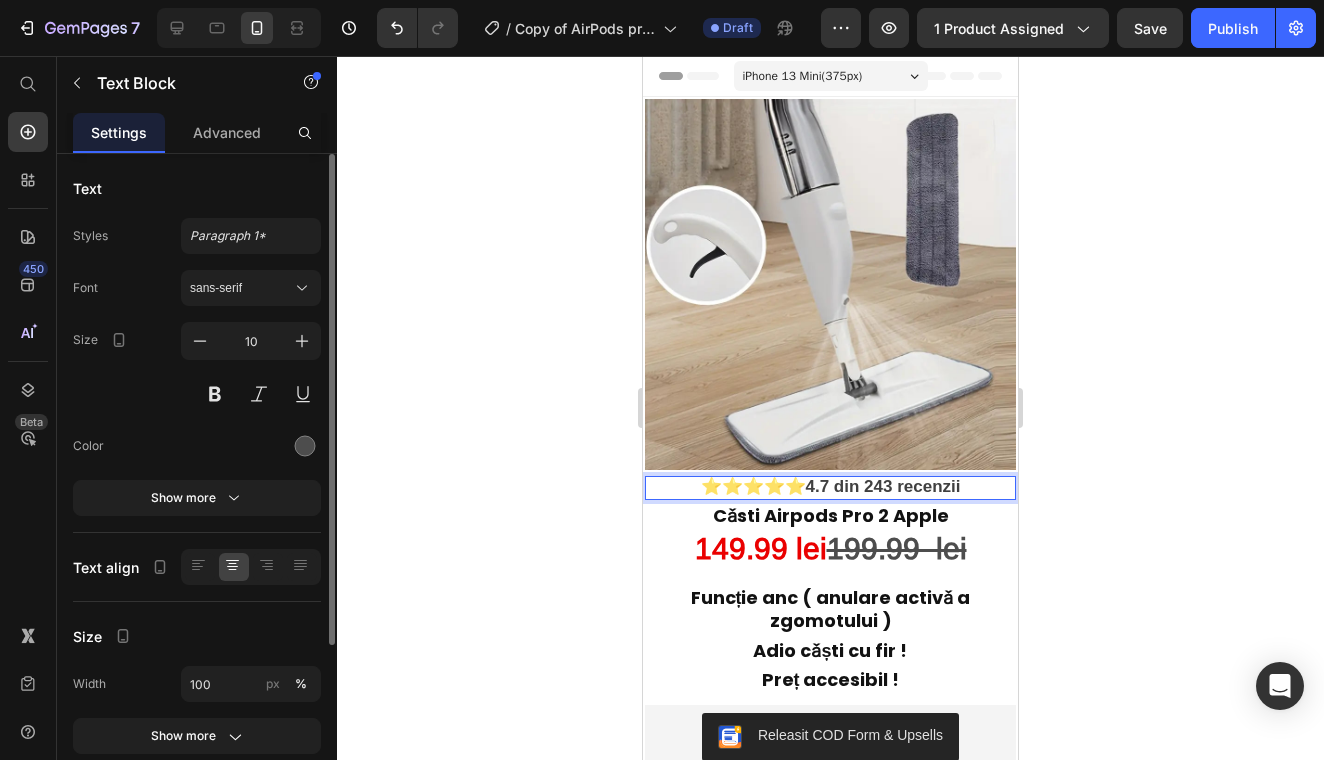 click 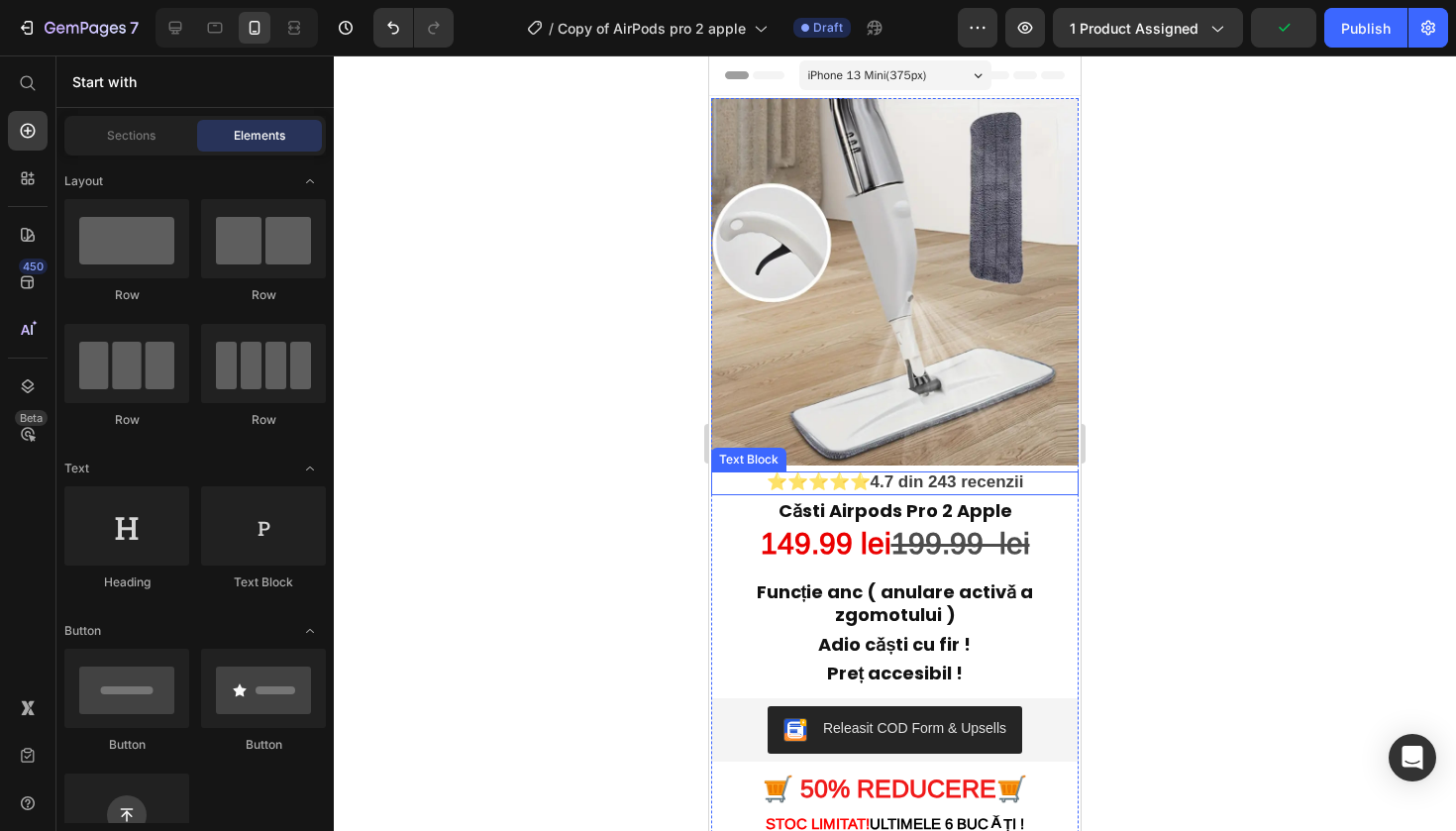click on "4.7 din 243 recenzii" at bounding box center [947, 481] 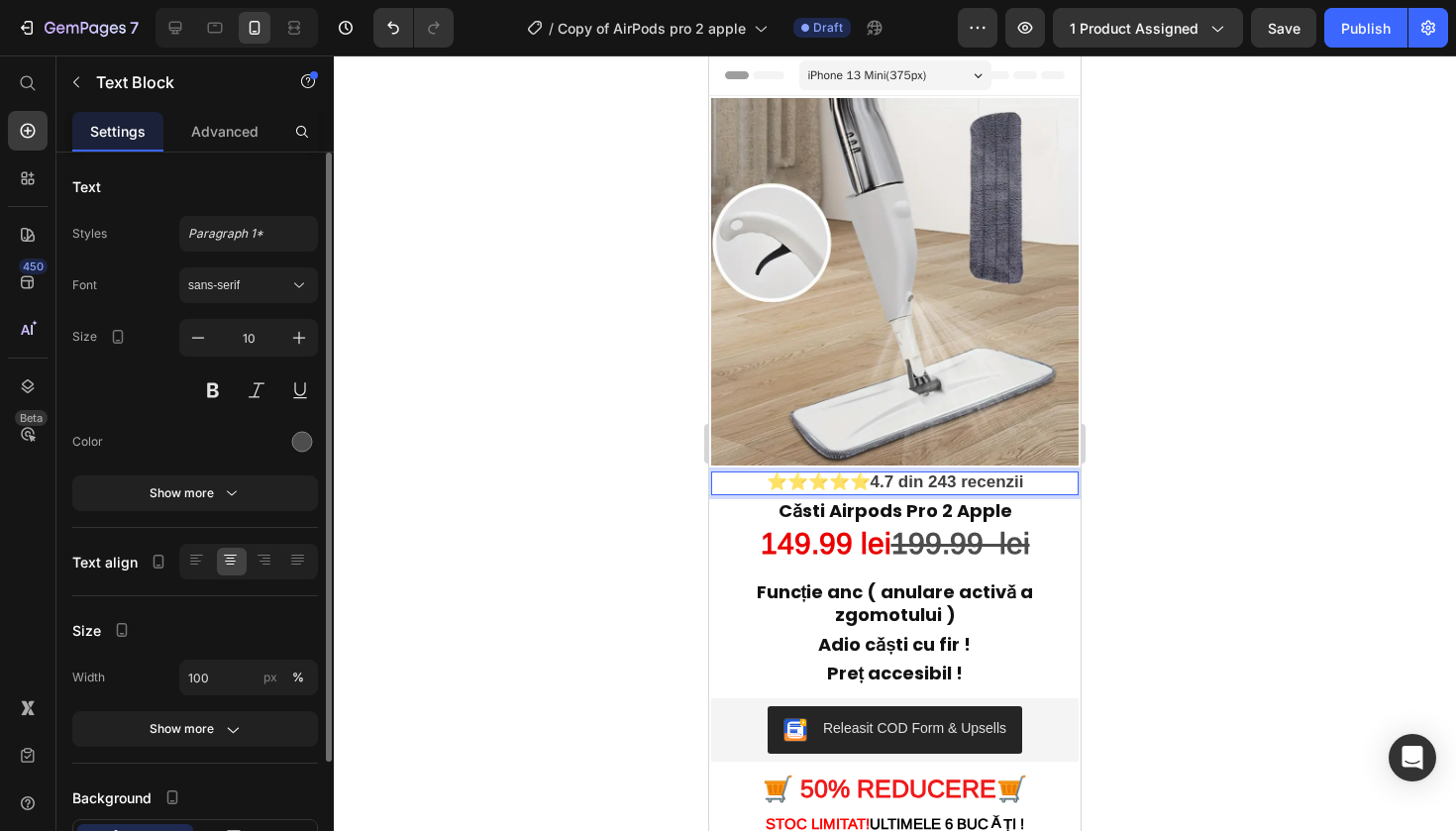click on "4.7 din 243 recenzii" at bounding box center (947, 481) 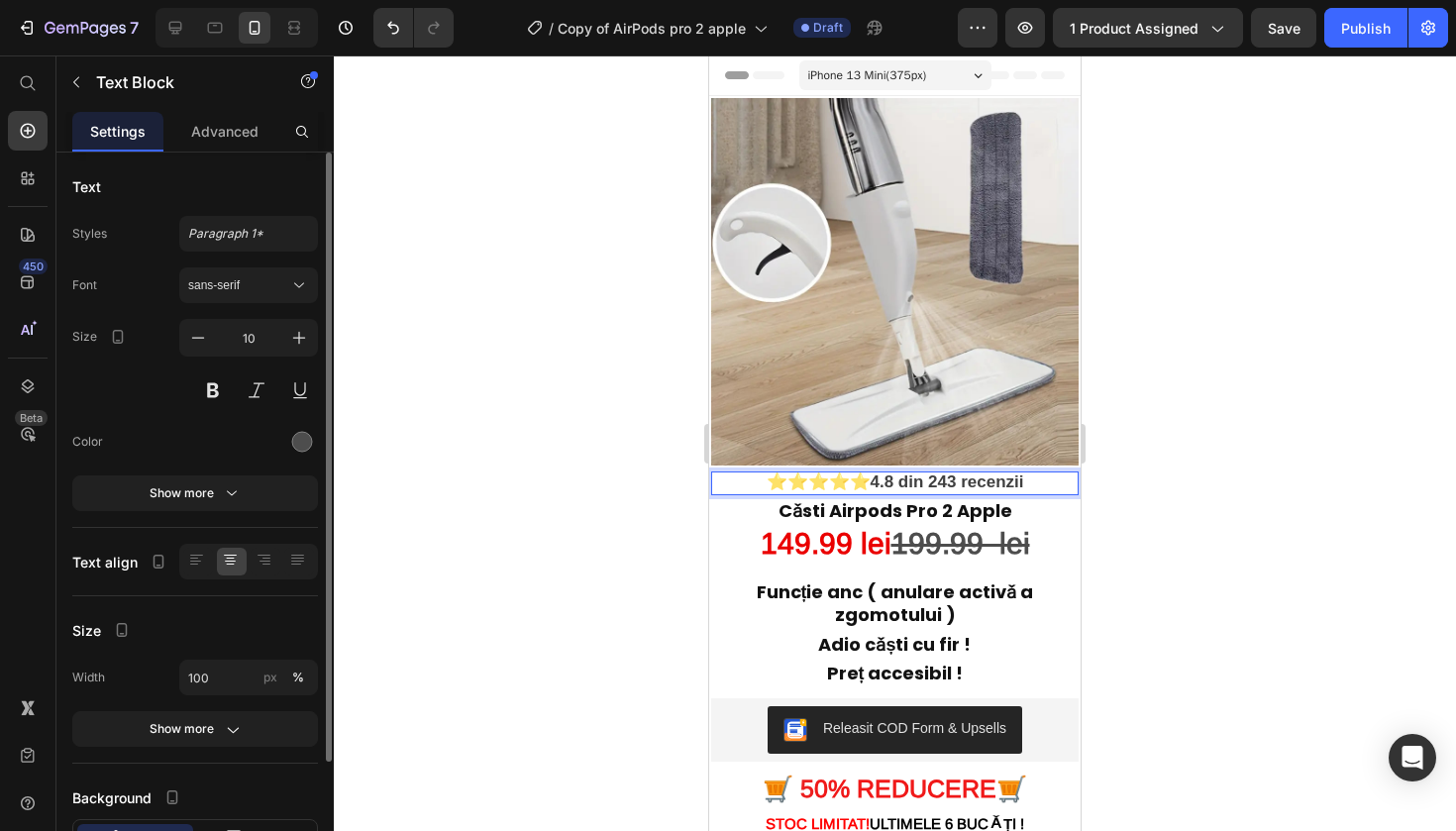 click 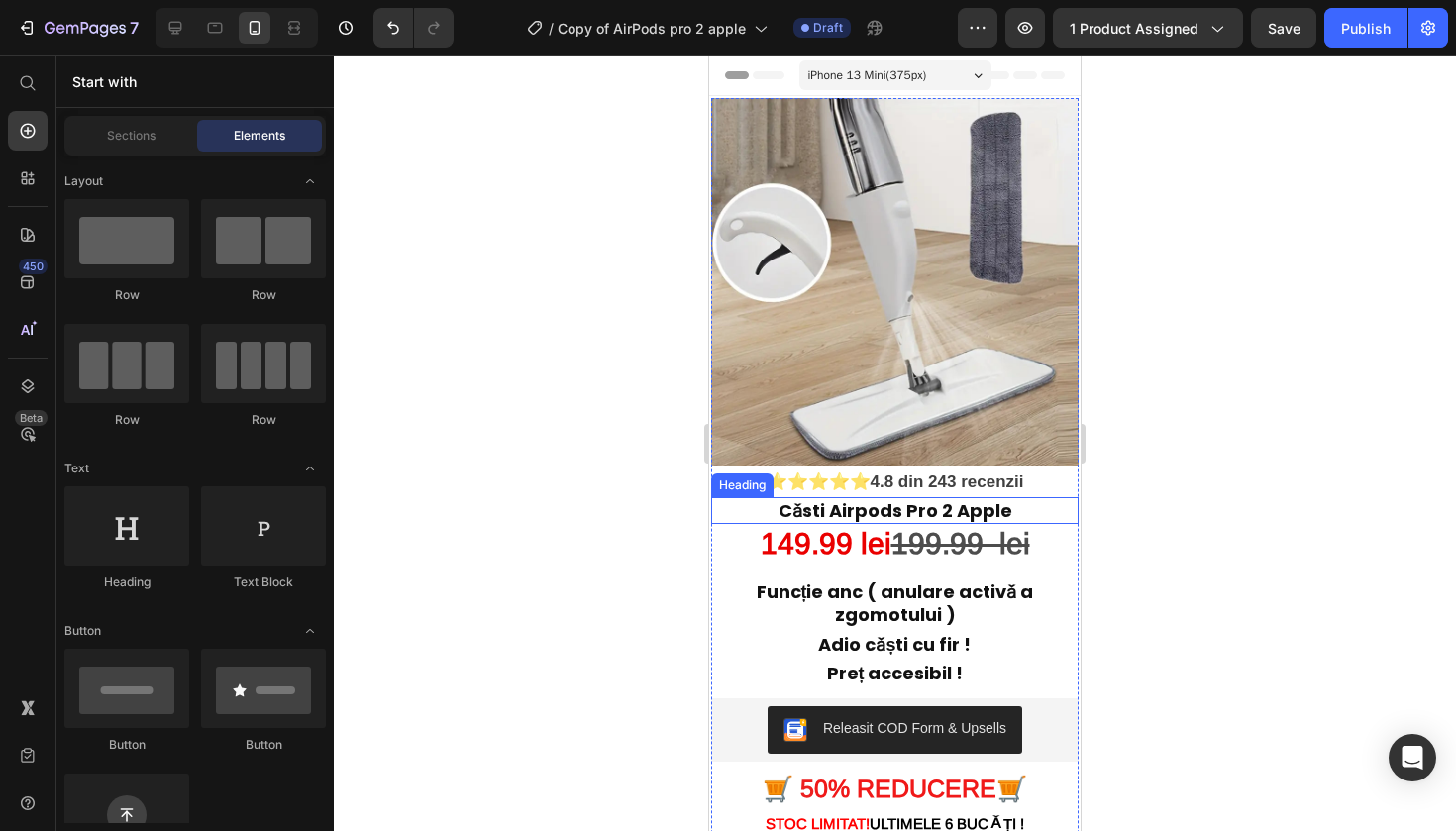 click on "Cǎsti Airpods Pro 2 Apple" at bounding box center [894, 510] 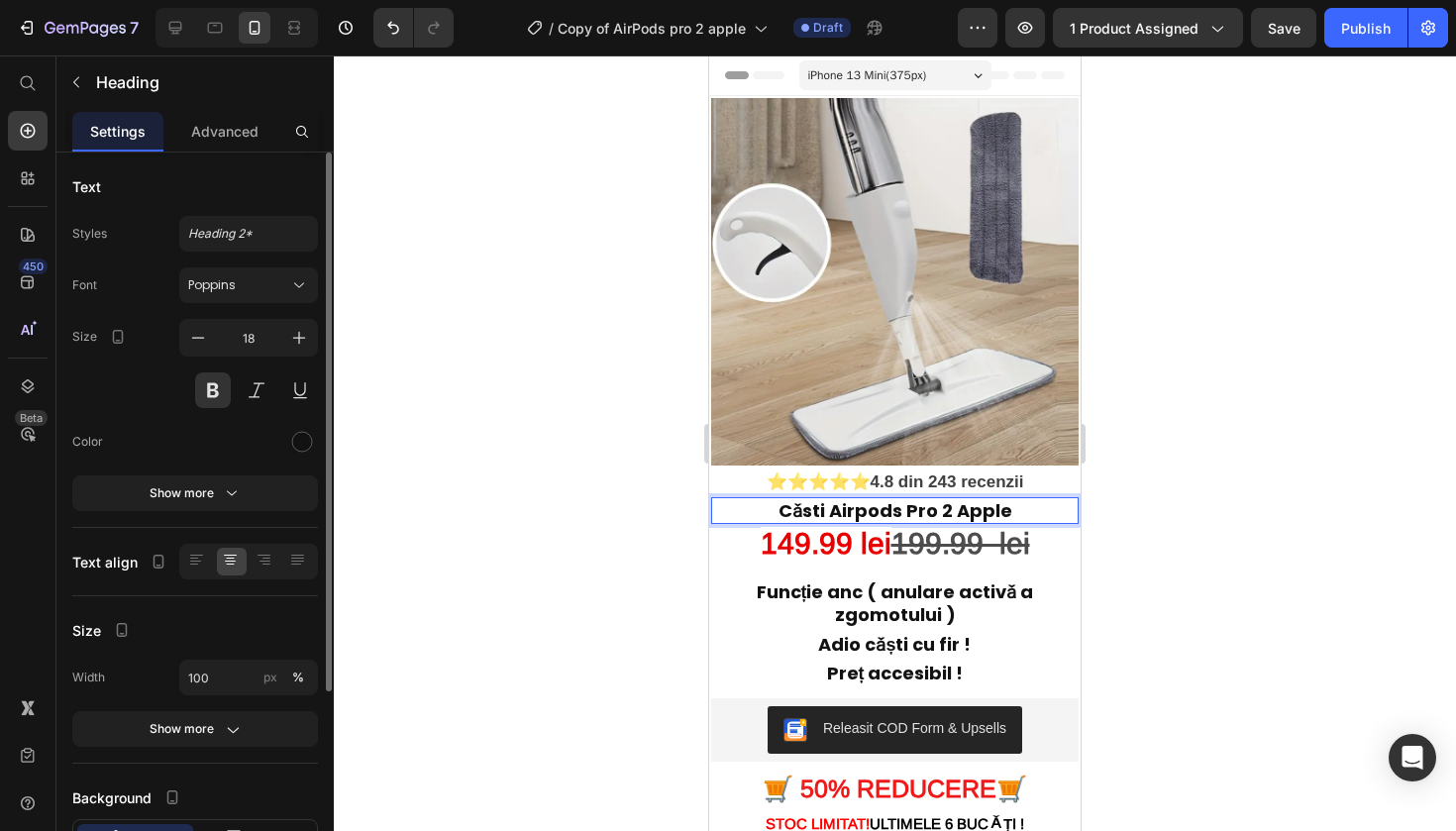 click on "Cǎsti Airpods Pro 2 Apple" at bounding box center (894, 510) 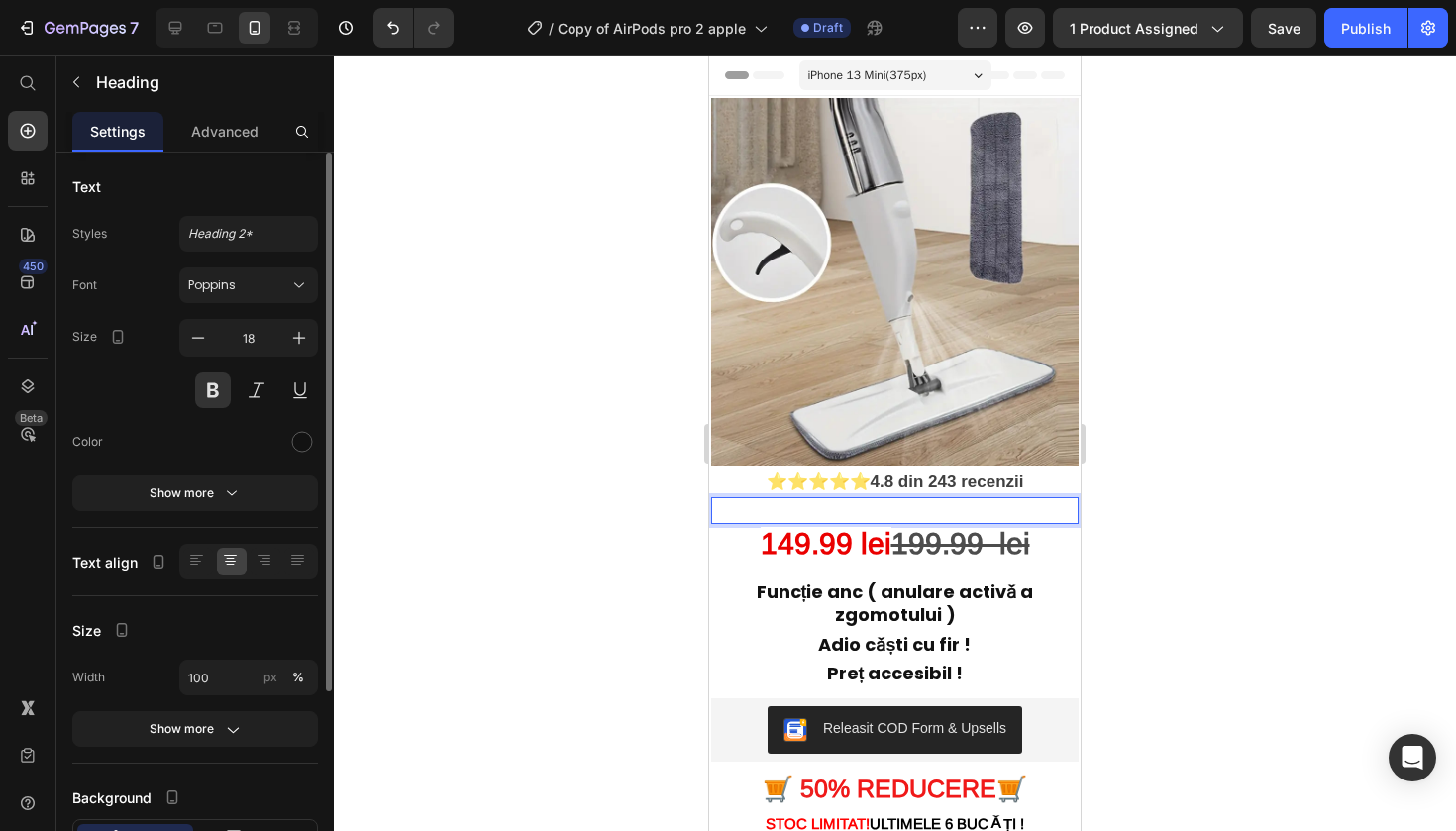 type 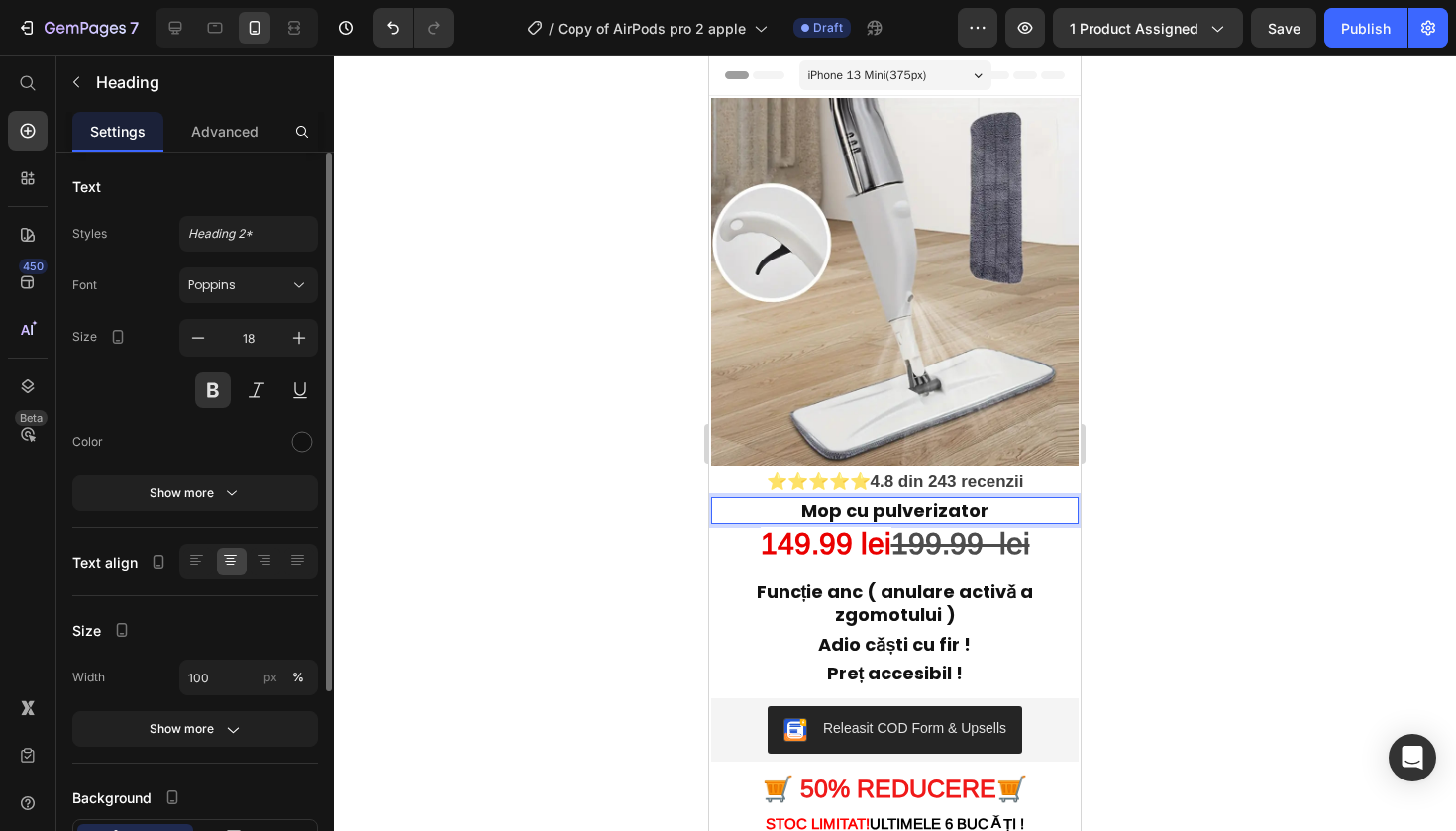 click 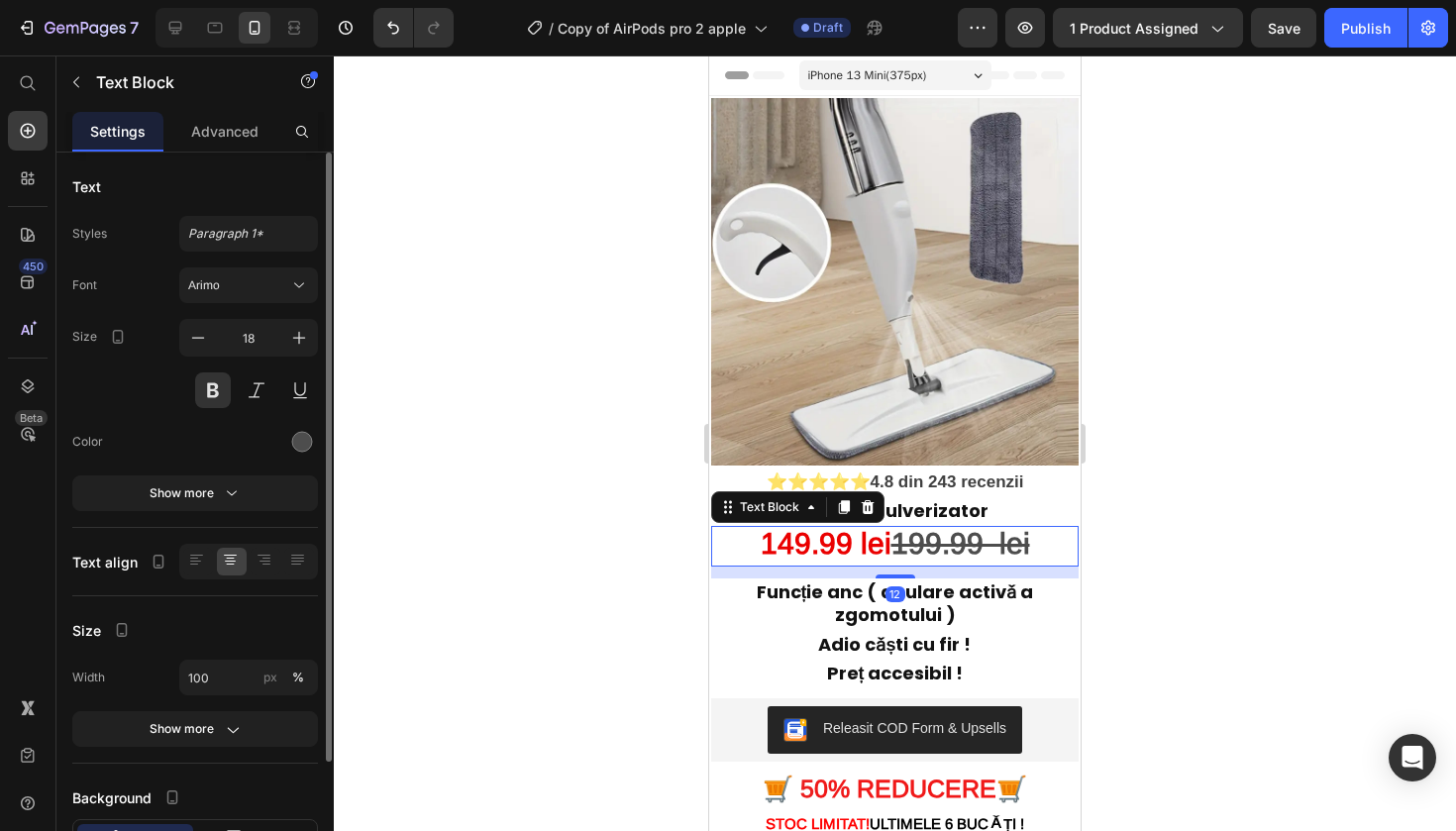 click on "199.99  lei" at bounding box center (961, 543) 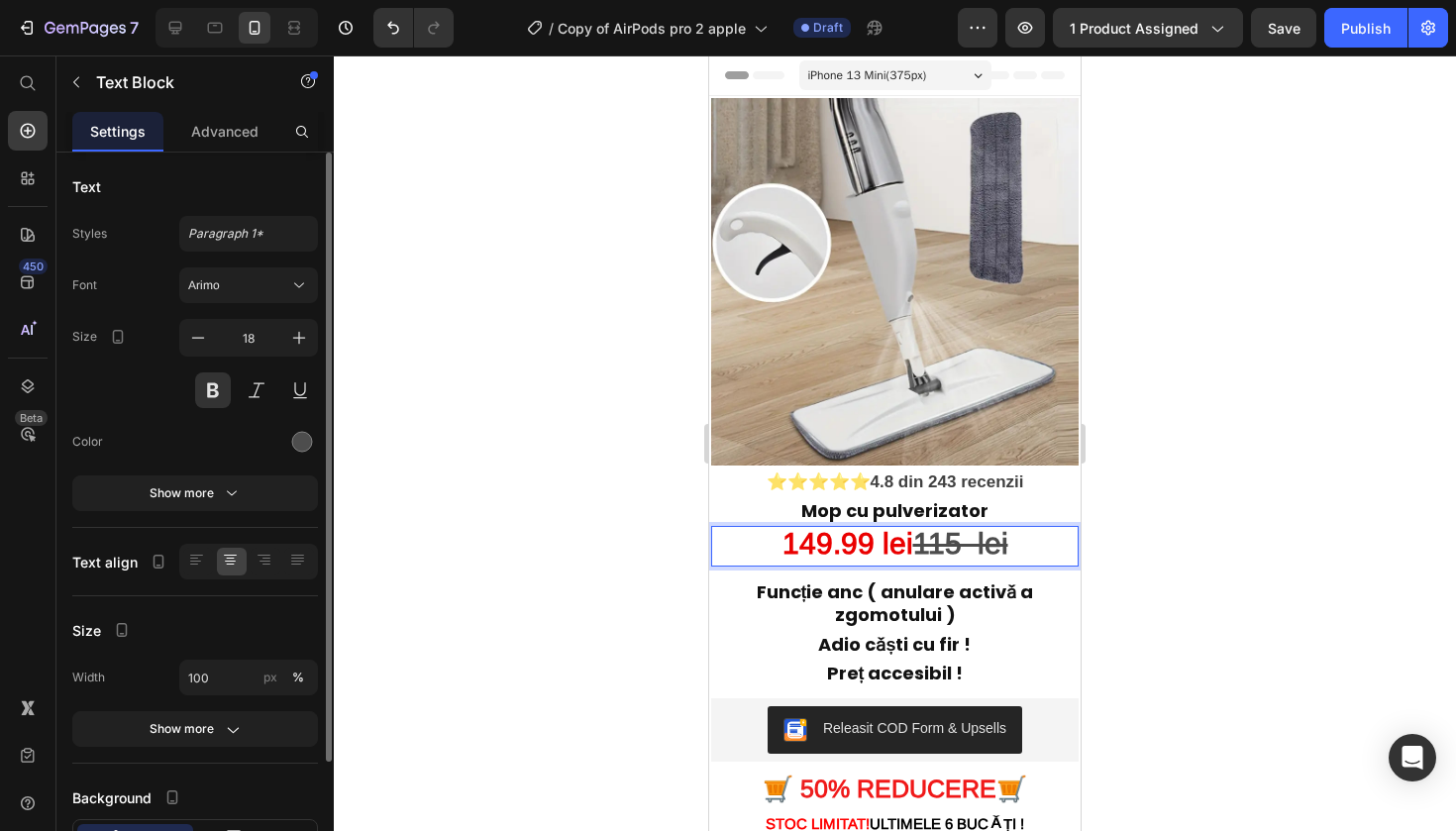 click 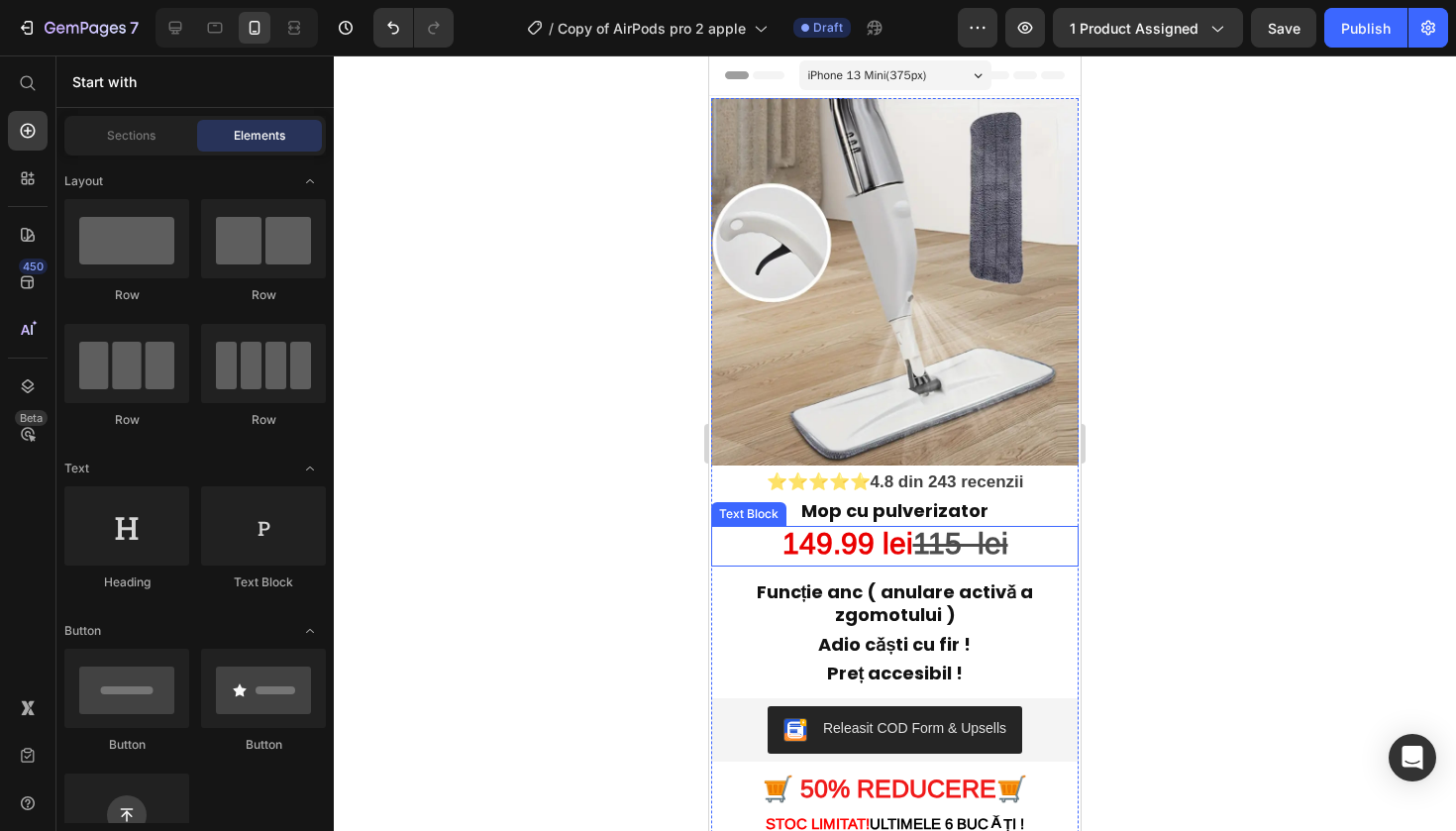 click on "115  lei" at bounding box center [961, 543] 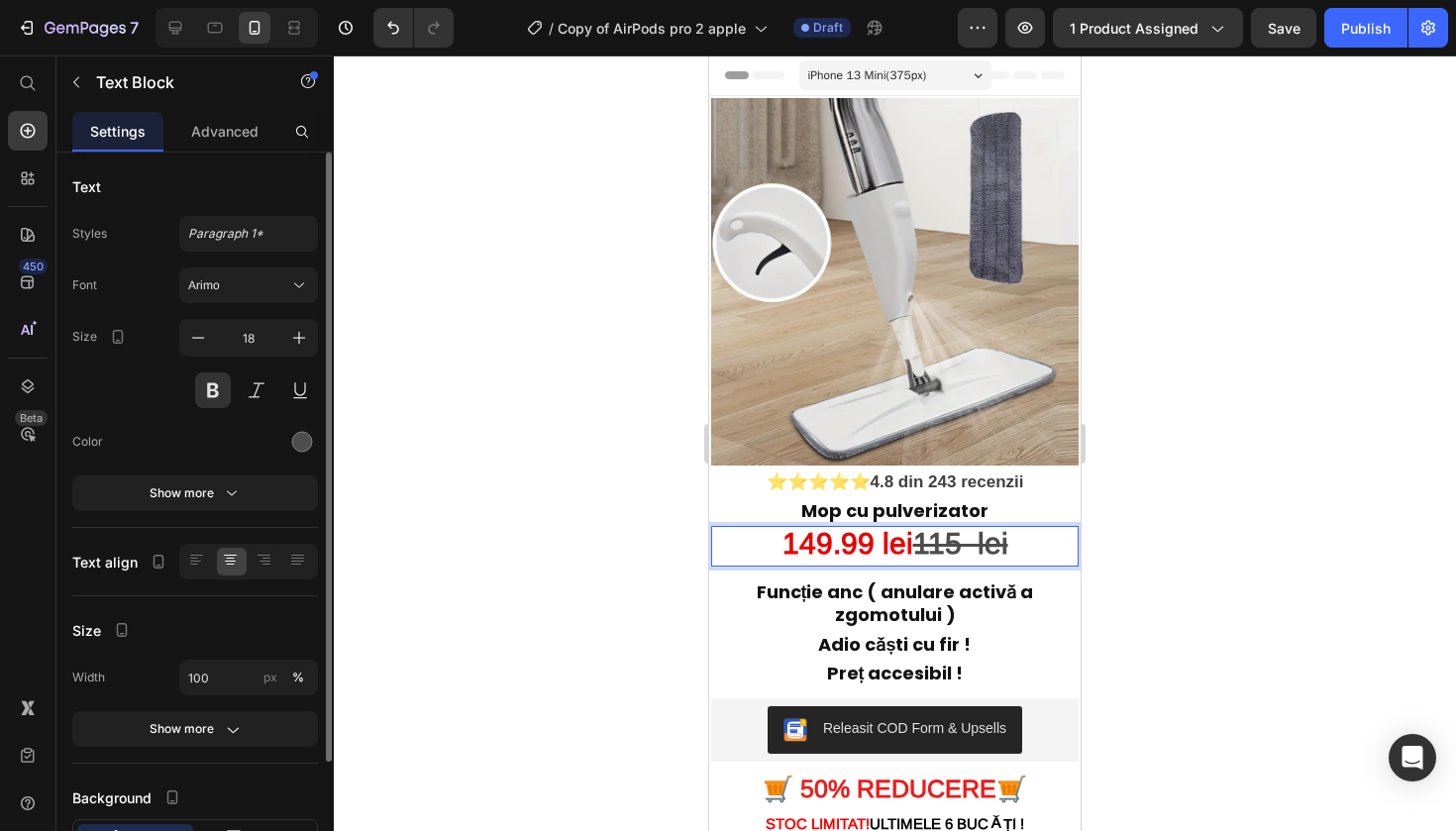 click on "115  lei" at bounding box center [961, 543] 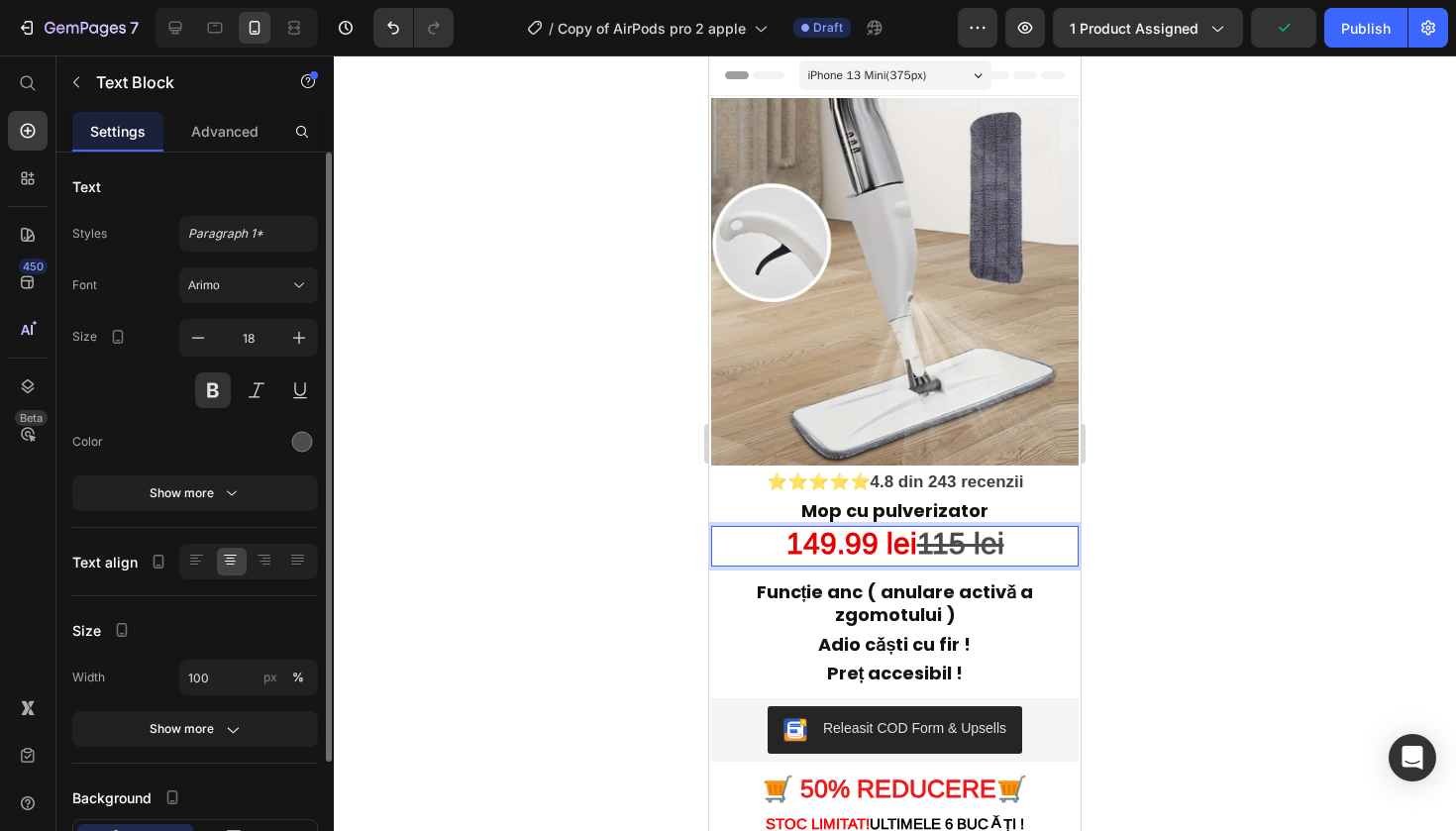 click 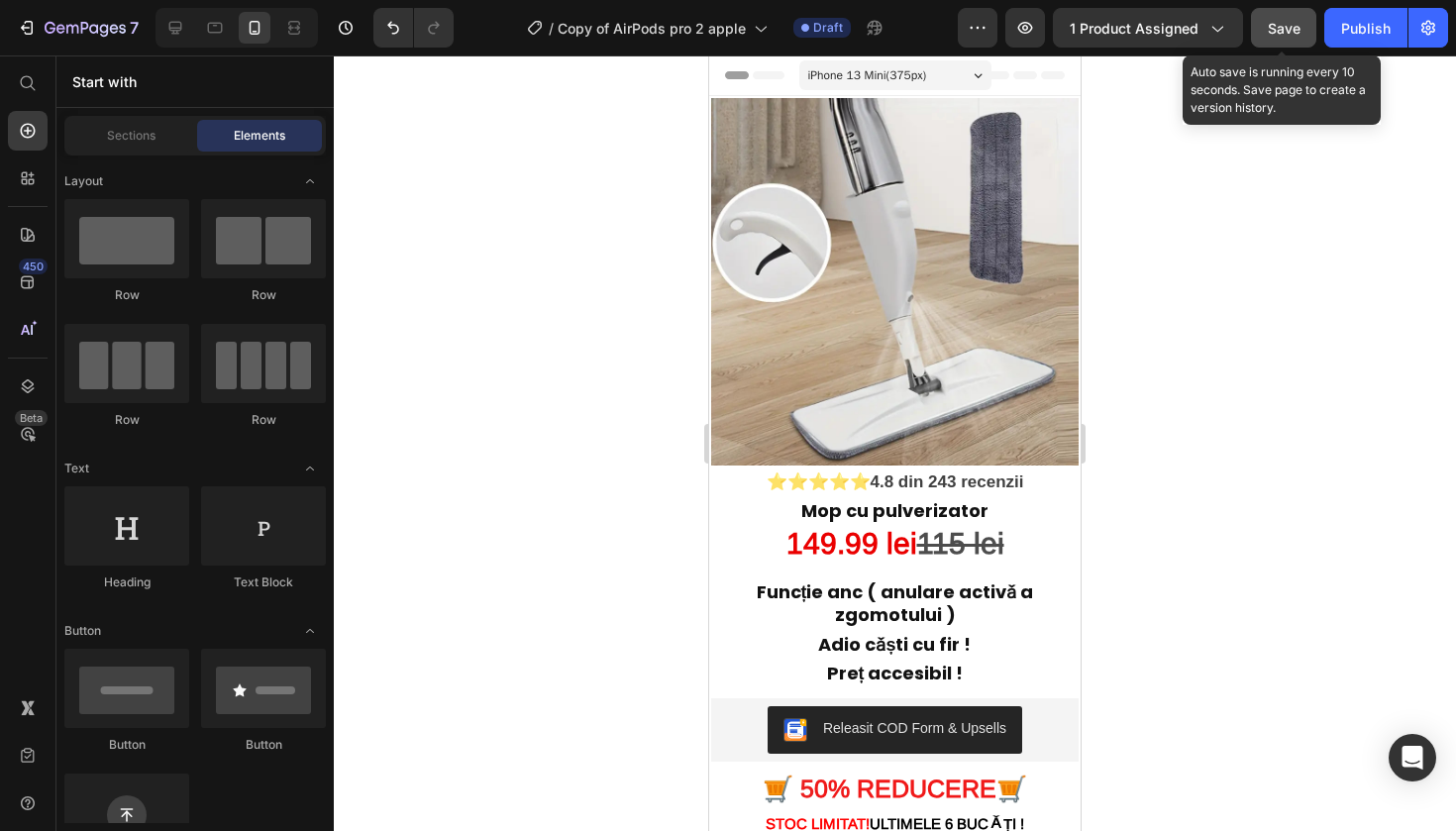 click on "Save" at bounding box center (1284, 28) 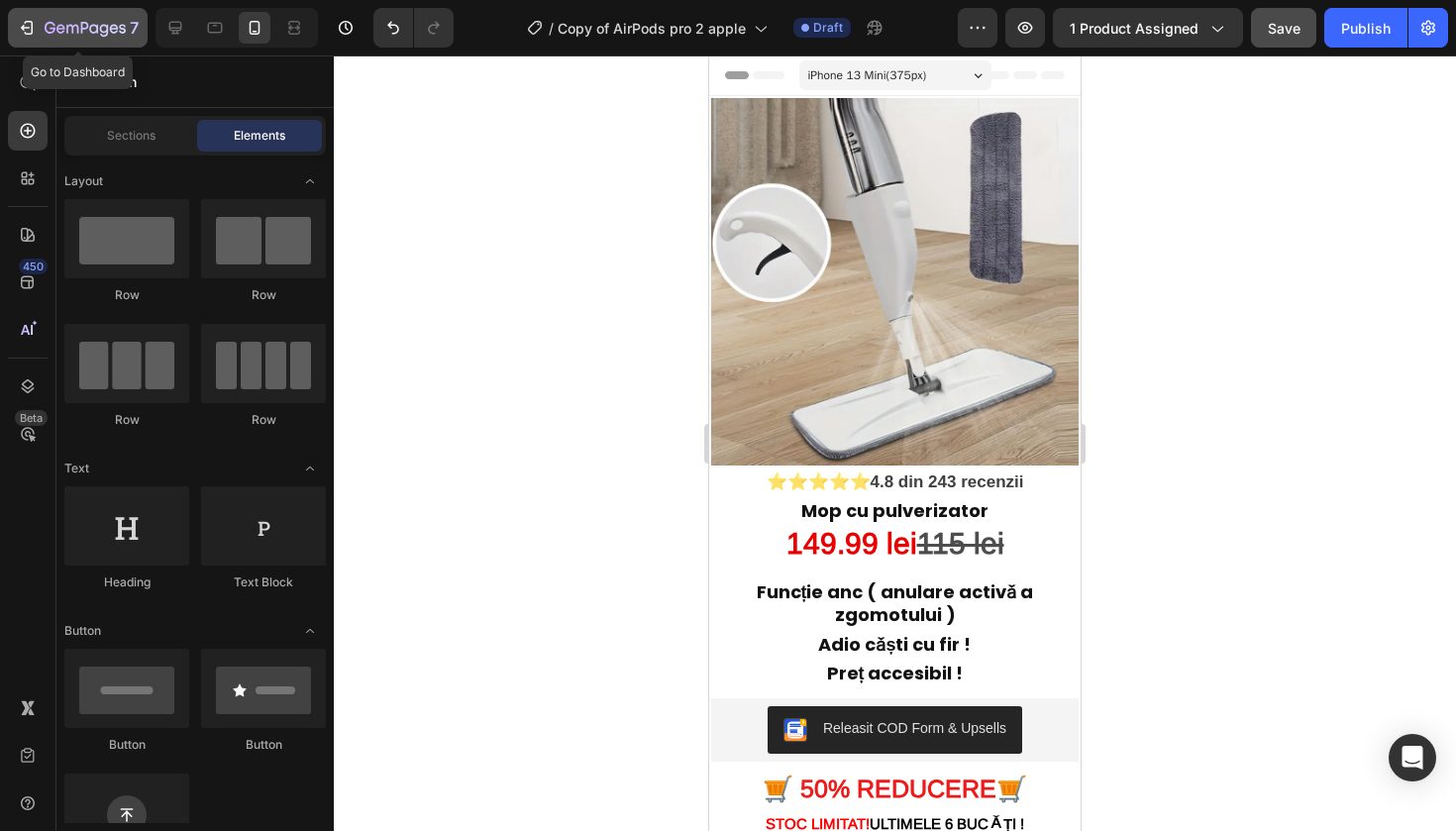 click 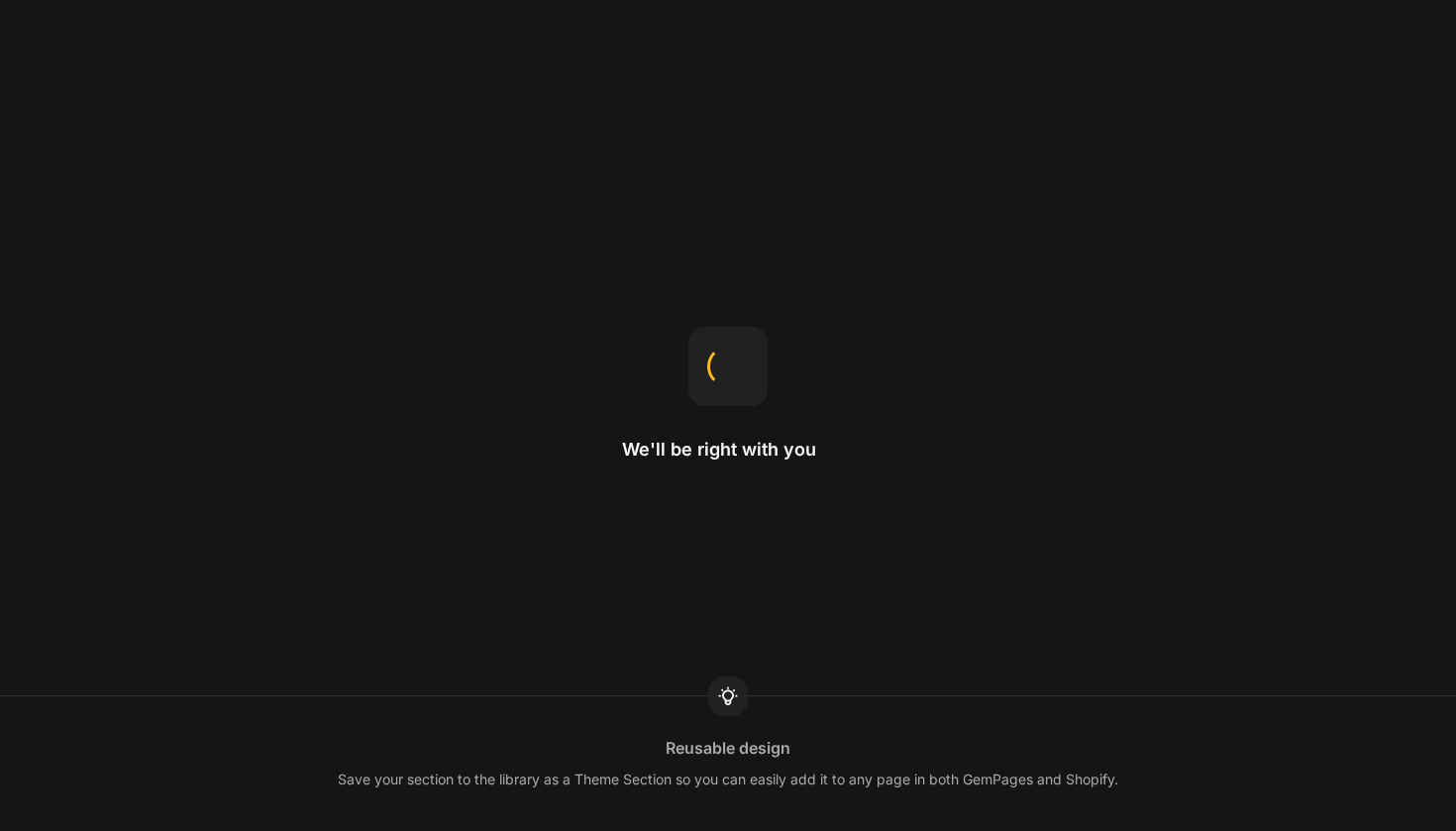 scroll, scrollTop: 0, scrollLeft: 0, axis: both 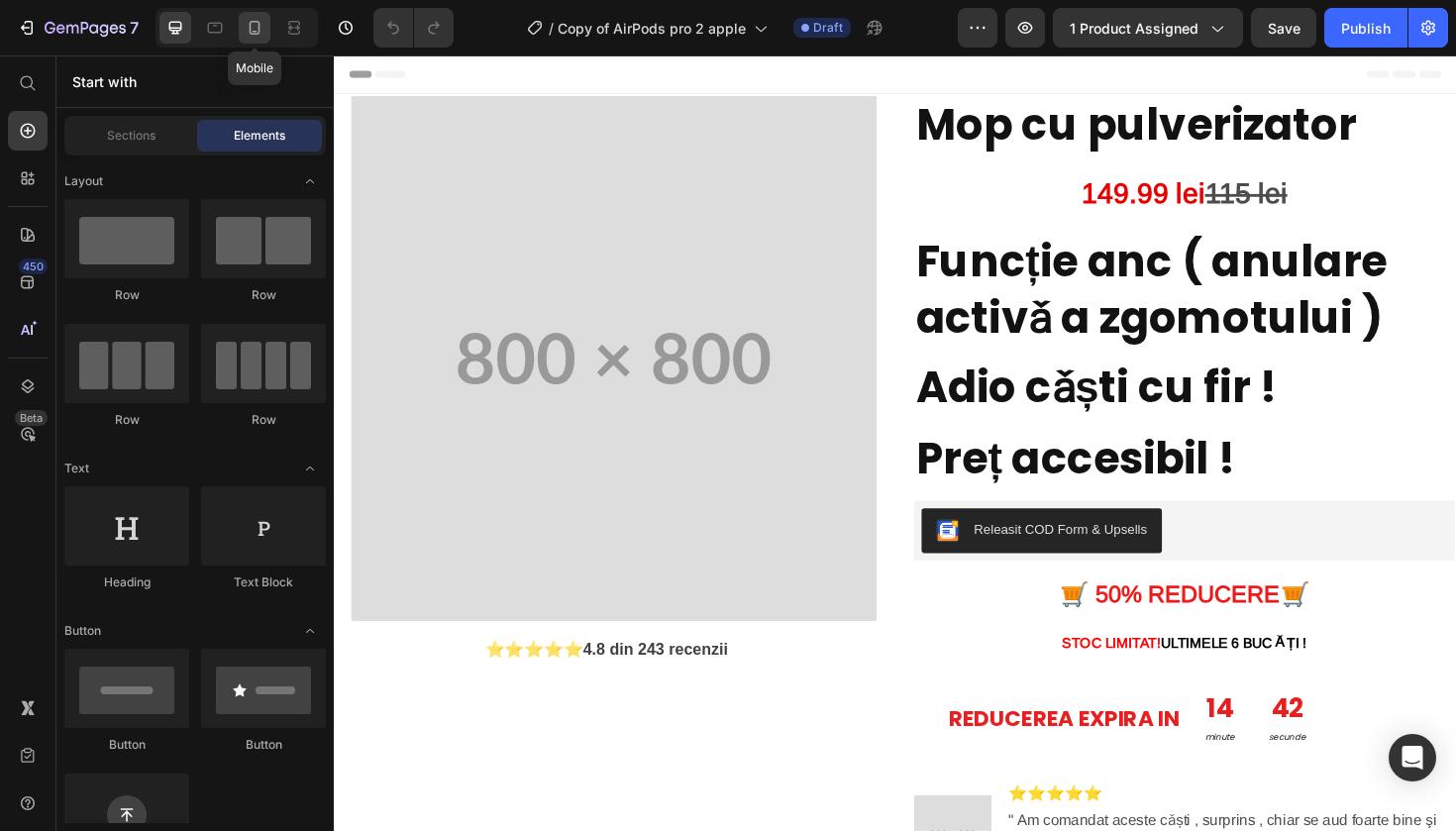 click 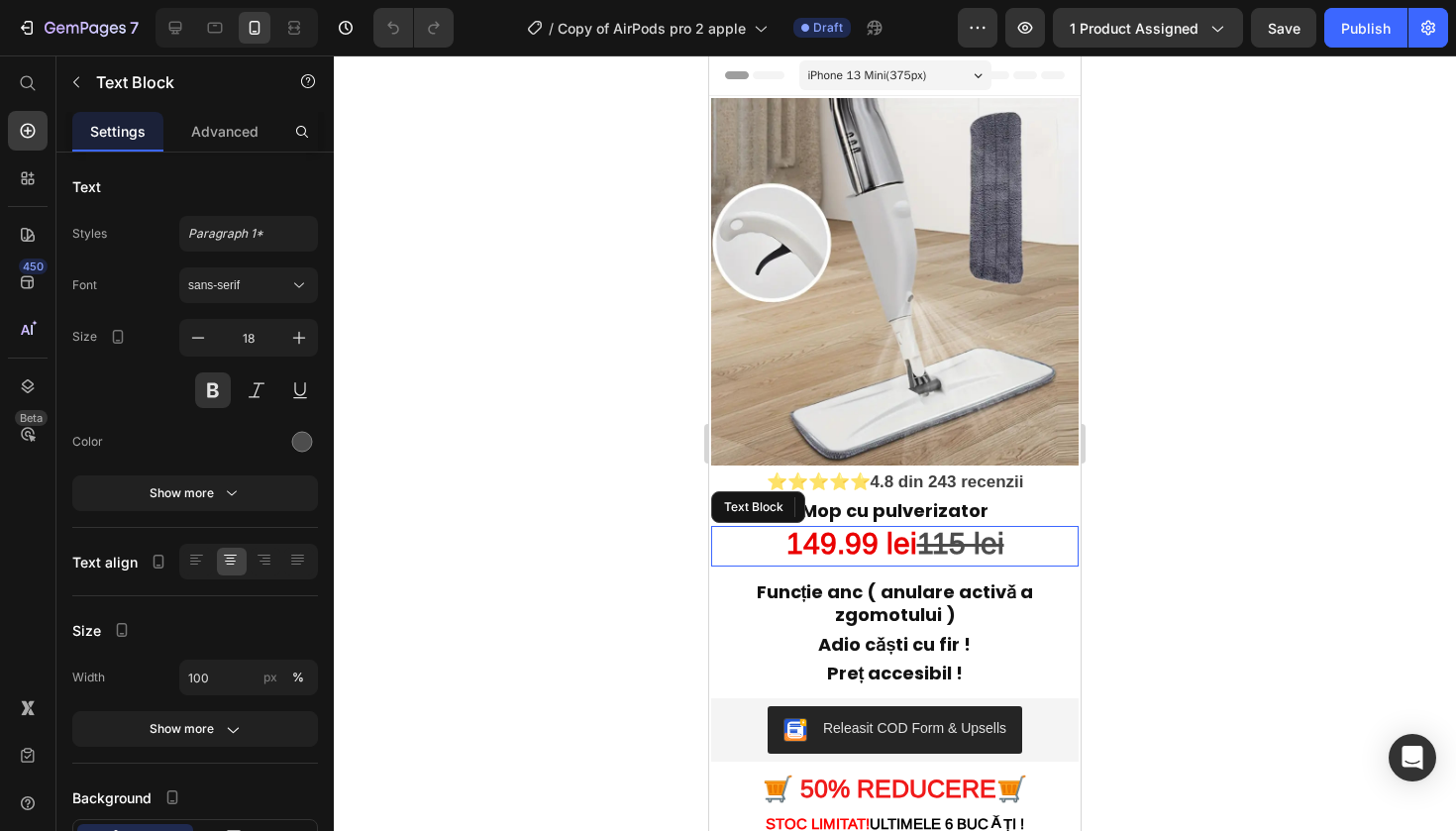 click on "149.99 lei" at bounding box center (852, 543) 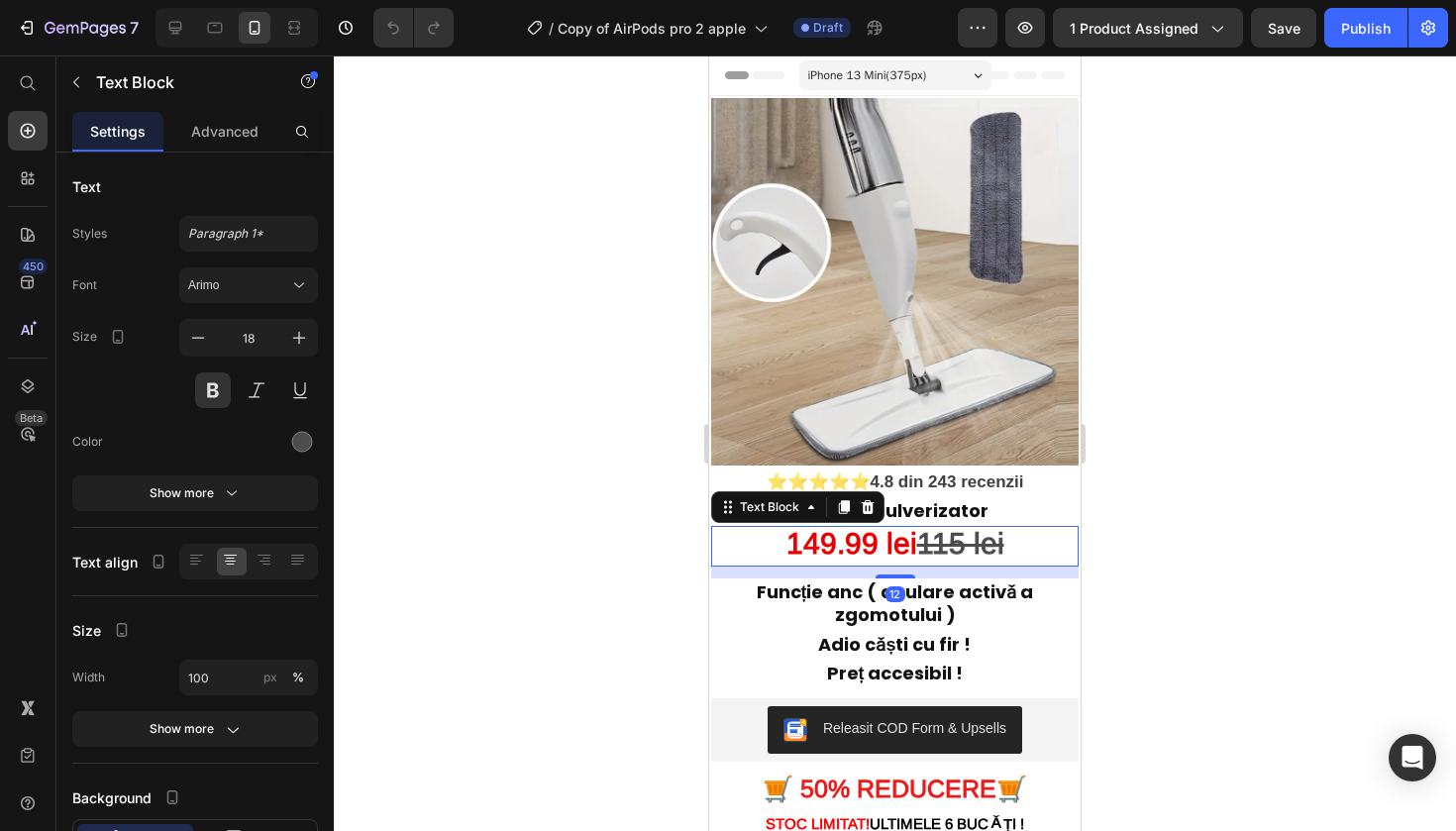 click on "149.99 lei" at bounding box center [852, 543] 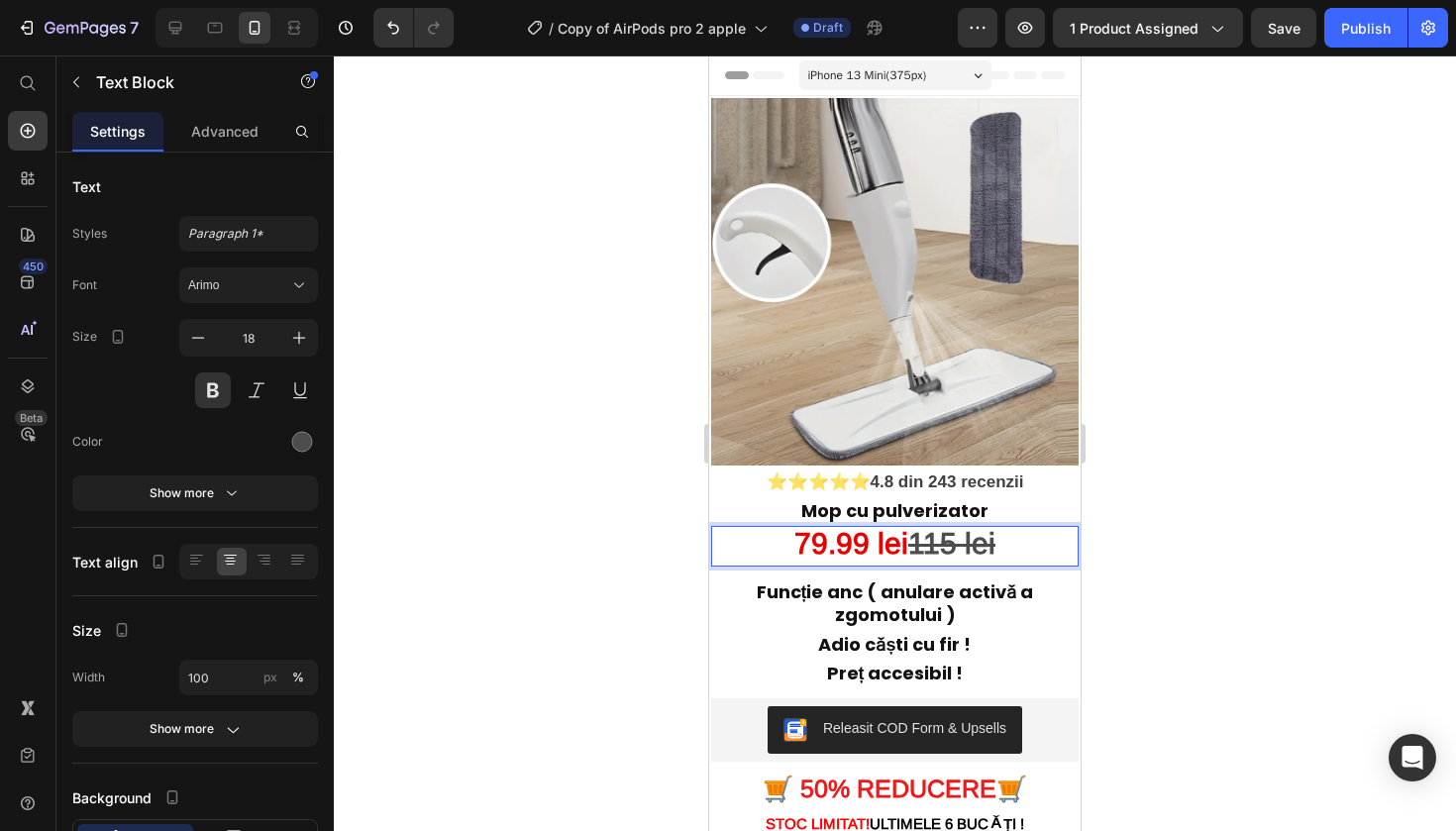 click 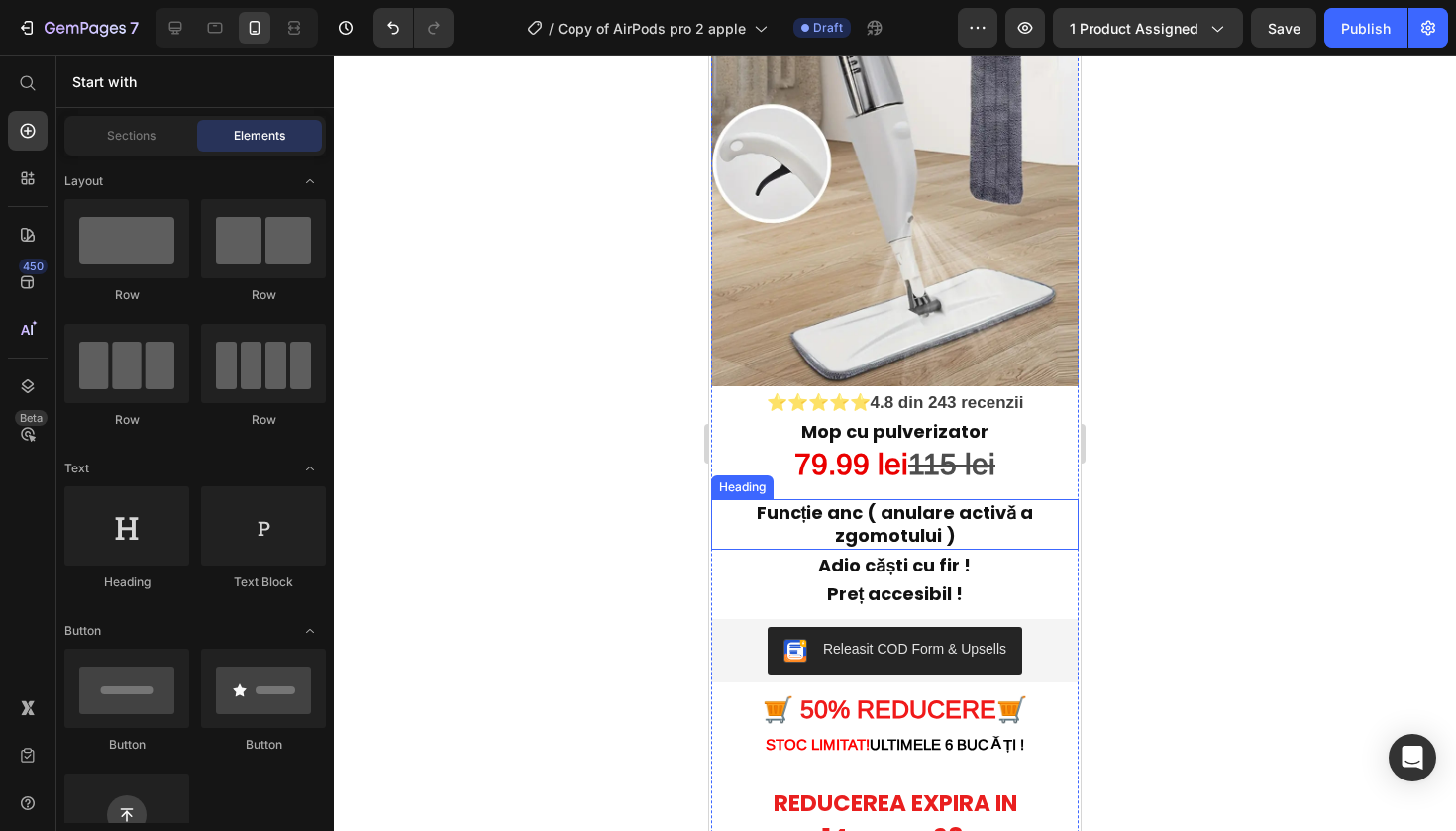 scroll, scrollTop: 105, scrollLeft: 0, axis: vertical 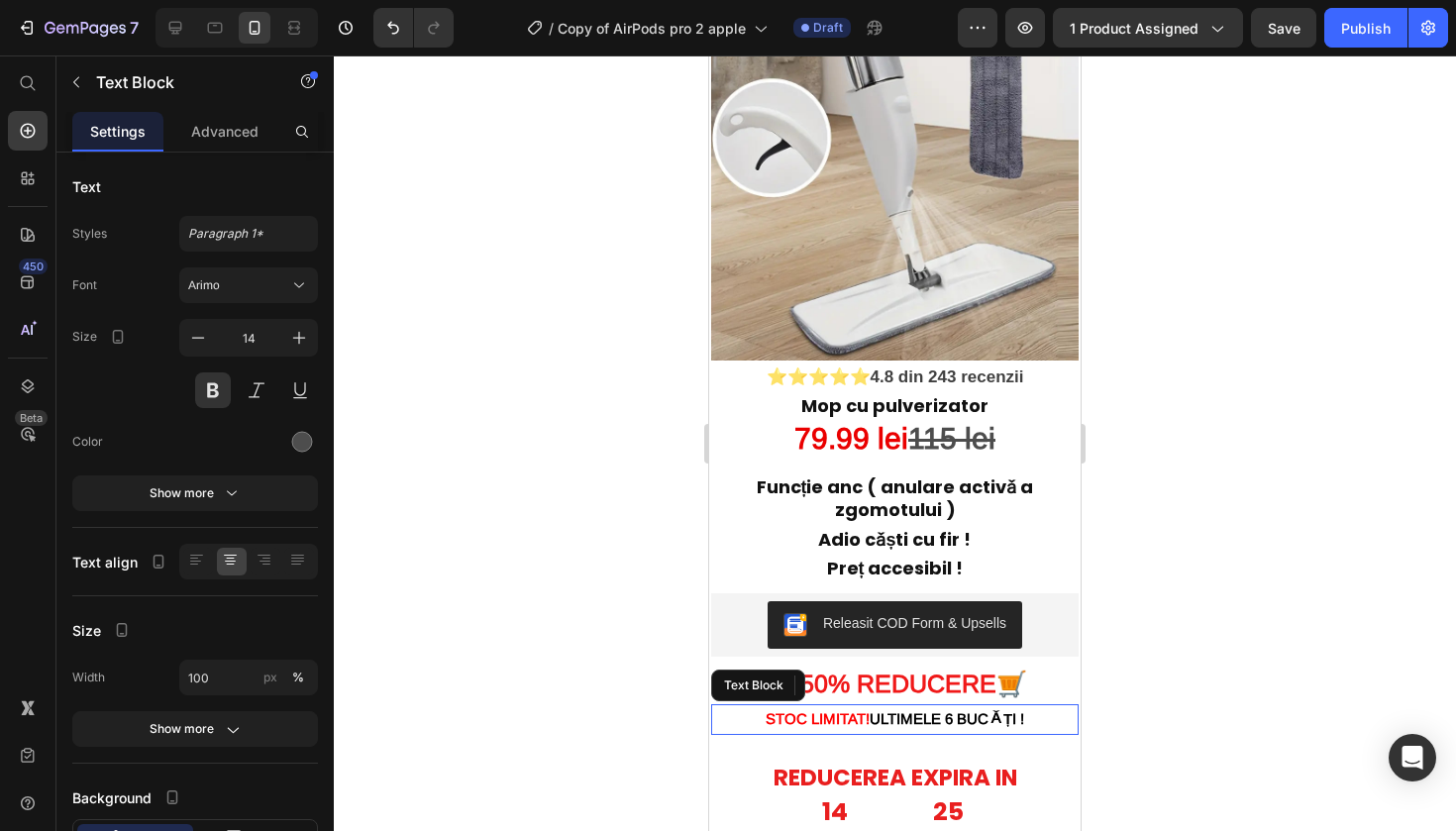 click on "ULTIMELE 6 BUCǍȚI !" at bounding box center (947, 718) 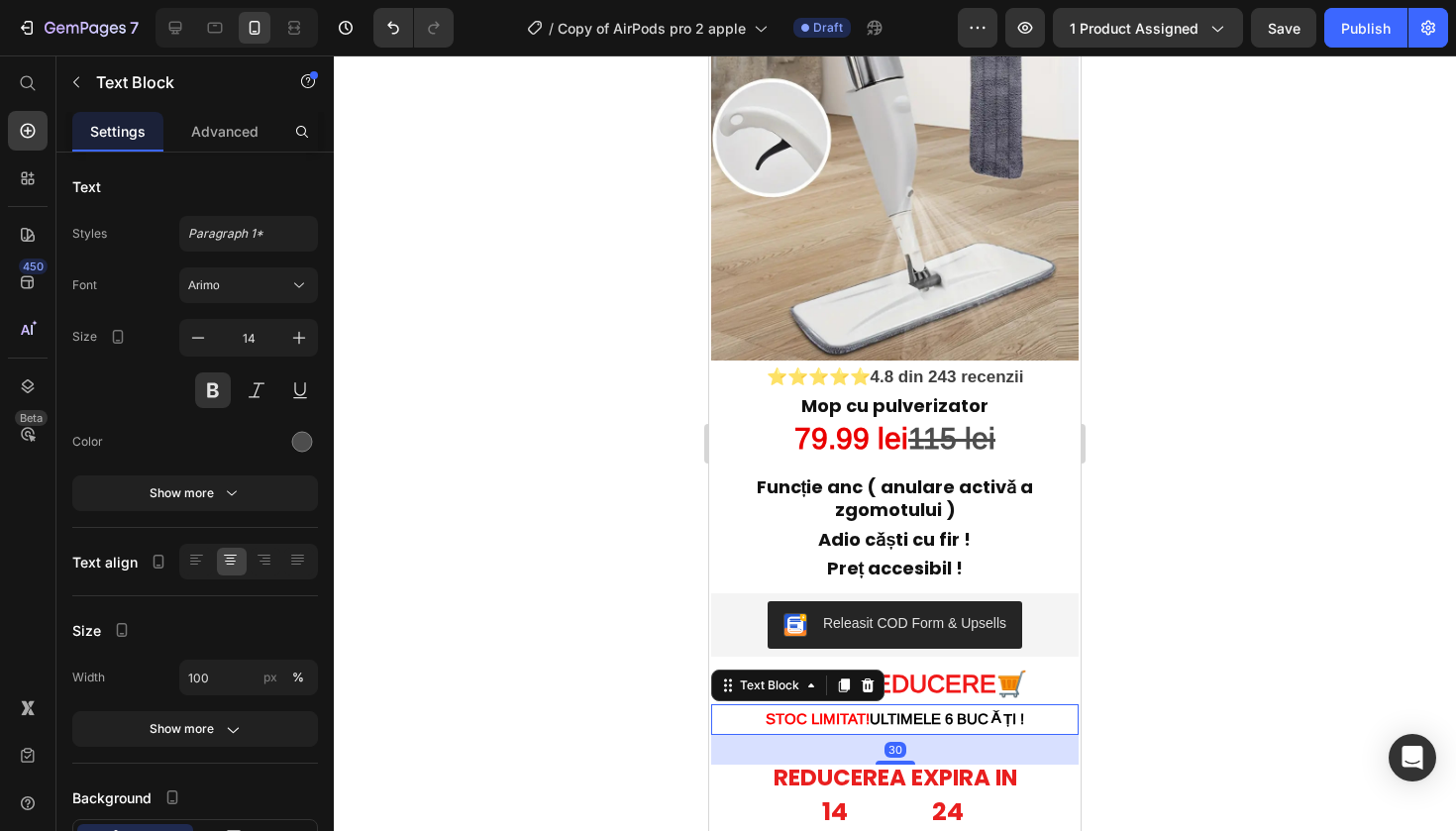 click on "ULTIMELE 6 BUCǍȚI !" at bounding box center (947, 718) 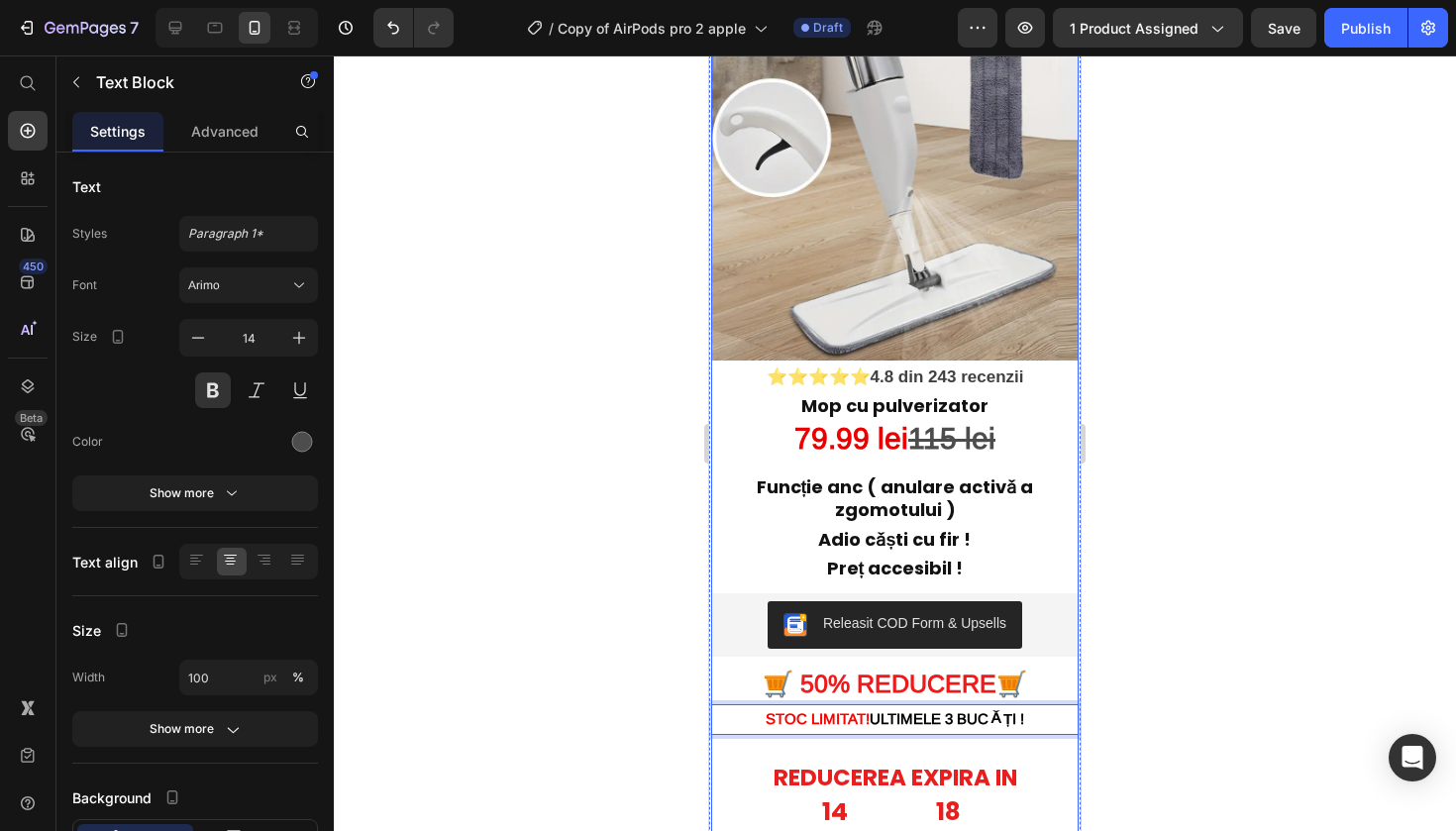 click 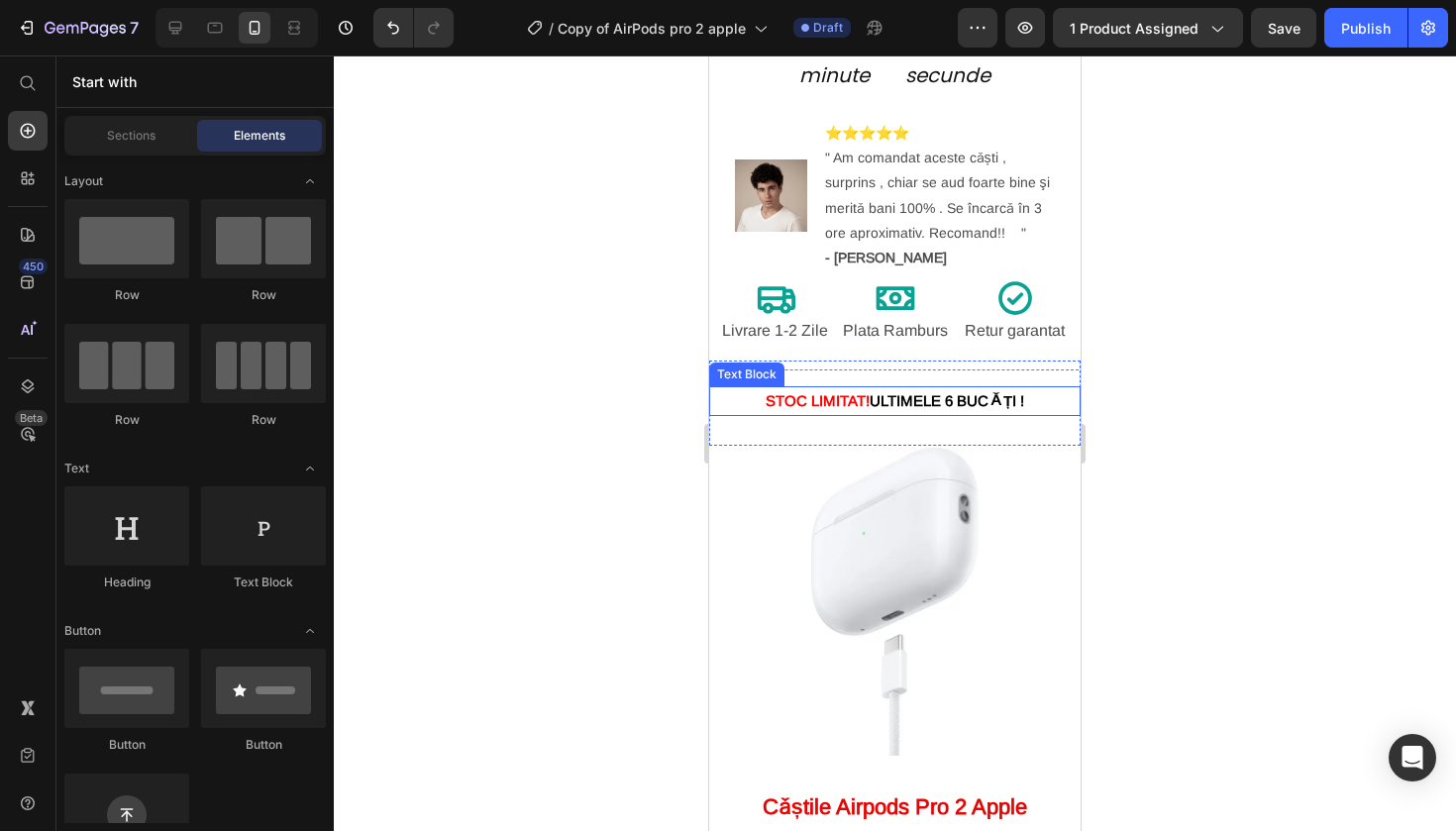 scroll, scrollTop: 882, scrollLeft: 0, axis: vertical 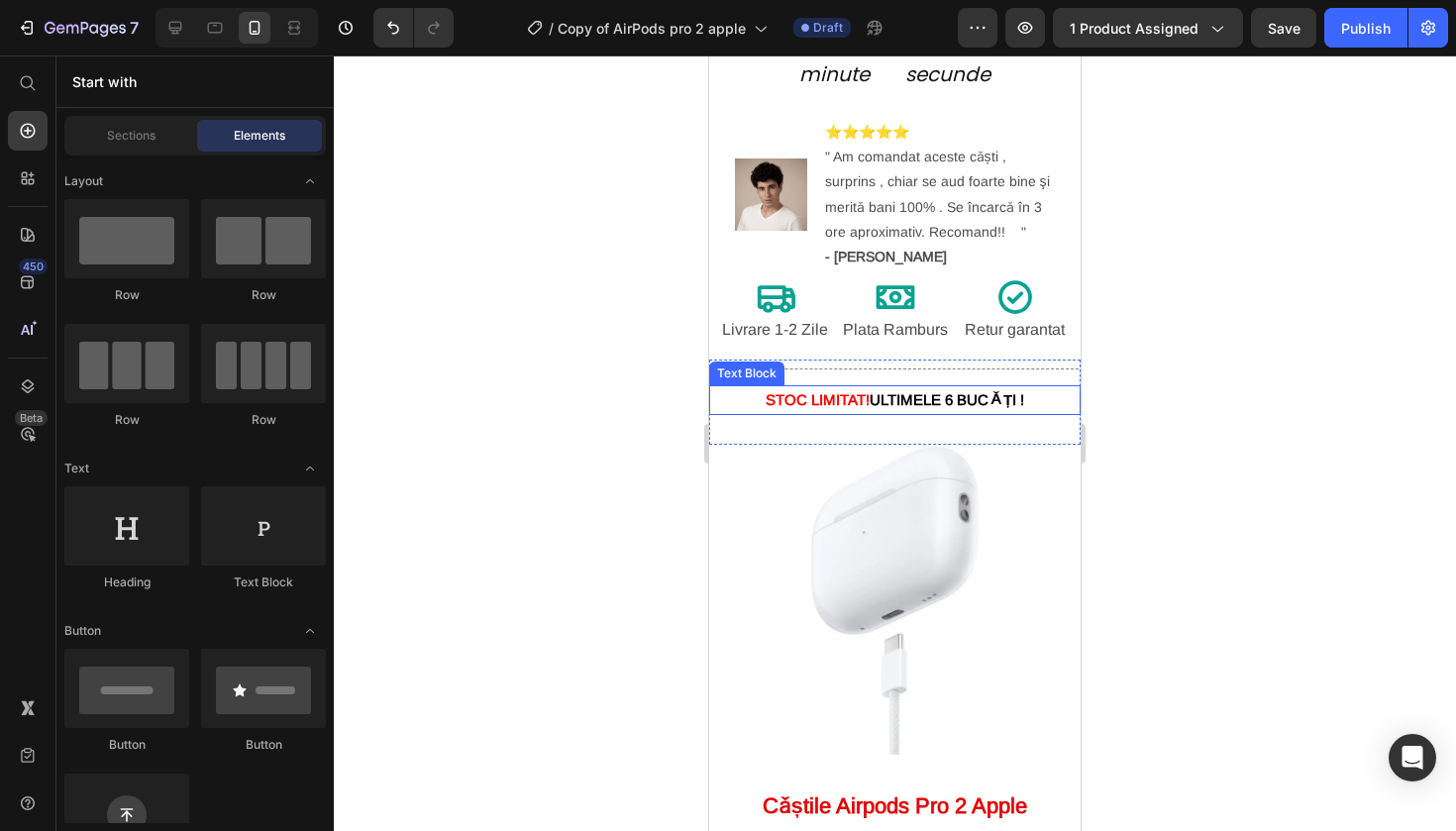 click on "ULTIMELE 6 BUCǍȚI !" at bounding box center [947, 399] 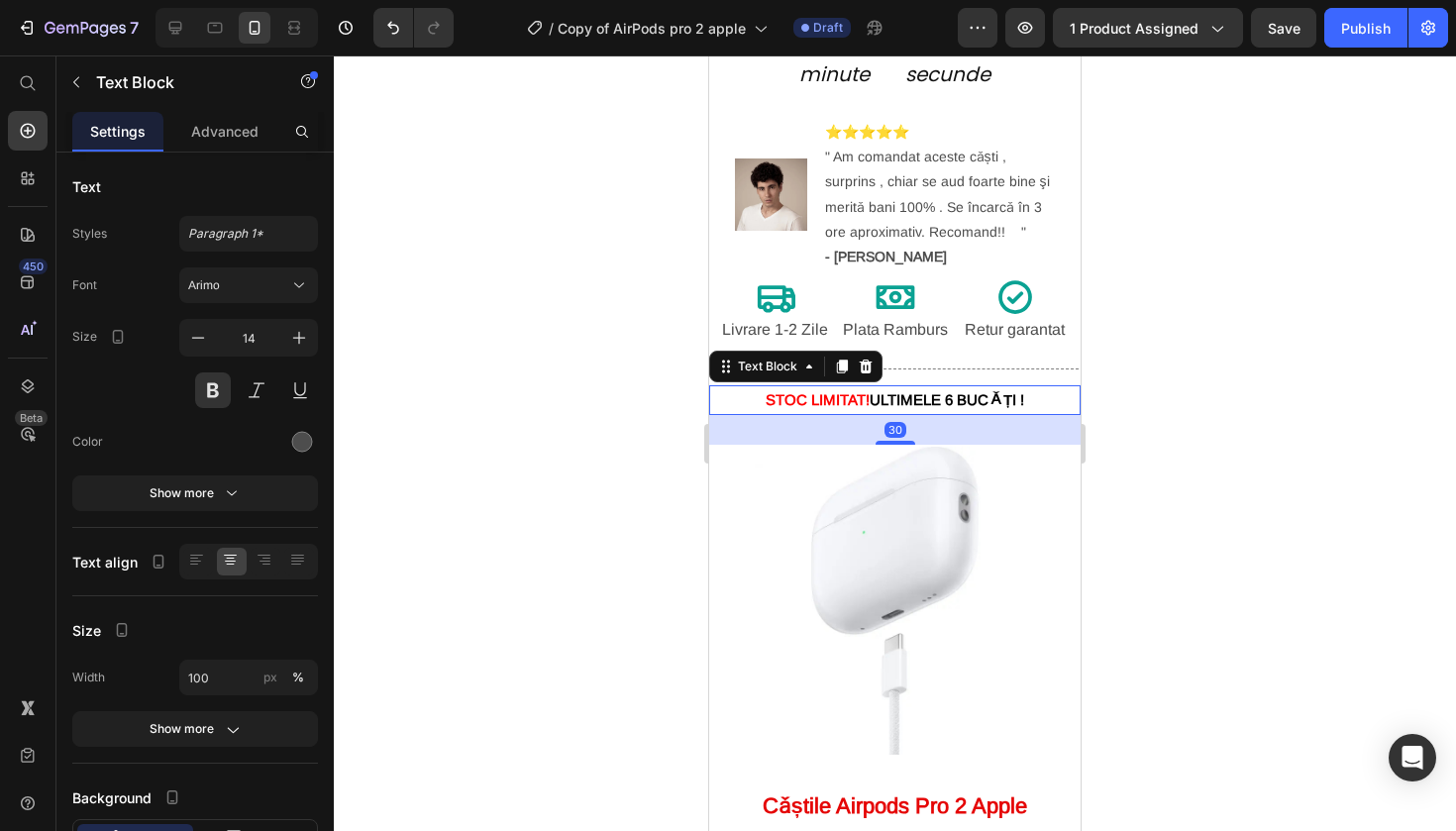 click on "ULTIMELE 6 BUCǍȚI !" at bounding box center [947, 399] 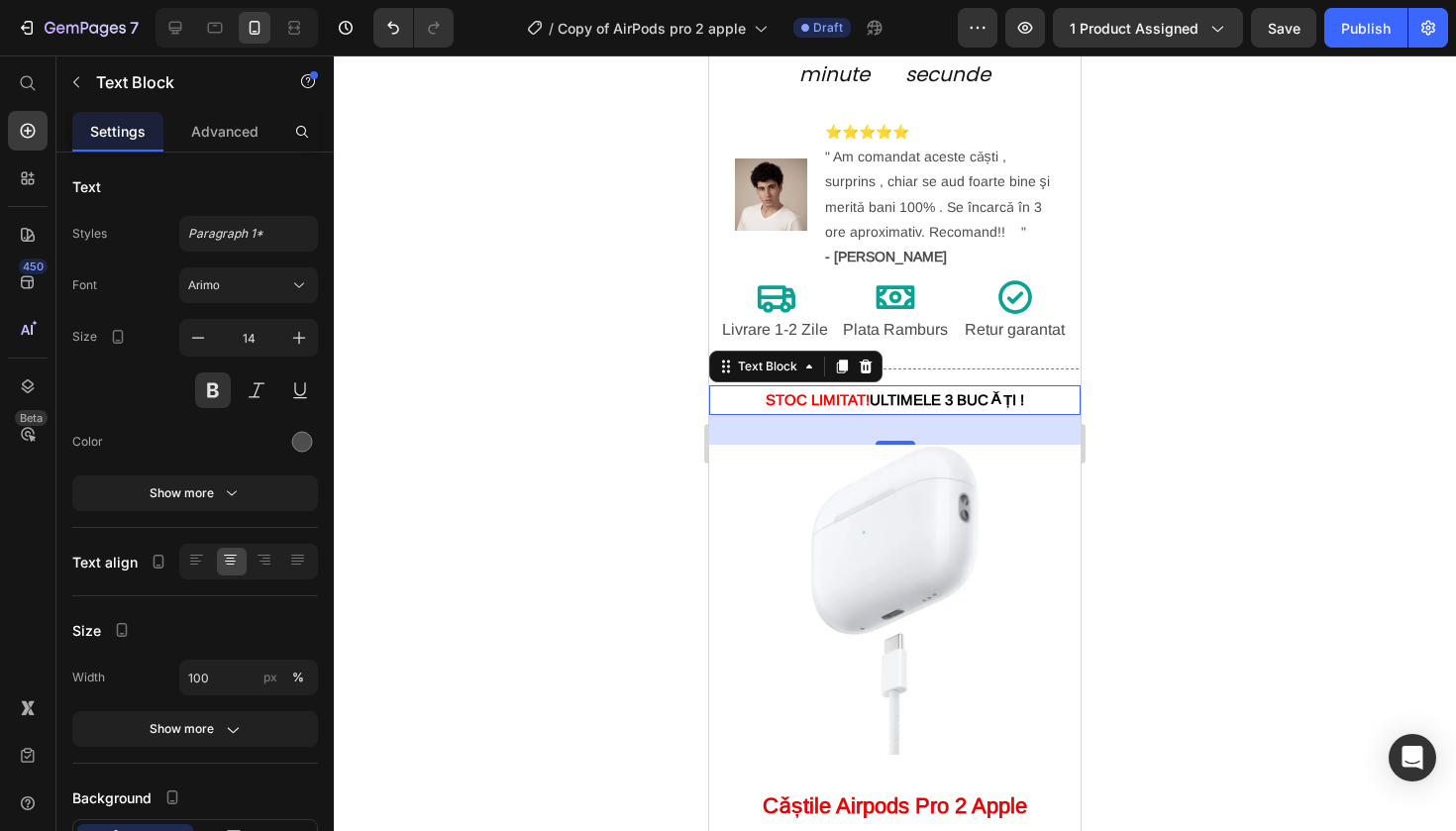 click 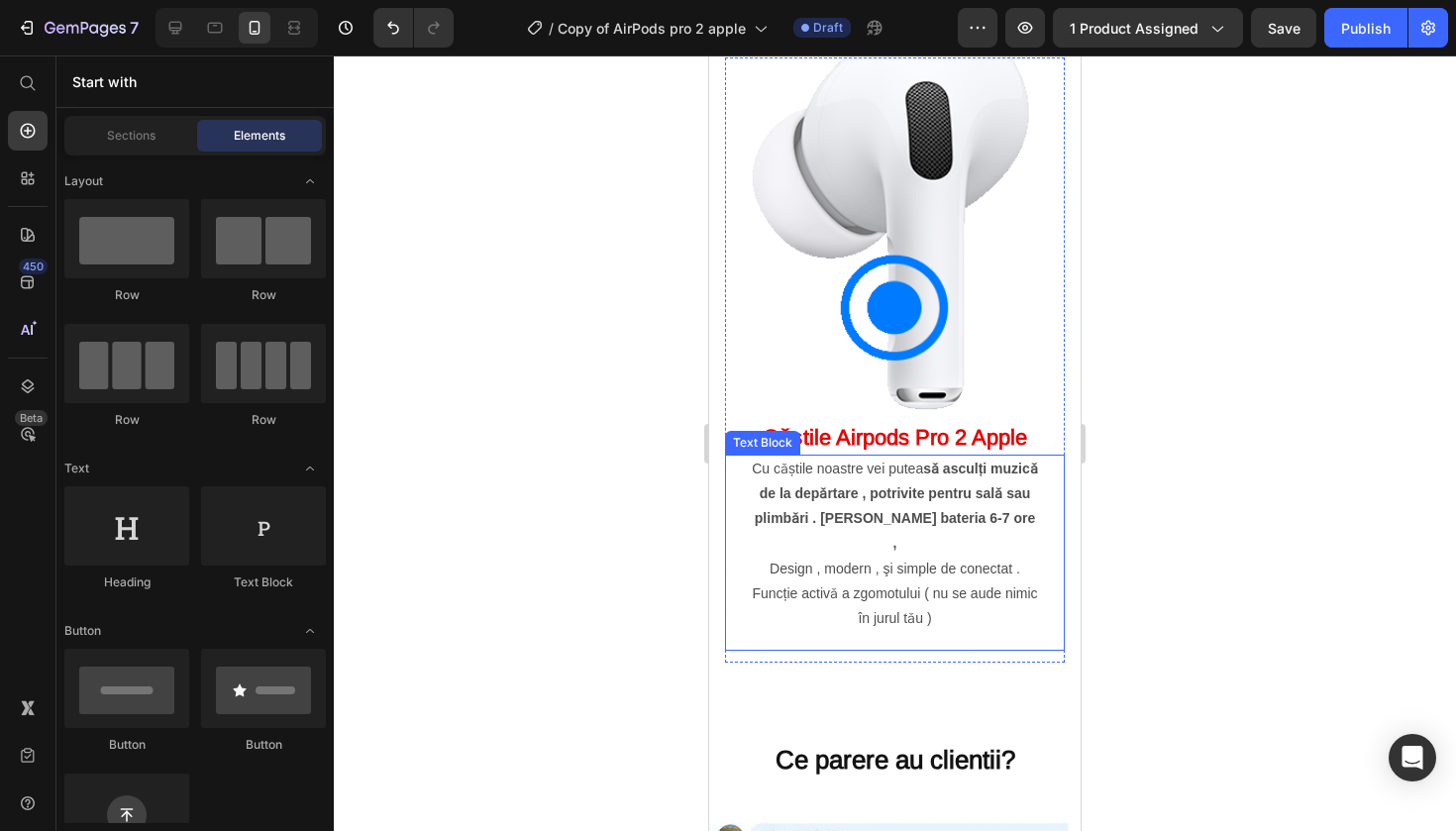 scroll, scrollTop: 1905, scrollLeft: 0, axis: vertical 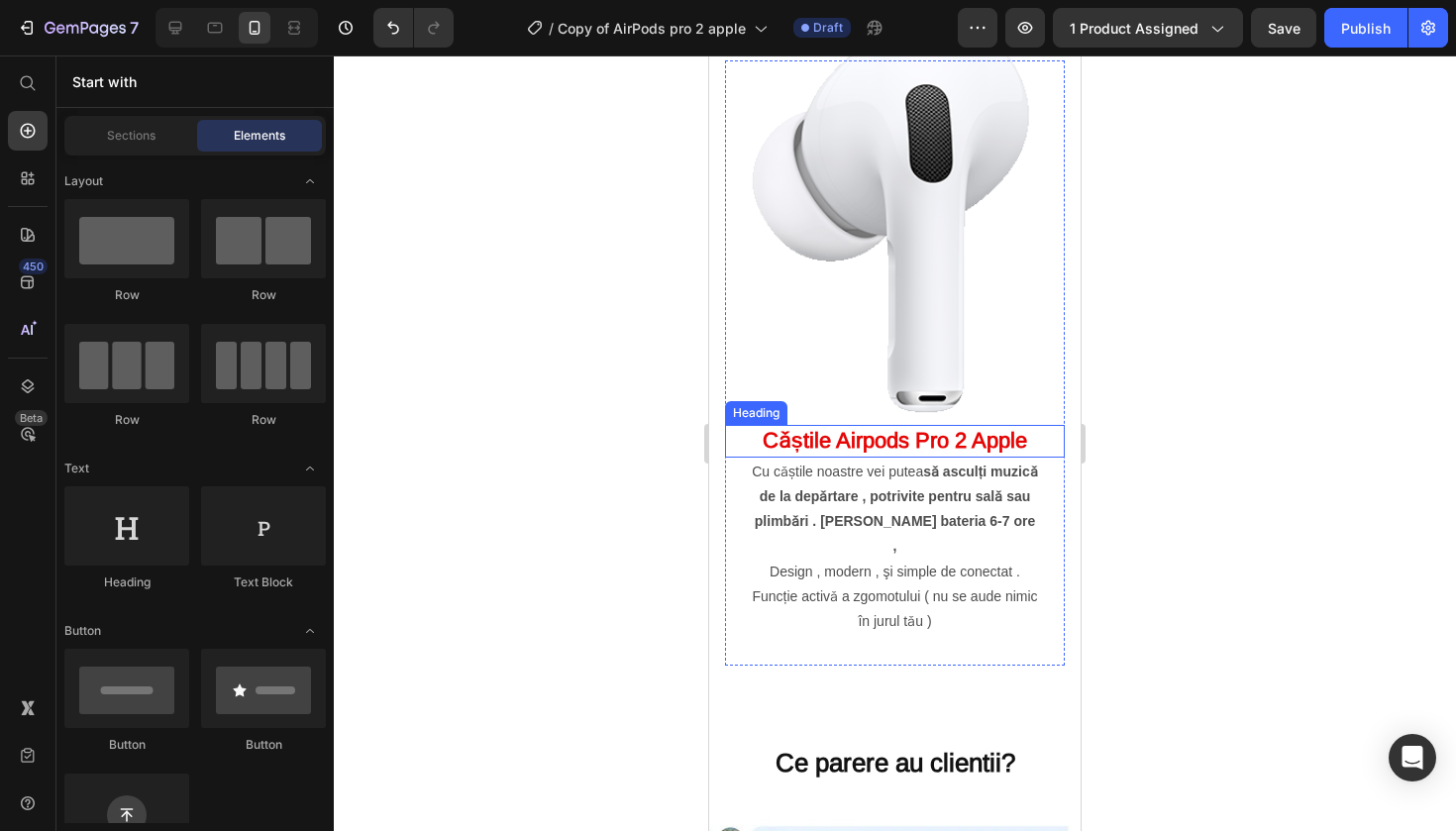 click on "Cǎștile Airpods Pro 2 Apple" at bounding box center [894, 440] 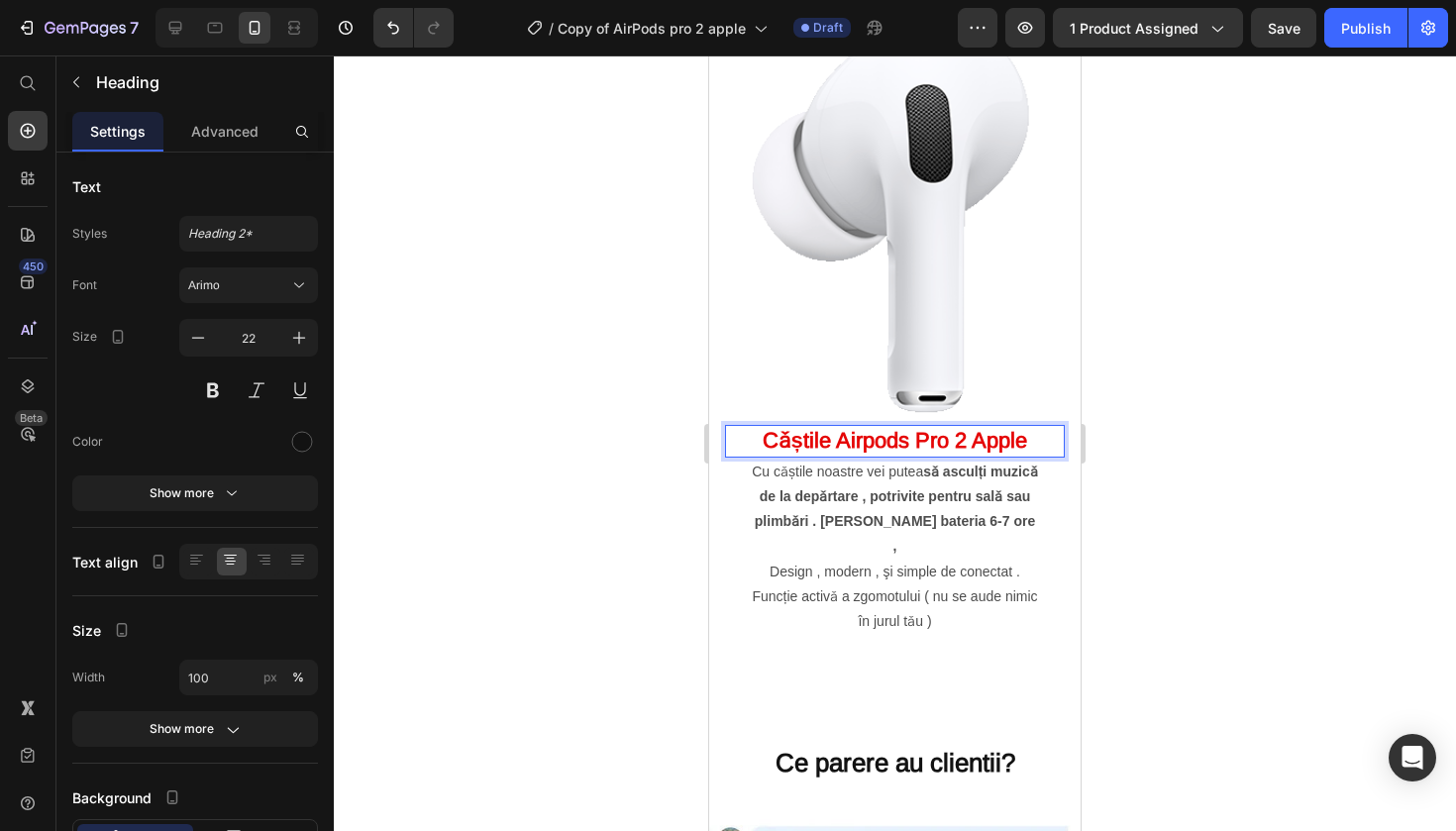 click on "Cǎștile Airpods Pro 2 Apple" at bounding box center [894, 440] 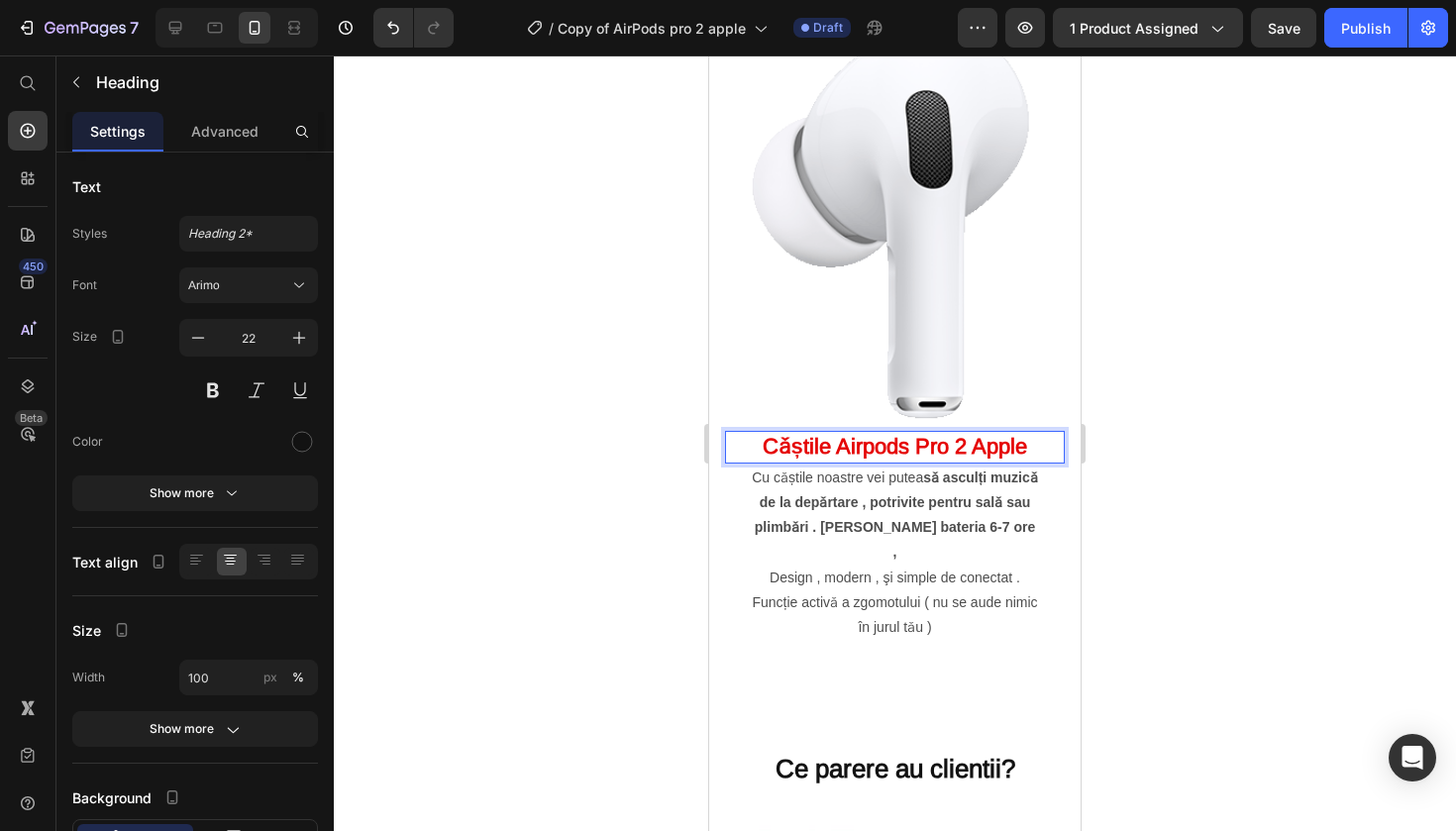 scroll, scrollTop: 1898, scrollLeft: 0, axis: vertical 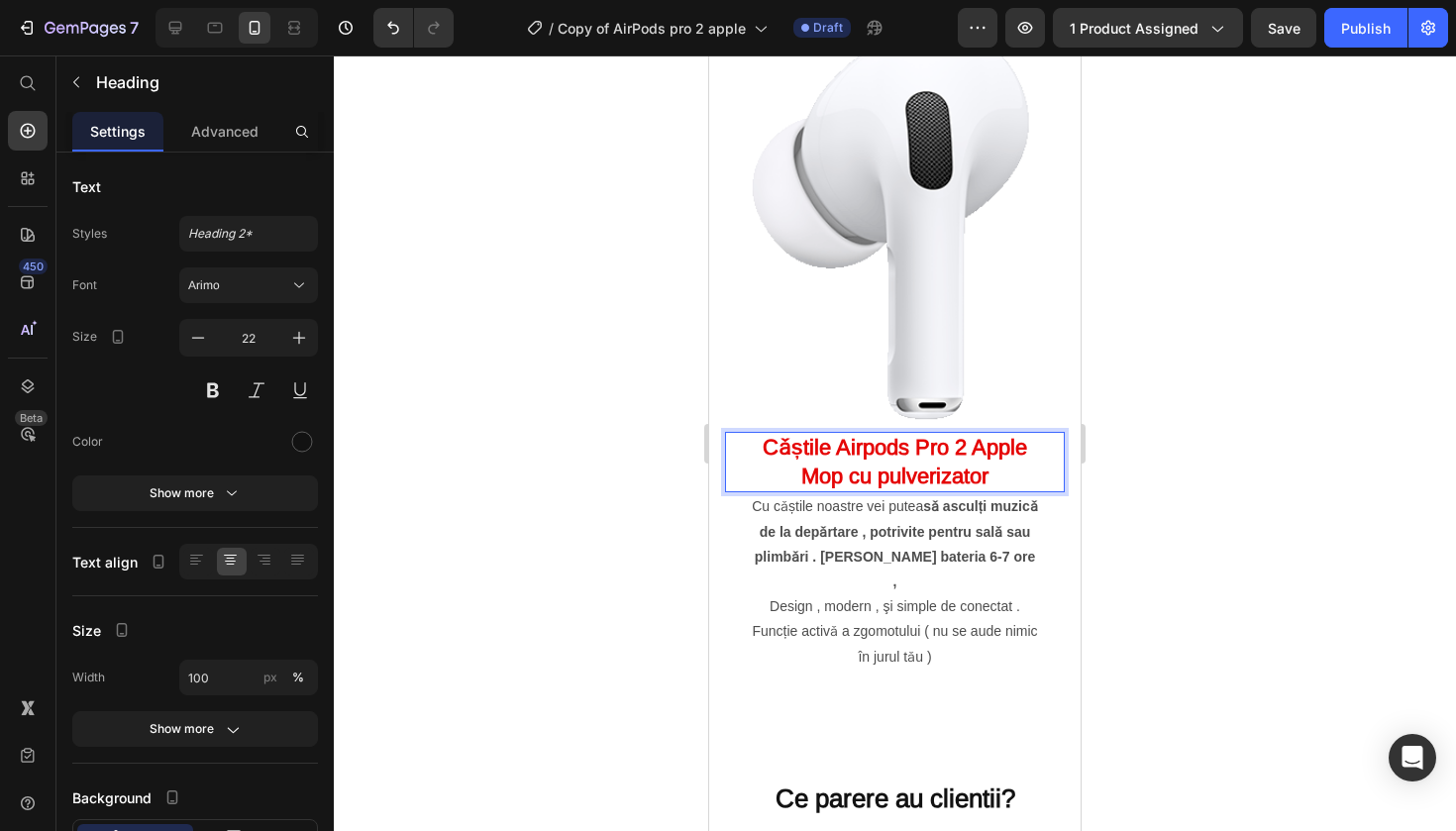 click on "Cǎștile Airpods Pro 2 Apple Mop cu pulverizator" at bounding box center (894, 462) 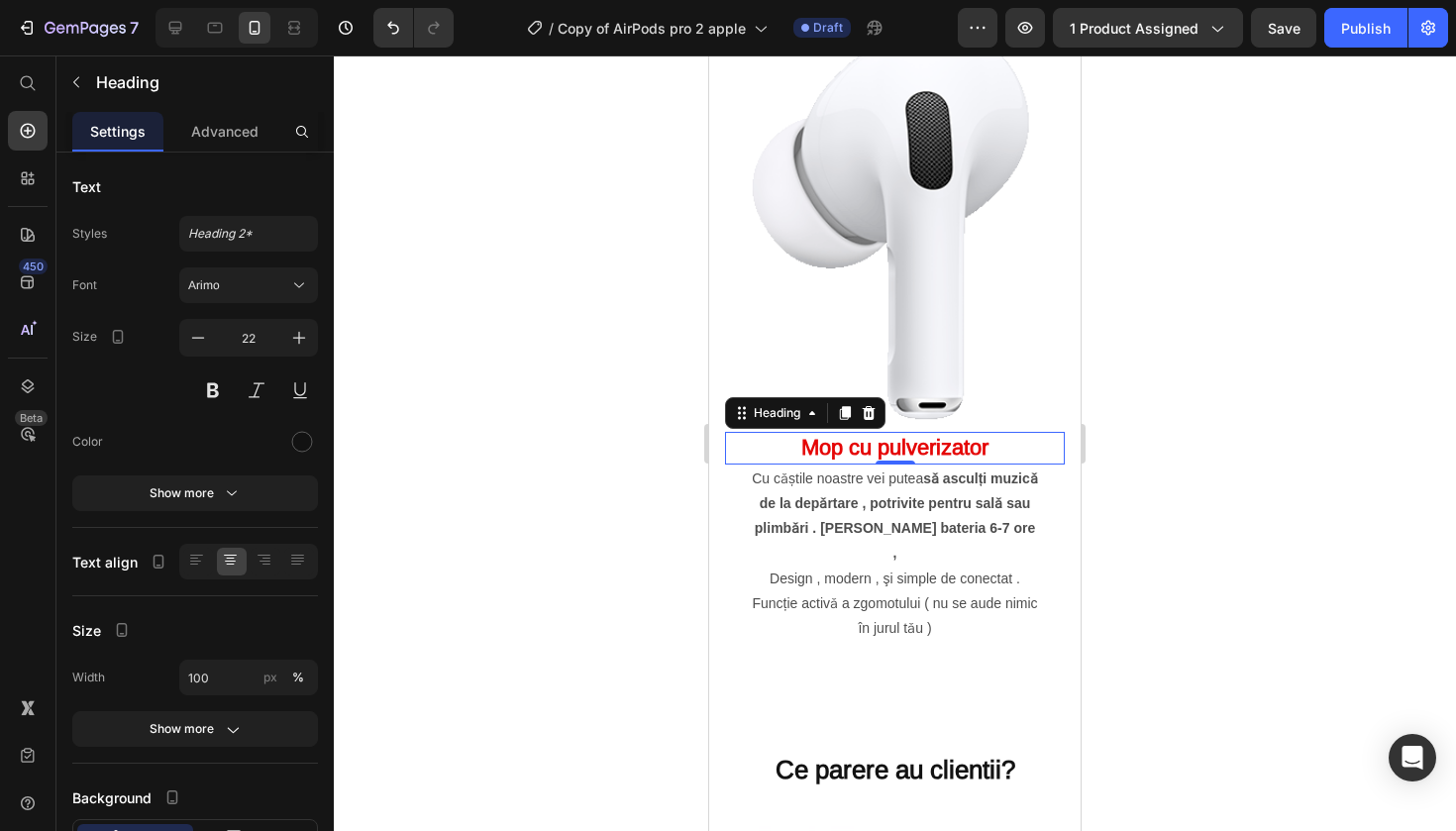 click 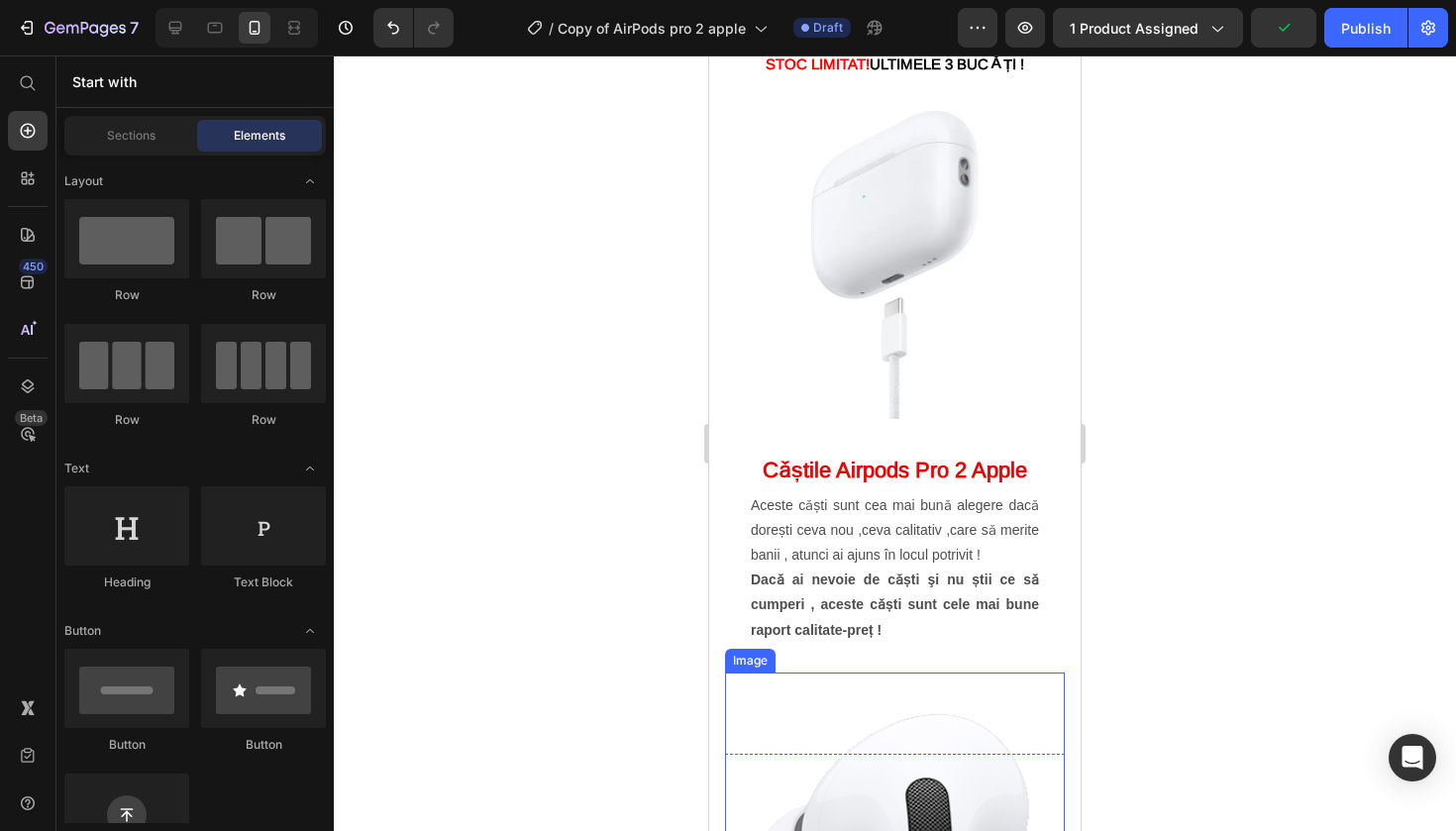 scroll, scrollTop: 1221, scrollLeft: 0, axis: vertical 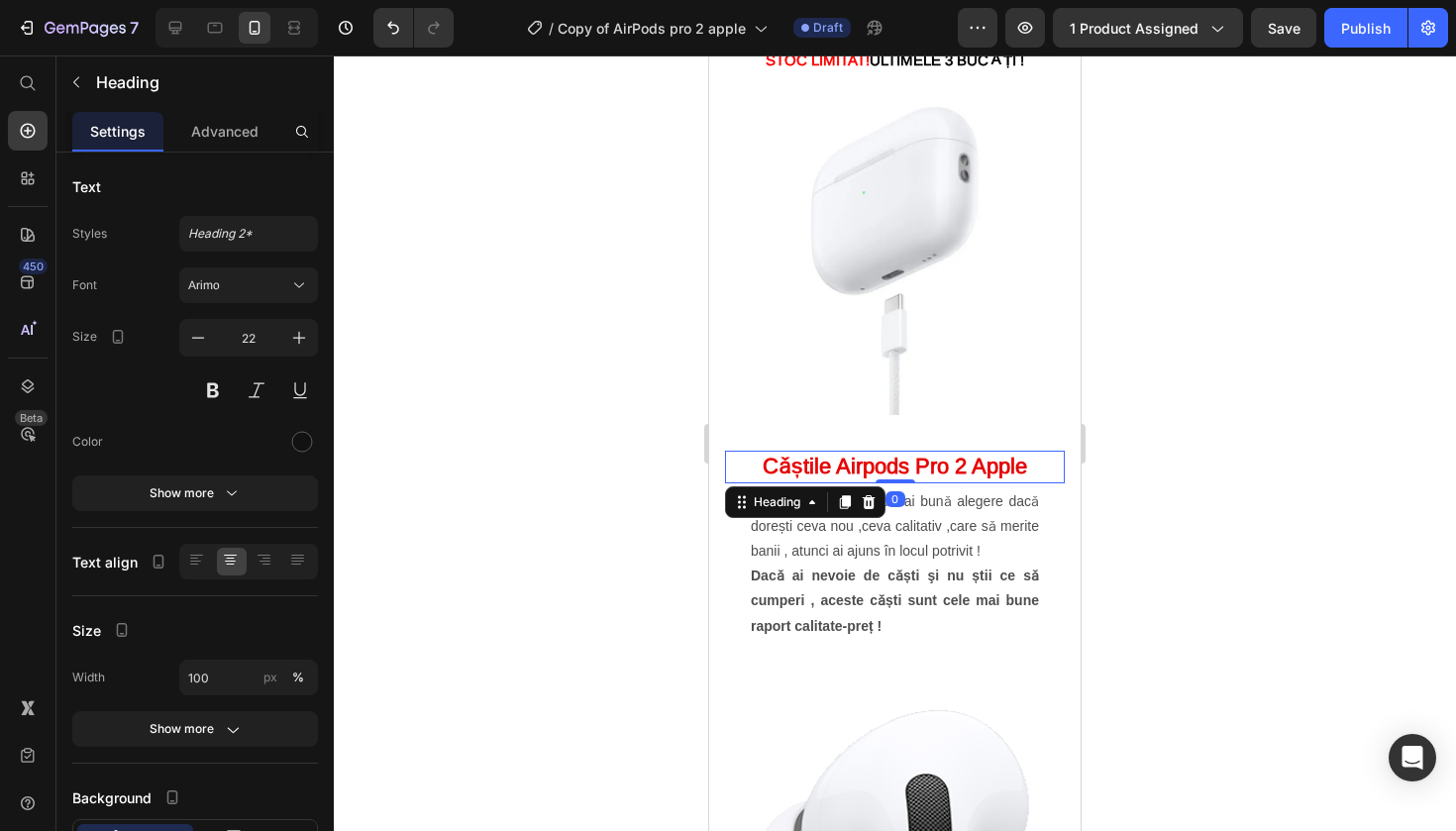 click on "Cǎștile Airpods Pro 2 Apple" at bounding box center (894, 466) 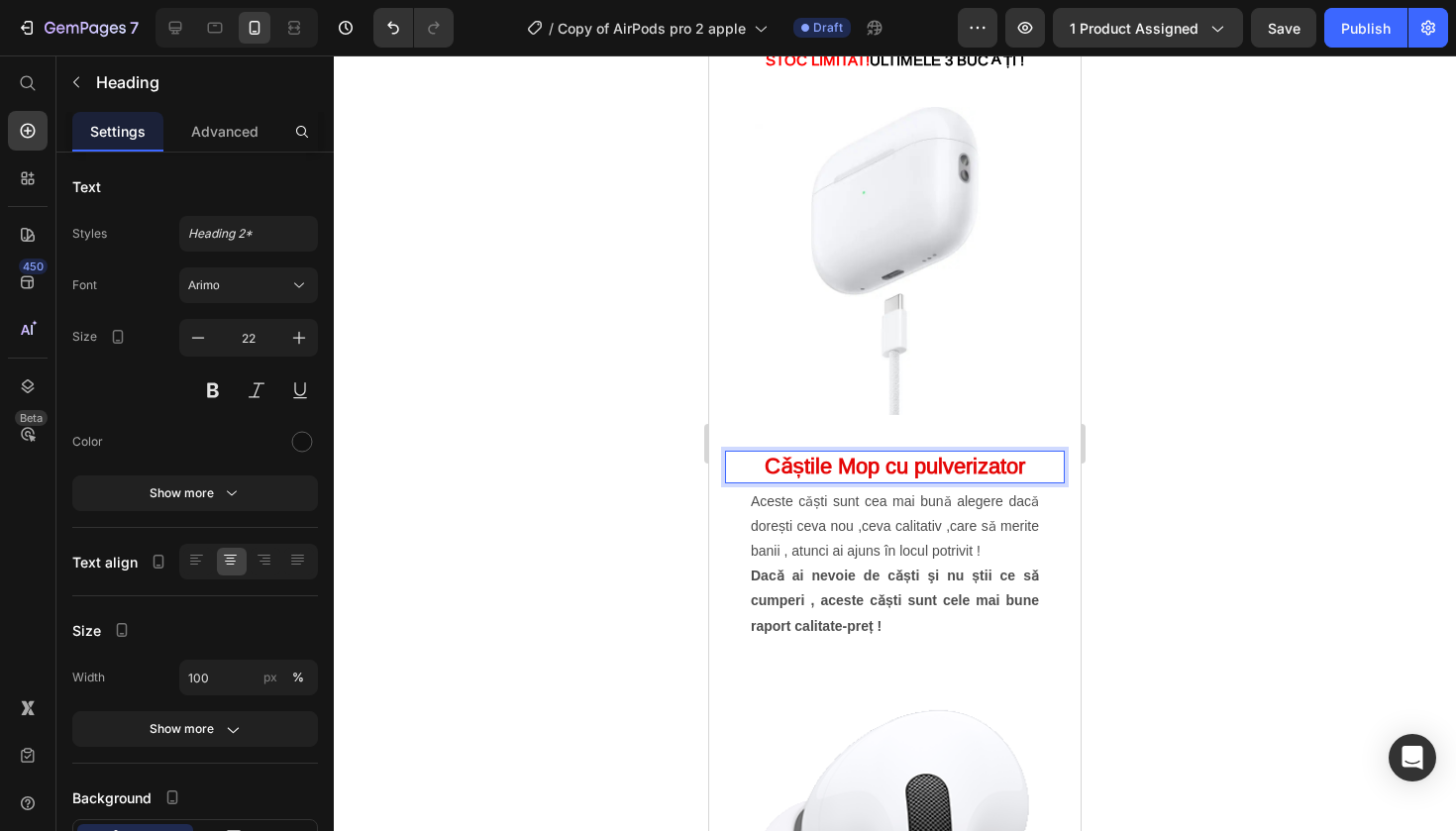 click on "Cǎștile Mop cu pulverizator" at bounding box center (894, 466) 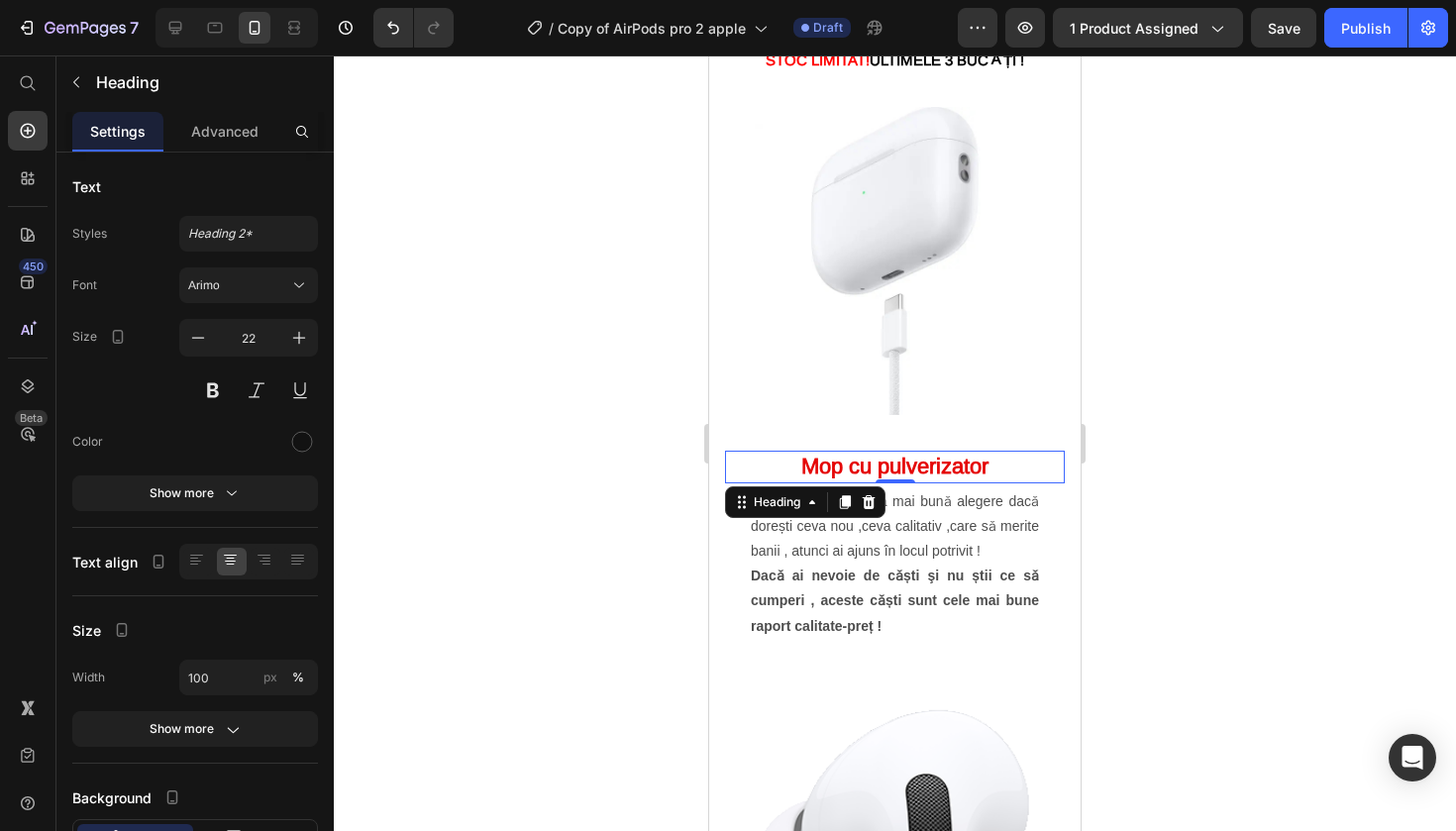 click 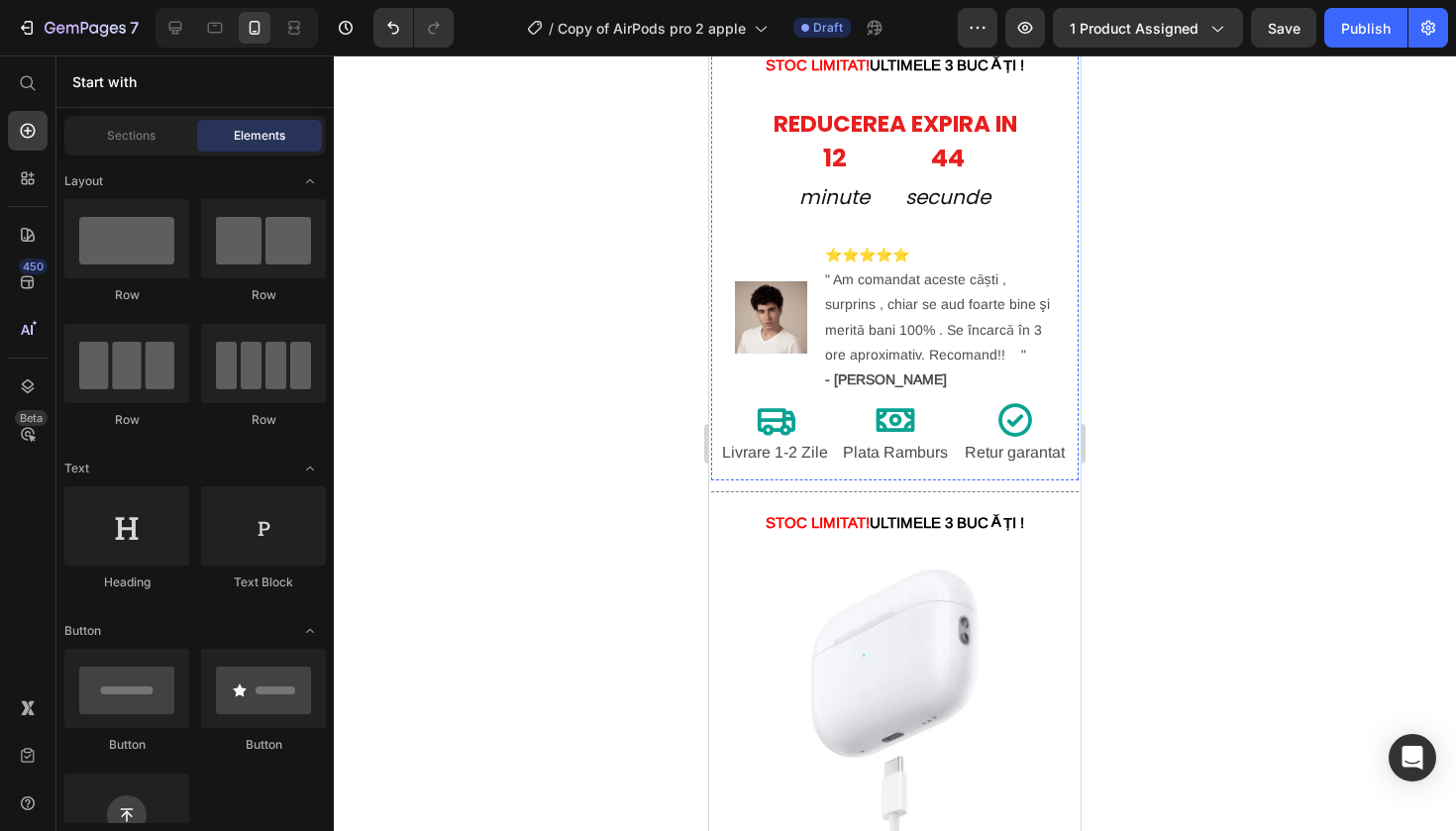 scroll, scrollTop: 809, scrollLeft: 0, axis: vertical 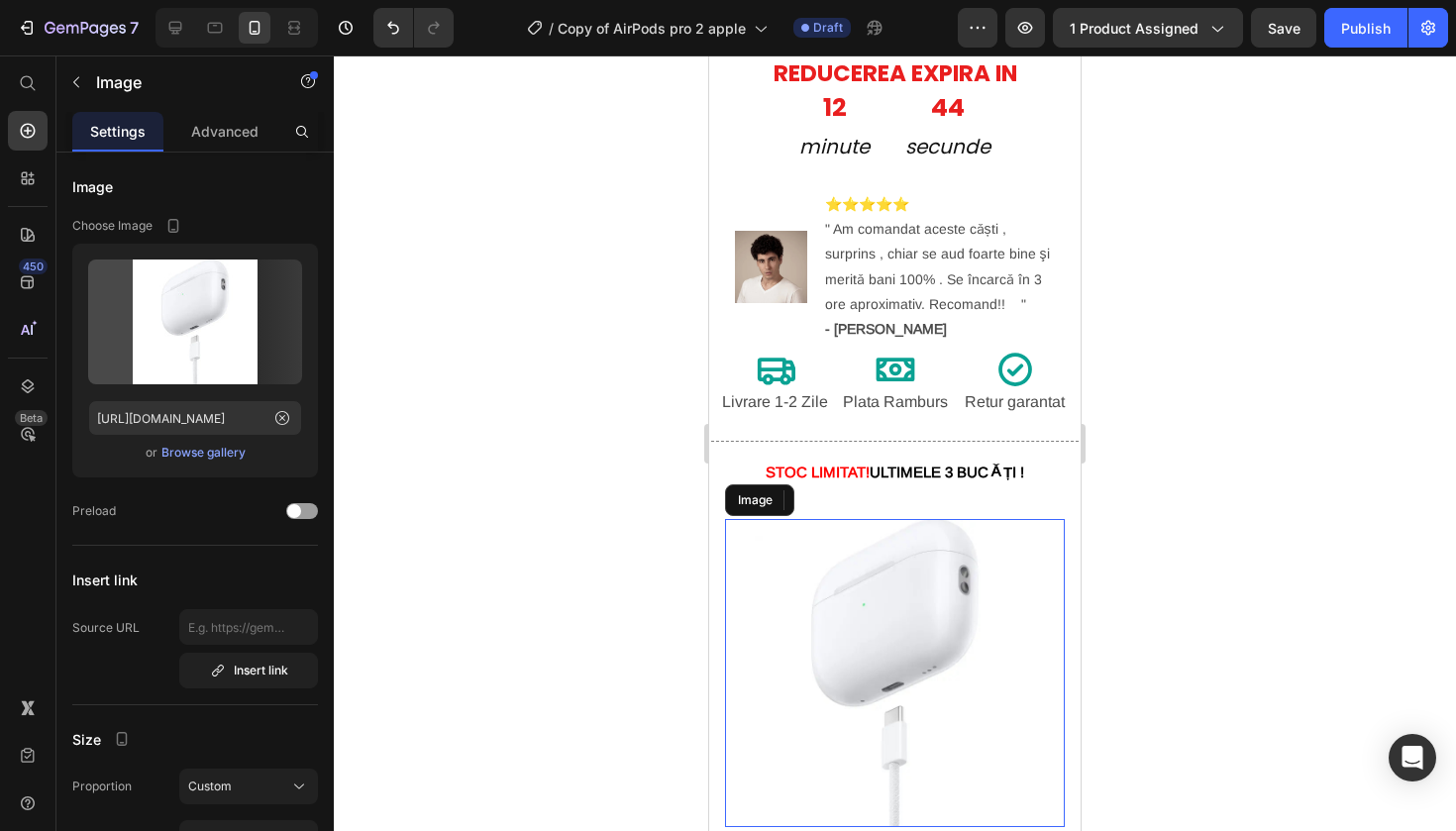 click at bounding box center (894, 673) 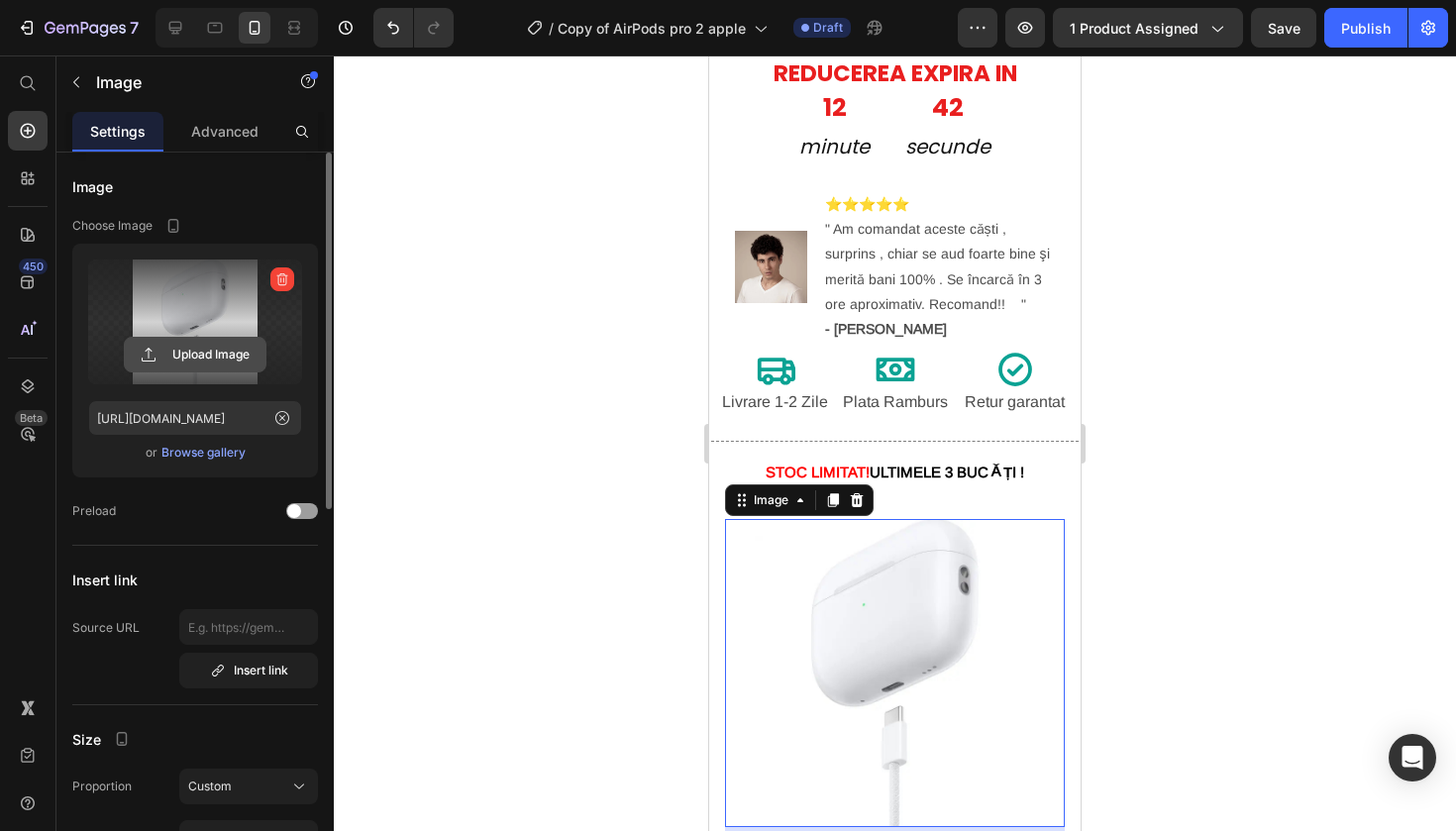 click 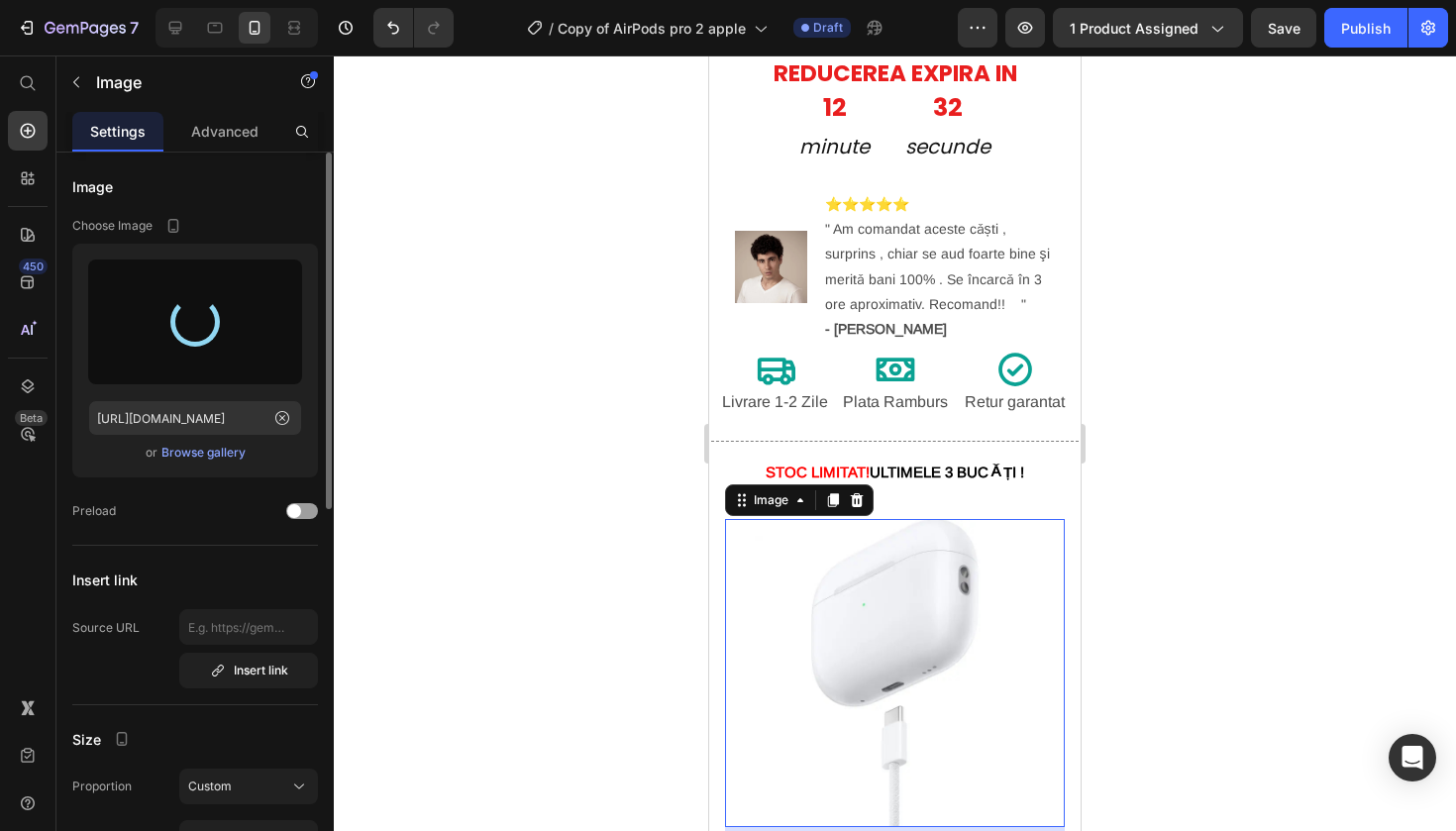 type on "https://cdn.shopify.com/s/files/1/0964/9904/0520/files/gempages_568199438024049601-54001e5b-2c05-4415-9ea8-ffb6c81485cc.webp" 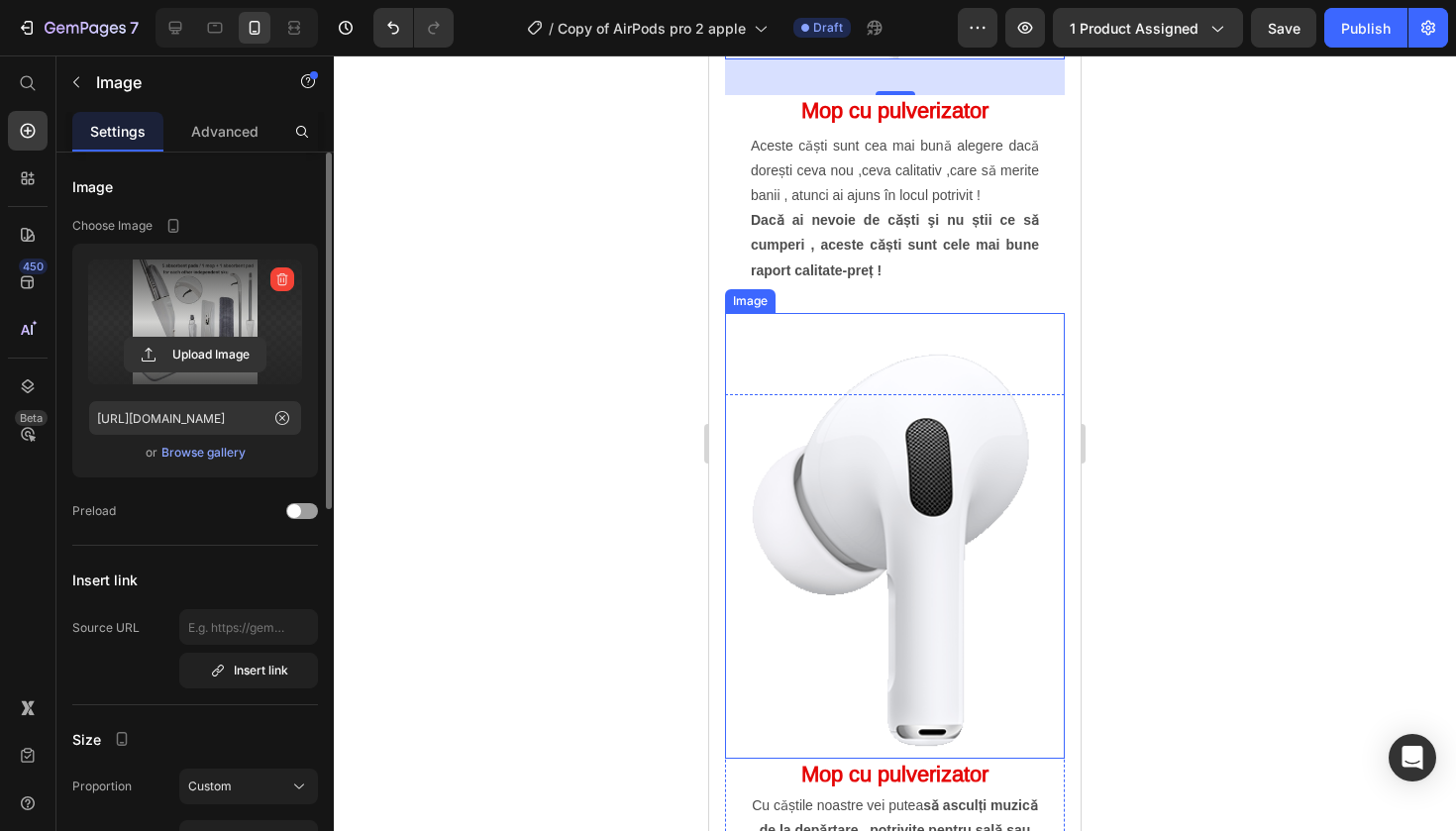 scroll, scrollTop: 1579, scrollLeft: 0, axis: vertical 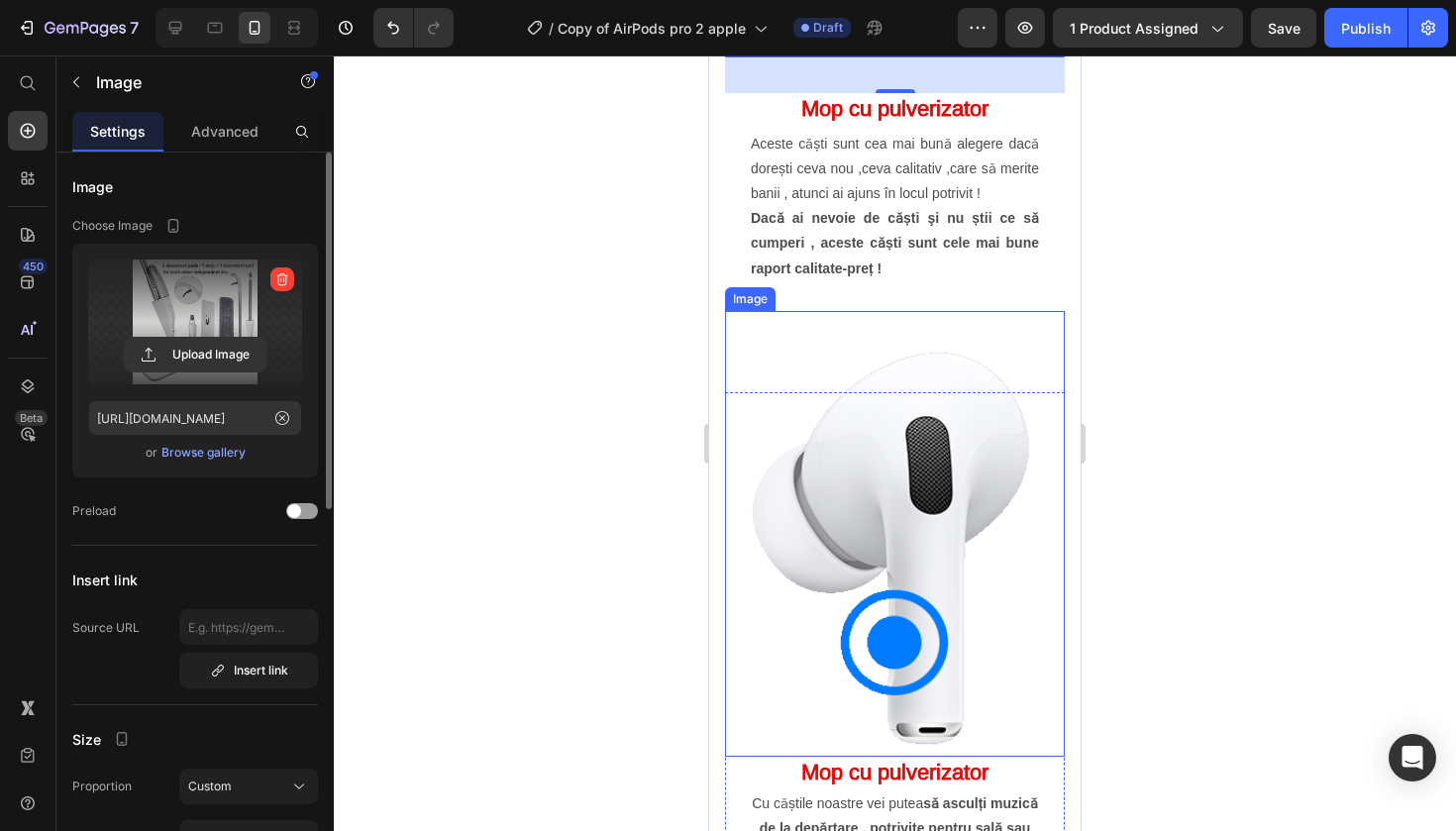 click at bounding box center (894, 534) 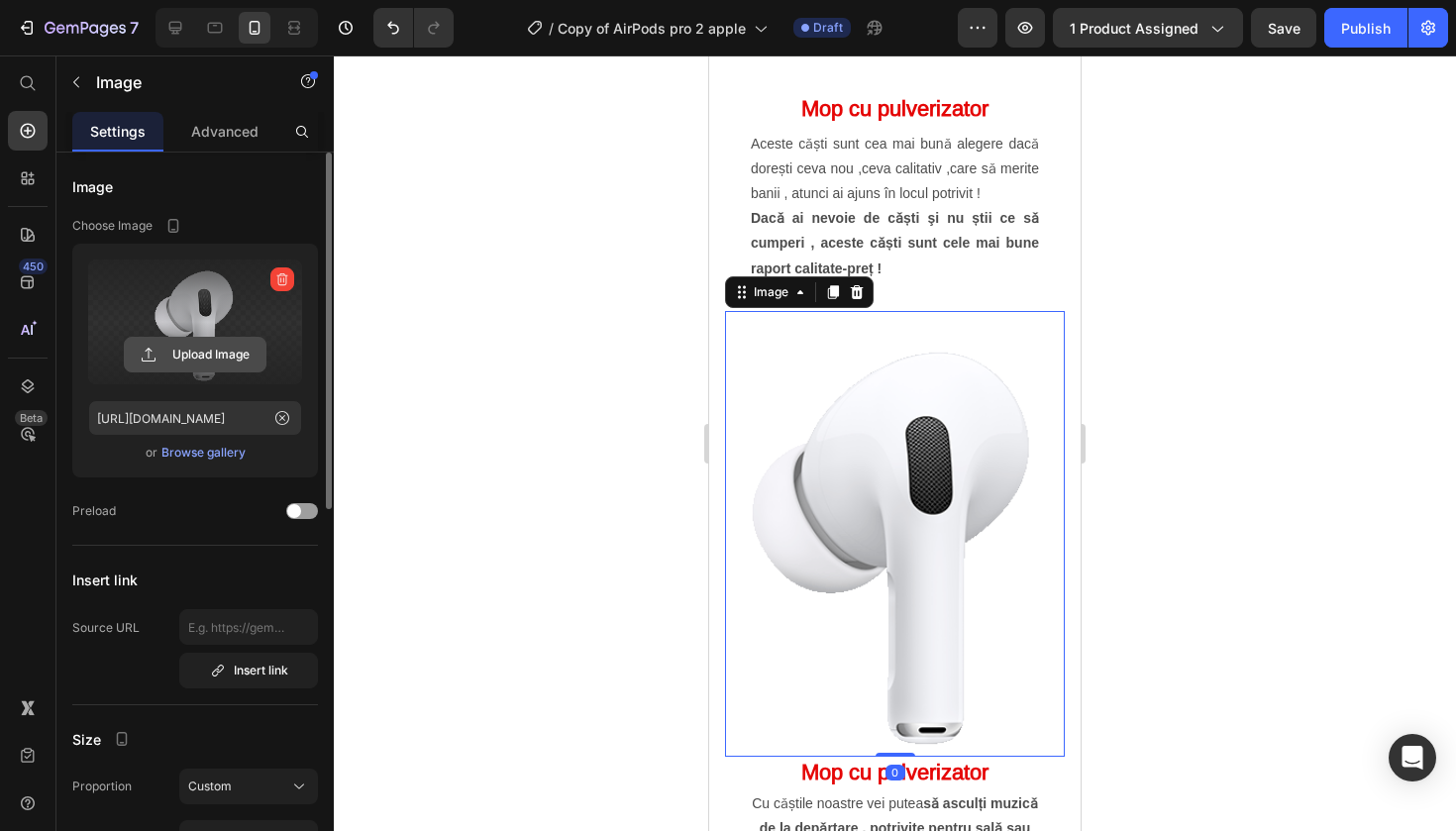 click 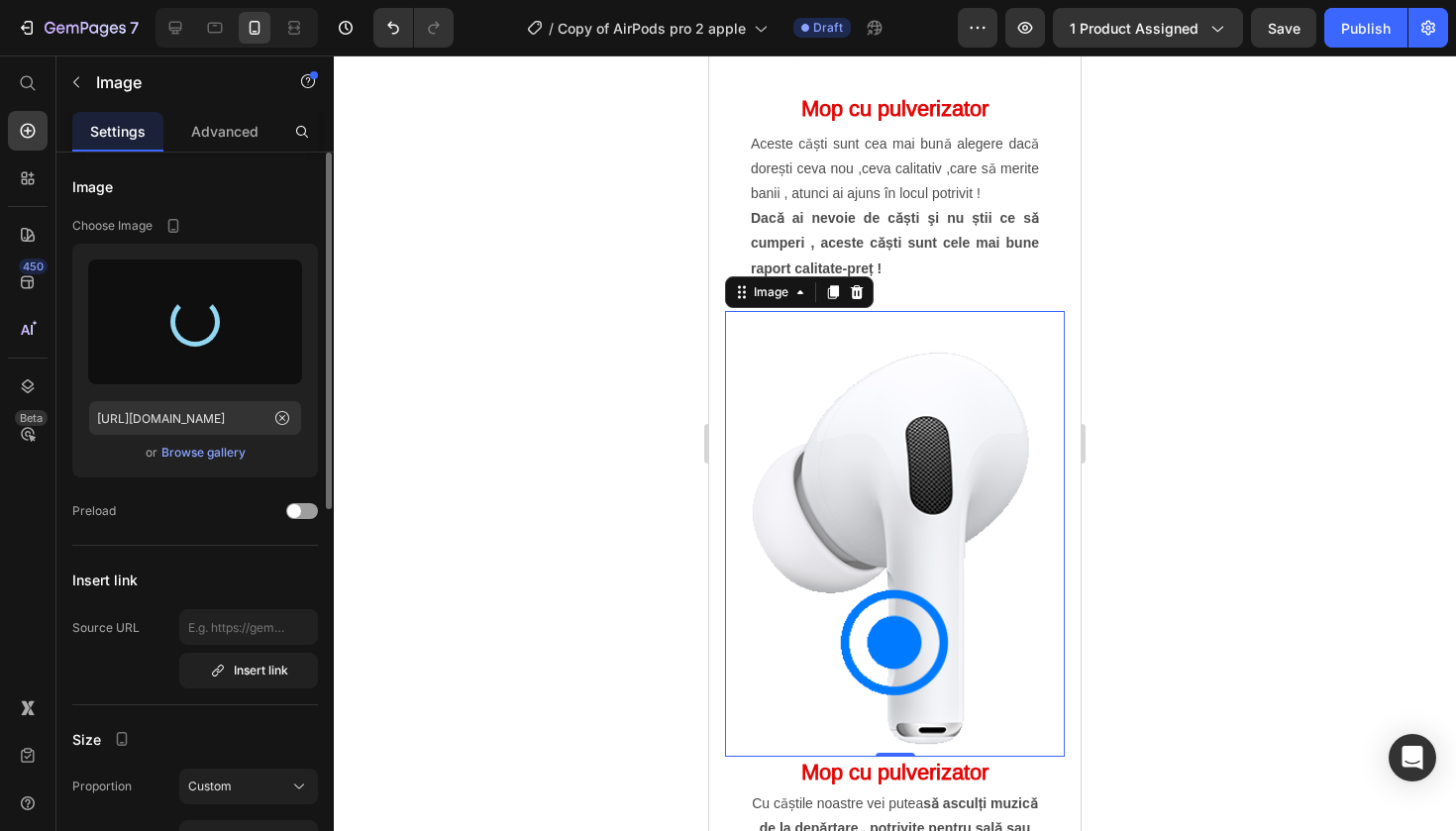 type on "https://cdn.shopify.com/s/files/1/0964/9904/0520/files/gempages_568199438024049601-70f1d9d2-f5b9-4ae5-a312-697179137e26.webp" 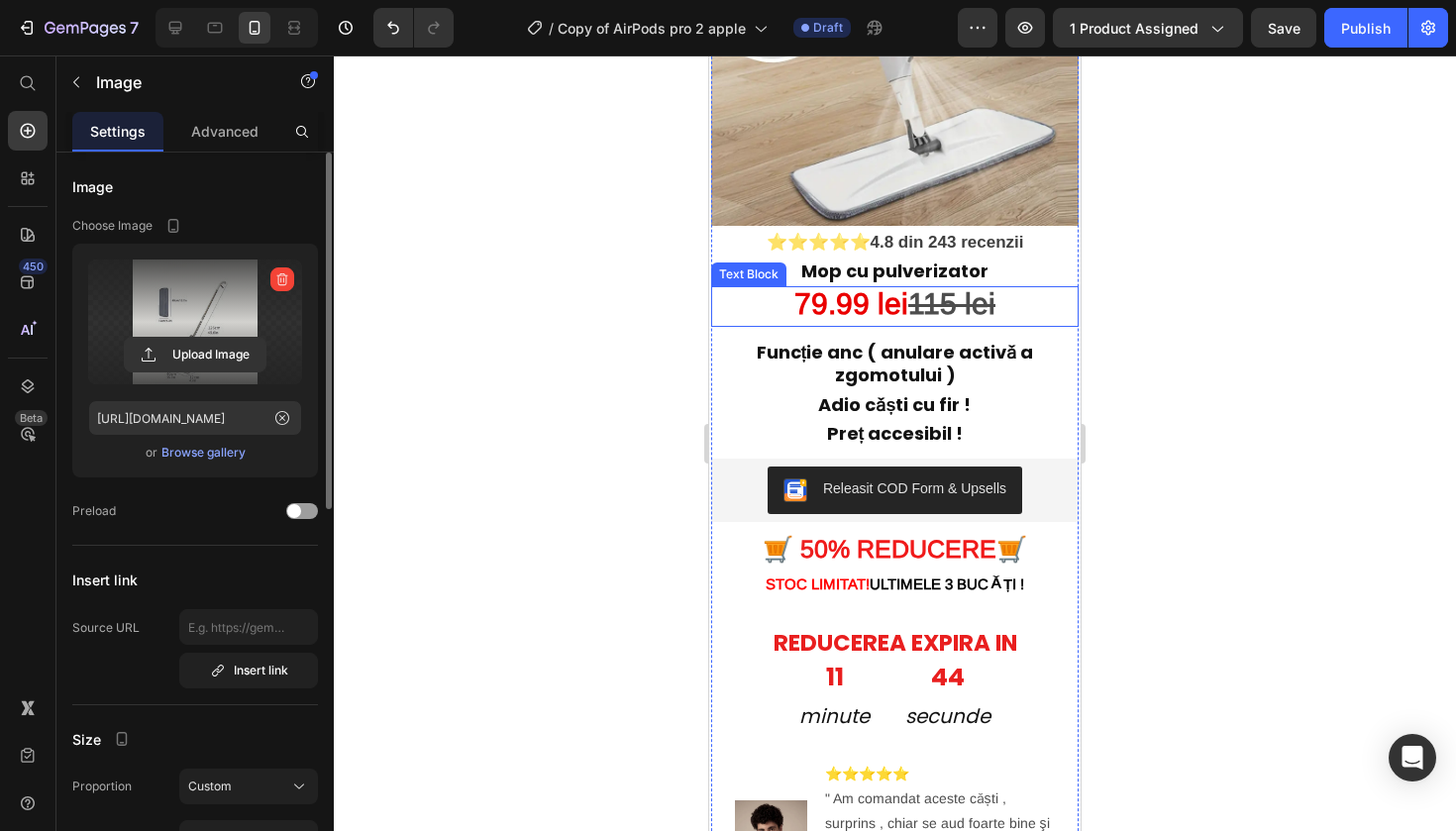 scroll, scrollTop: 241, scrollLeft: 0, axis: vertical 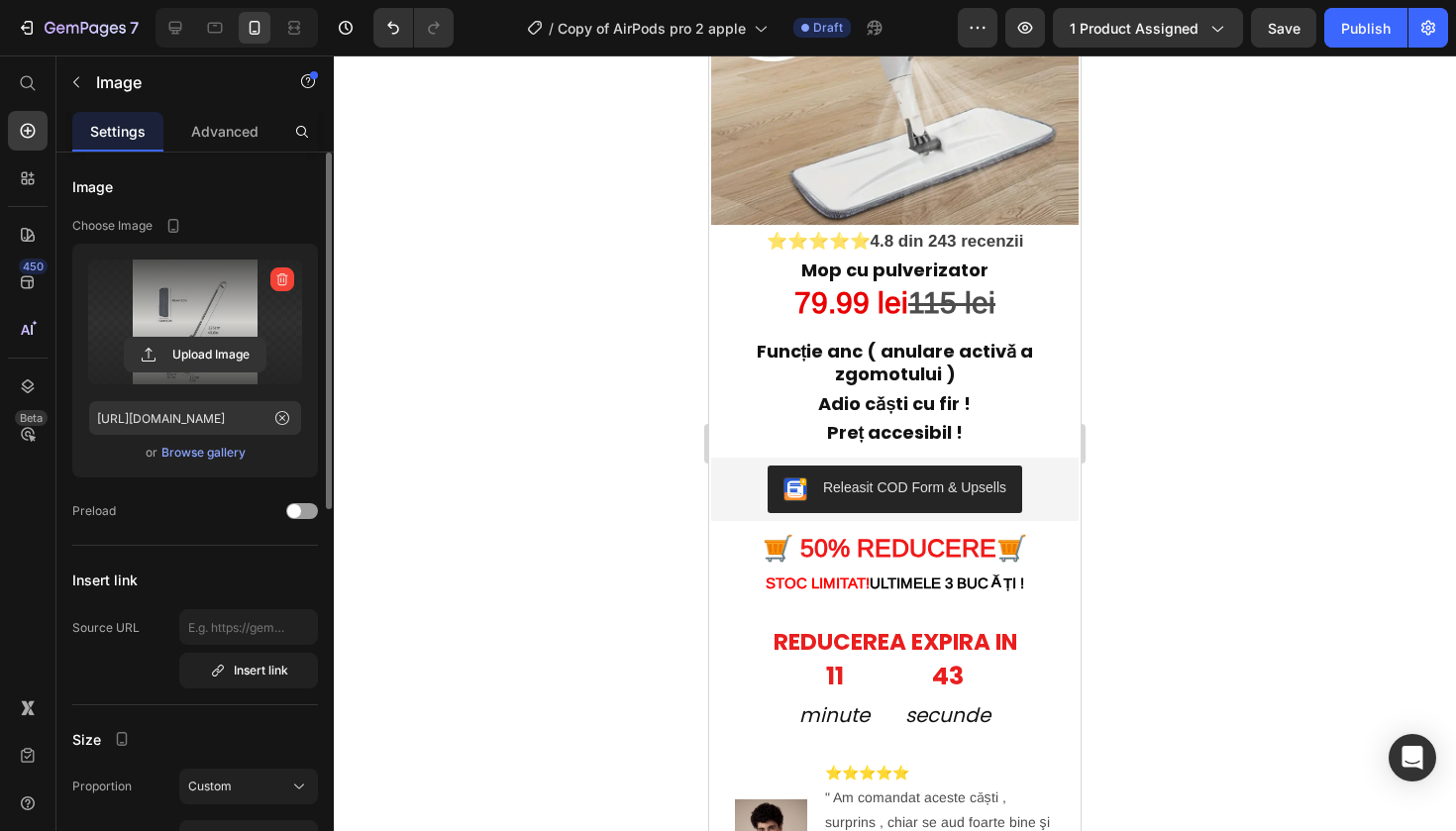 click 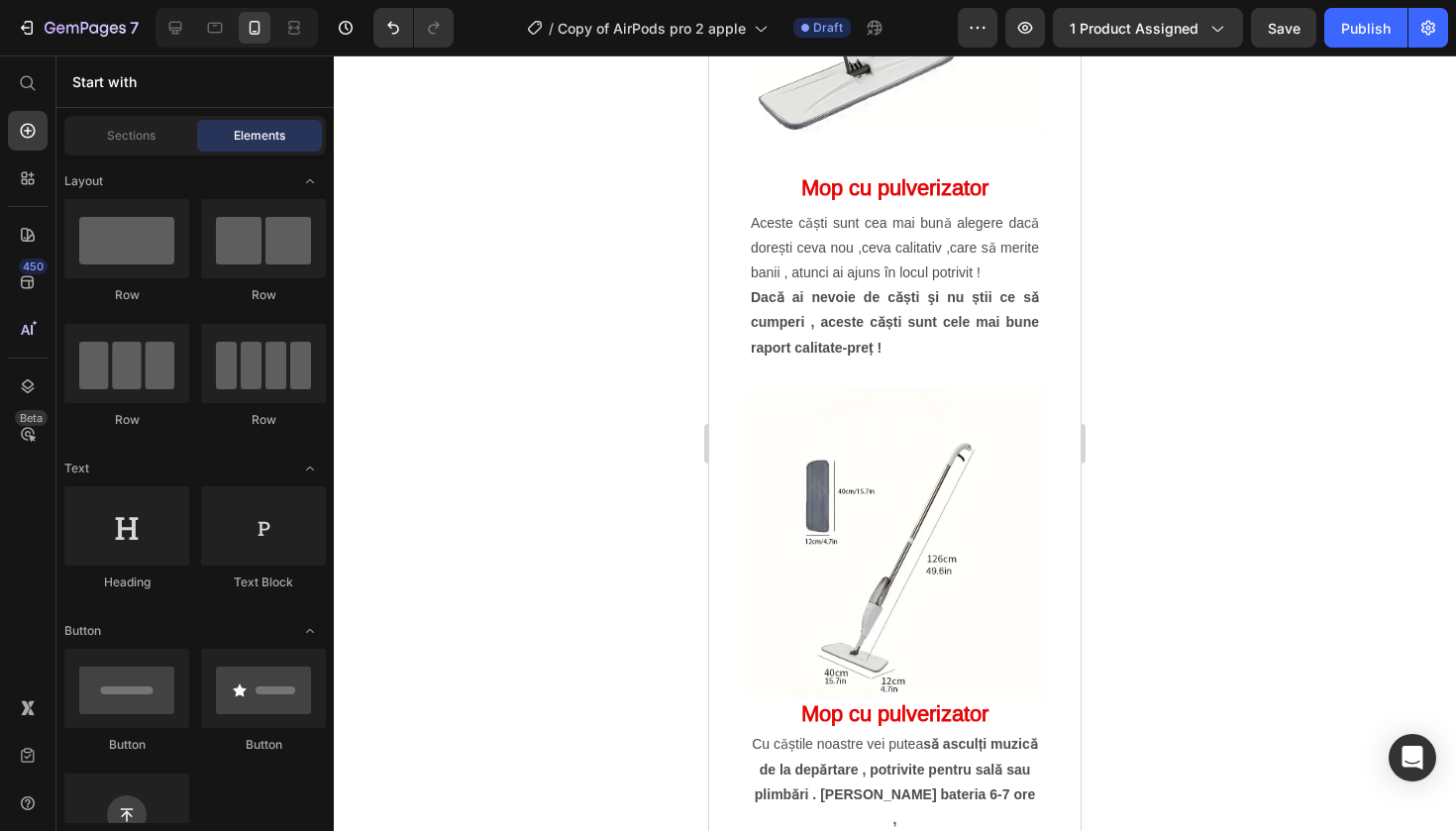 scroll, scrollTop: 1502, scrollLeft: 0, axis: vertical 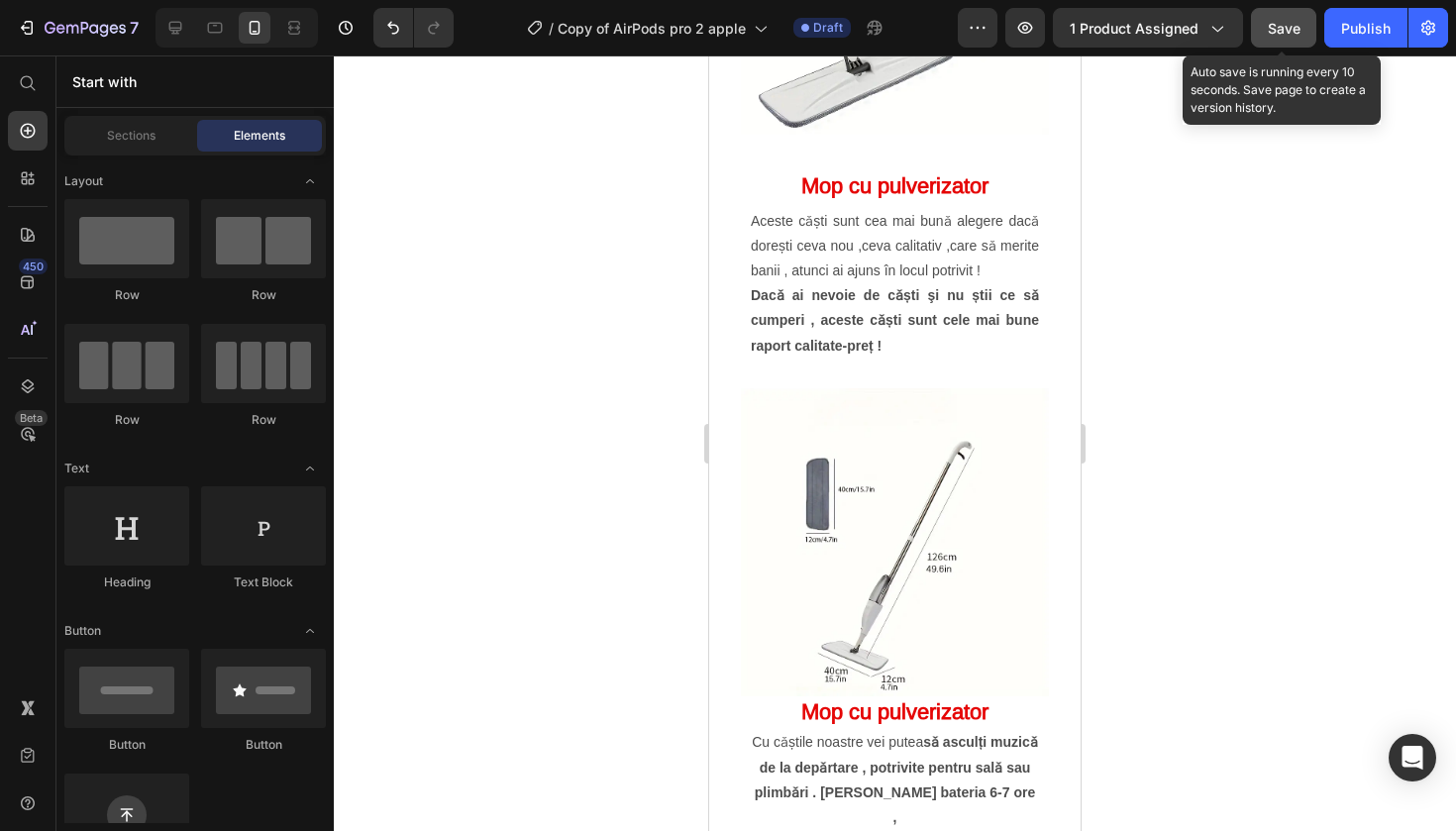 click on "Save" at bounding box center [1284, 28] 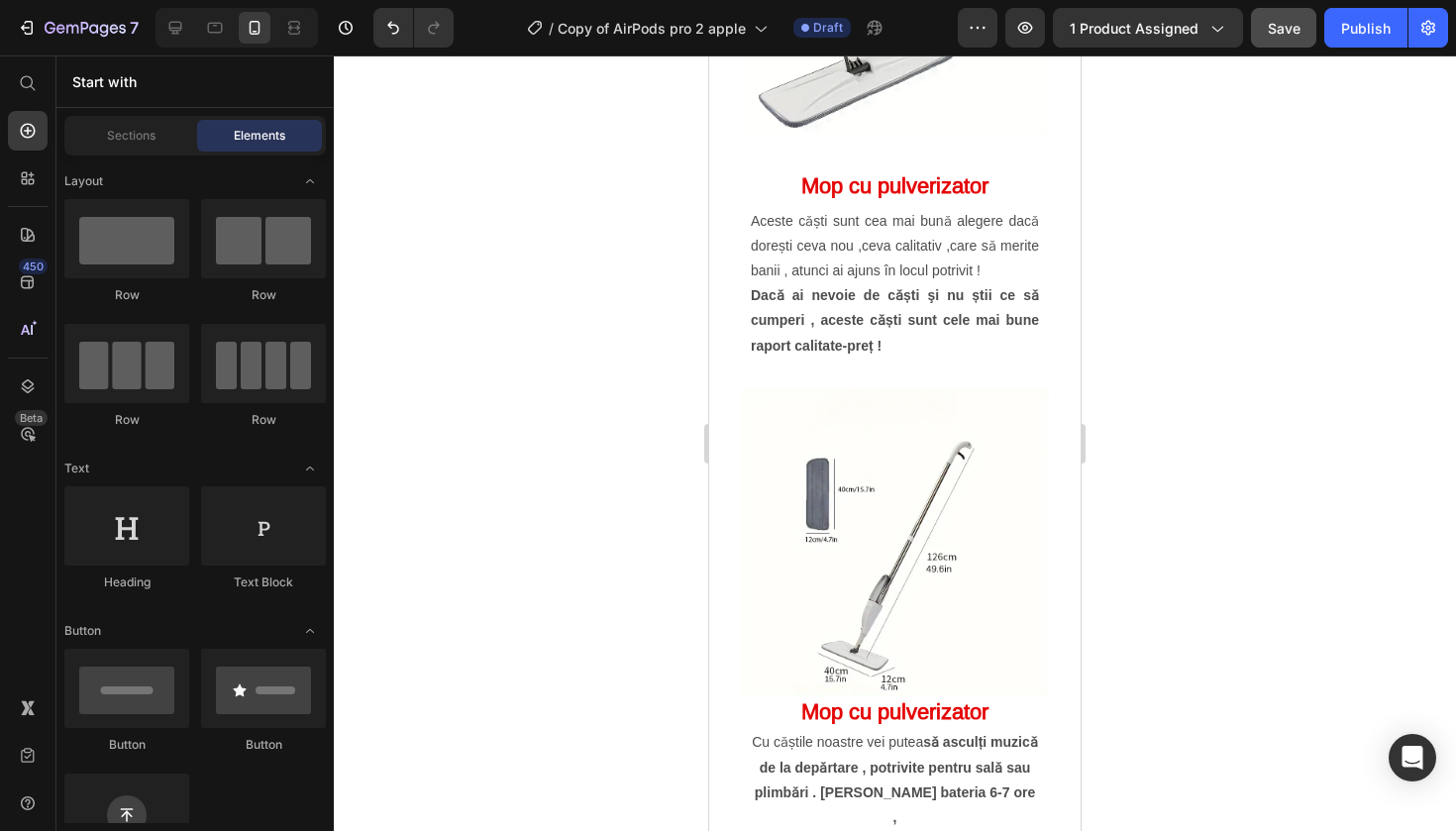 click 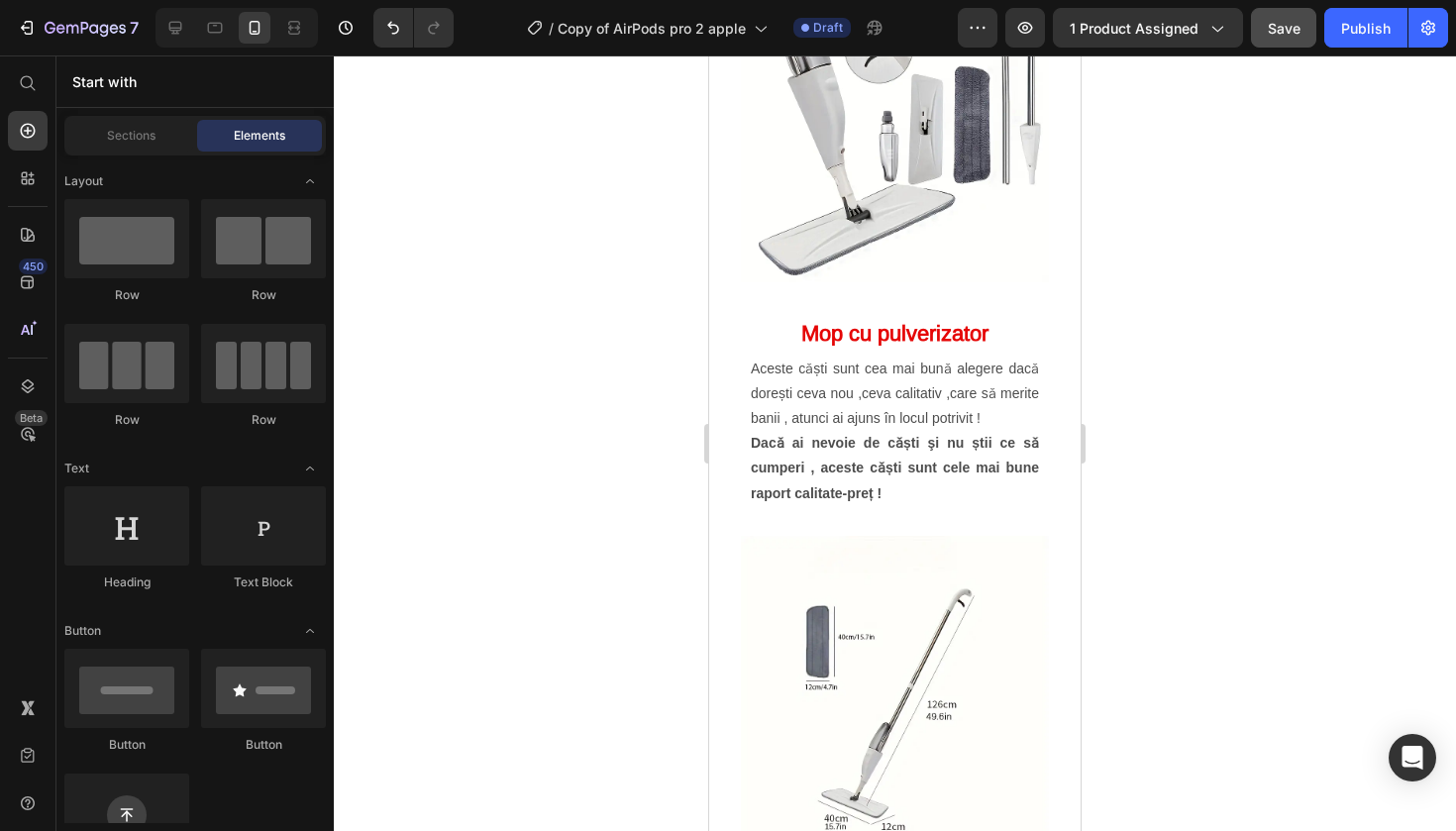 scroll, scrollTop: 1413, scrollLeft: 0, axis: vertical 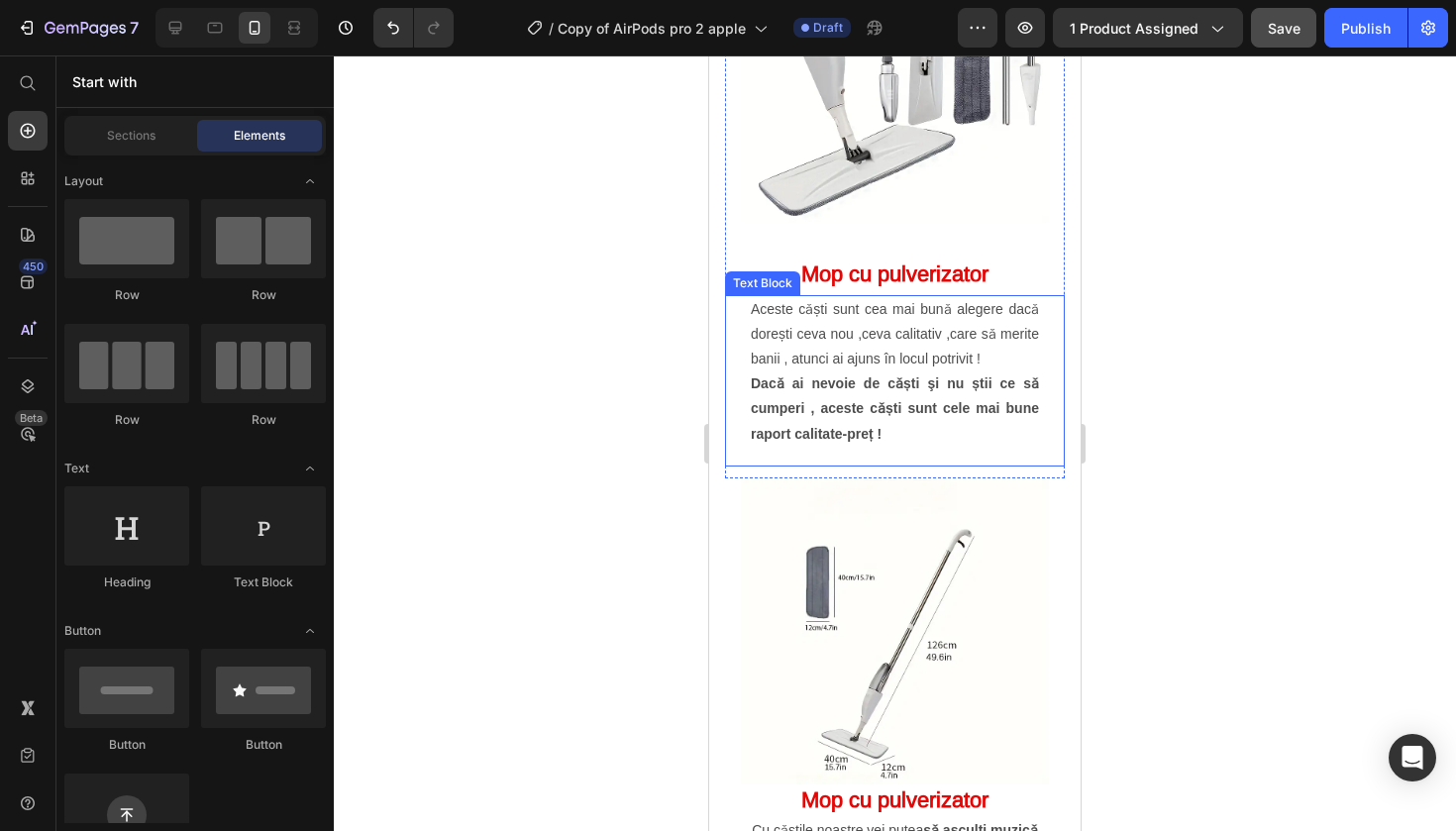 click on "Aceste cǎști sunt cea mai bunǎ alegere dacǎ dorești ceva nou ,ceva calitativ ,care sǎ merite banii , atunci ai ajuns în locul potrivit !" at bounding box center (894, 335) 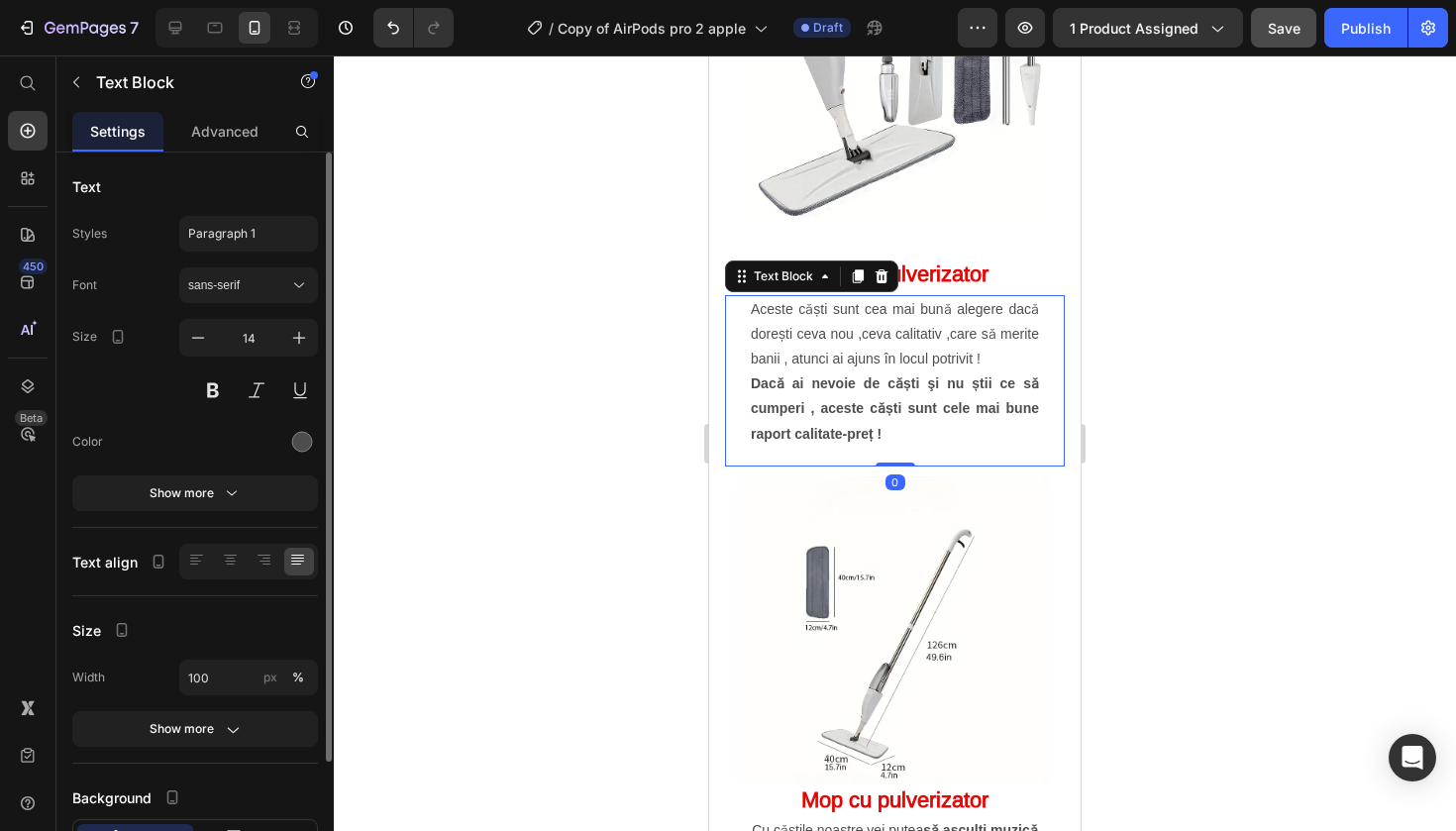 click on "Aceste cǎști sunt cea mai bunǎ alegere dacǎ dorești ceva nou ,ceva calitativ ,care sǎ merite banii , atunci ai ajuns în locul potrivit !" at bounding box center [894, 335] 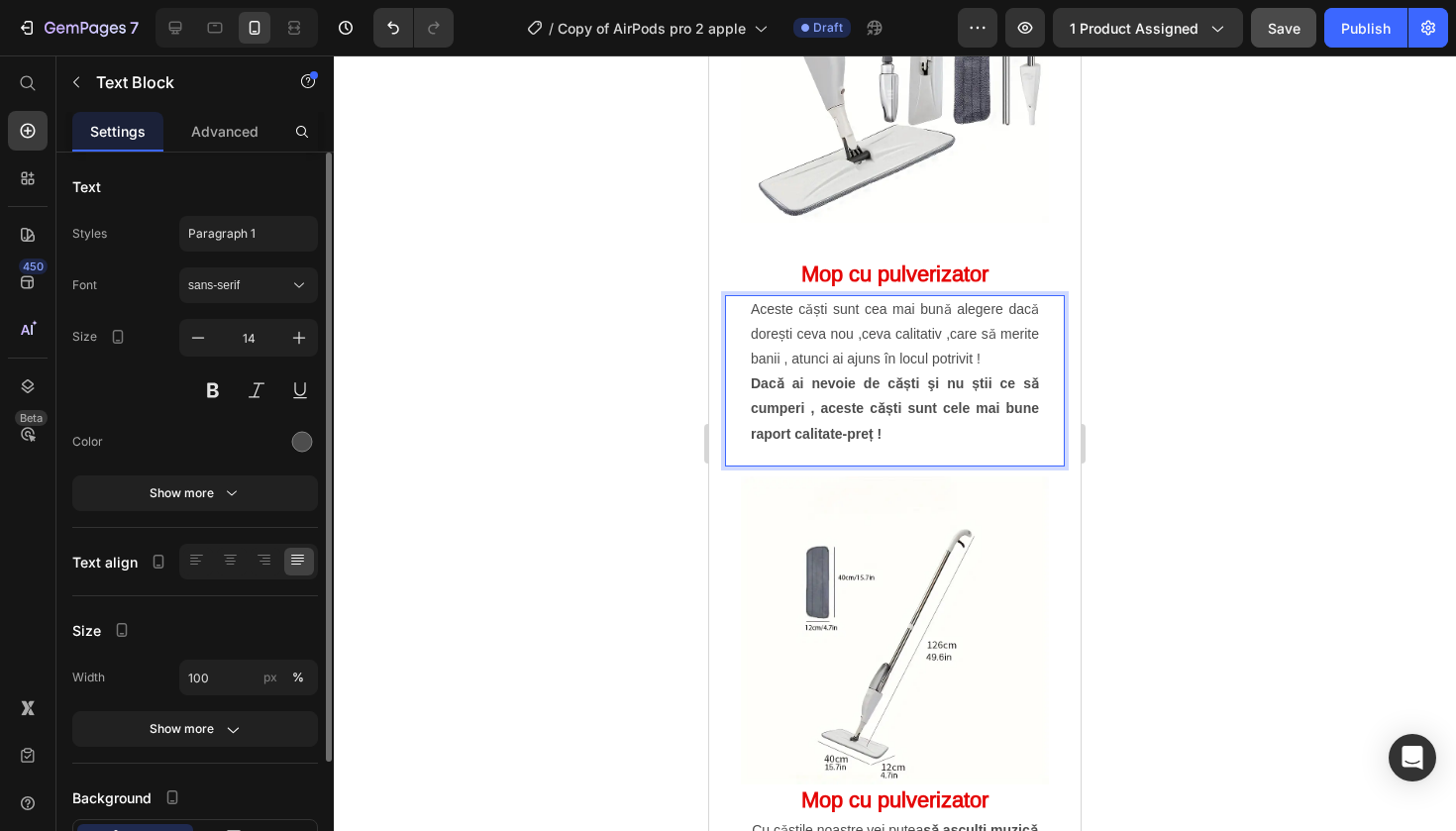 click on "Aceste cǎști sunt cea mai bunǎ alegere dacǎ dorești ceva nou ,ceva calitativ ,care sǎ merite banii , atunci ai ajuns în locul potrivit !" at bounding box center [894, 335] 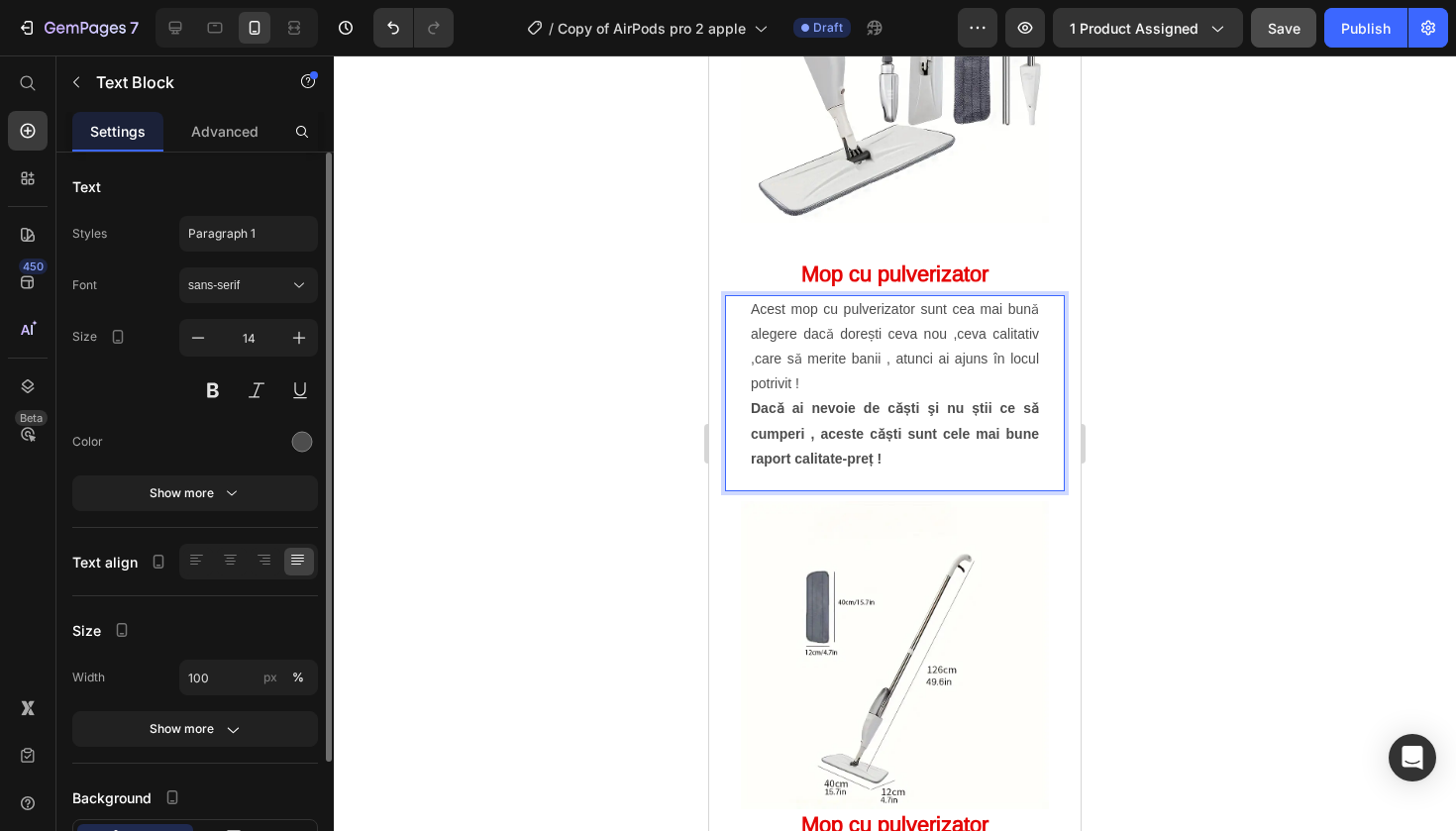 click on "Acest mop cu pulverizator sunt cea mai bunǎ alegere dacǎ dorești ceva nou ,ceva calitativ ,care sǎ merite banii , atunci ai ajuns în locul potrivit !" at bounding box center [894, 347] 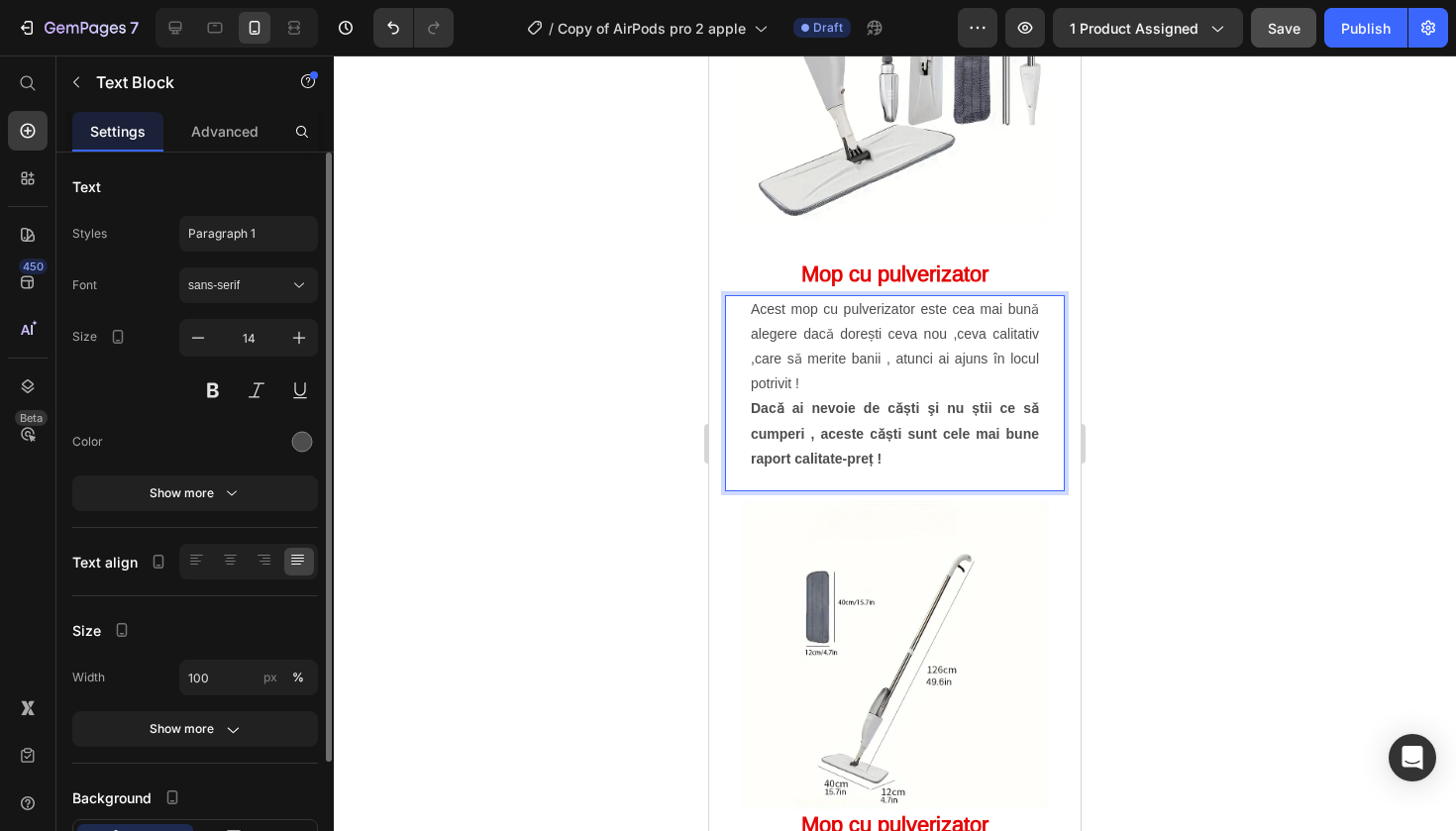 click on "Acest mop cu pulverizator este cea mai bunǎ alegere dacǎ dorești ceva nou ,ceva calitativ ,care sǎ merite banii , atunci ai ajuns în locul potrivit !" at bounding box center (894, 347) 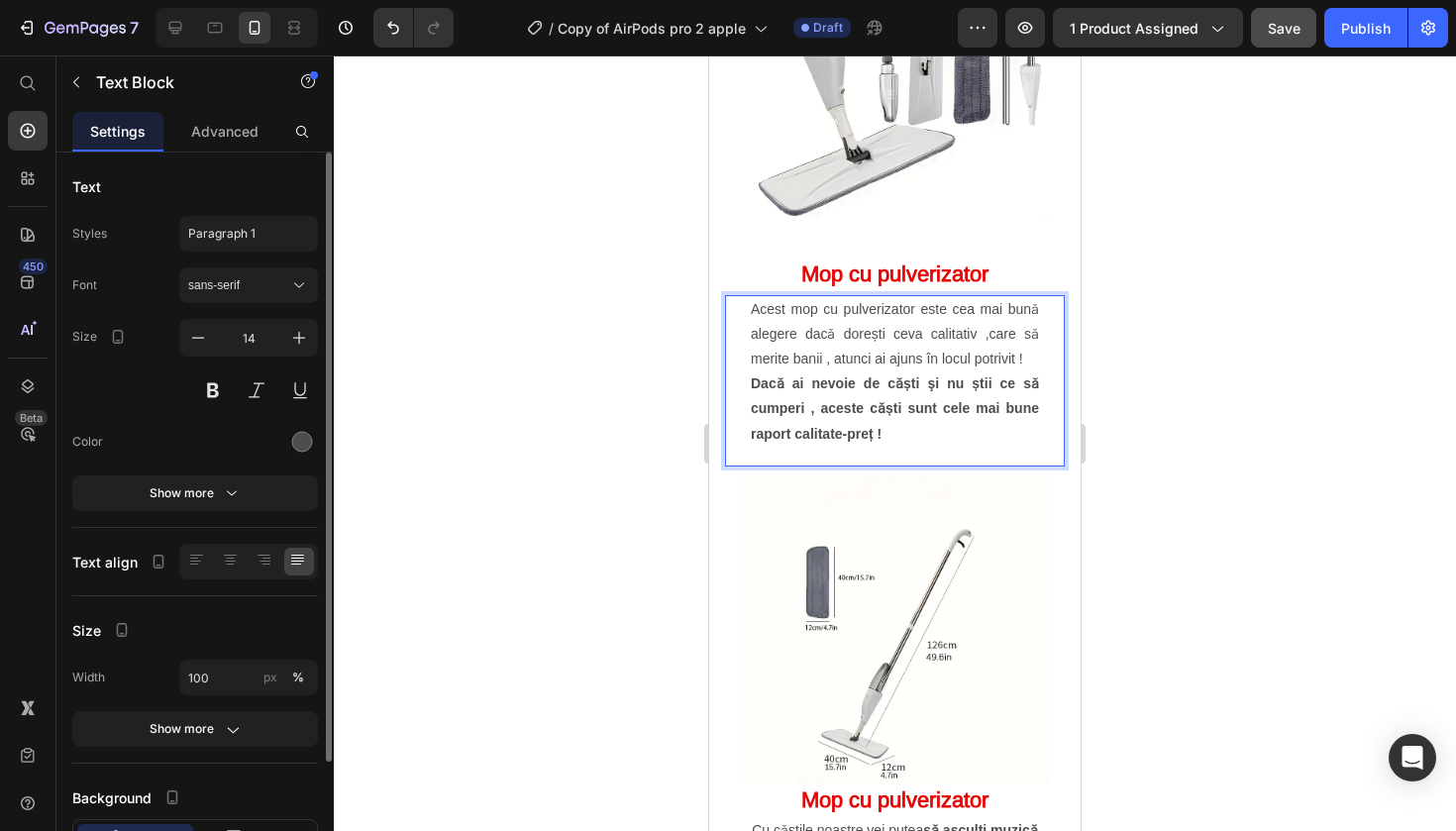 click on "Acest mop cu pulverizator este cea mai bunǎ alegere dacǎ dorești ceva calitativ ,care sǎ merite banii , atunci ai ajuns în locul potrivit !" at bounding box center [894, 335] 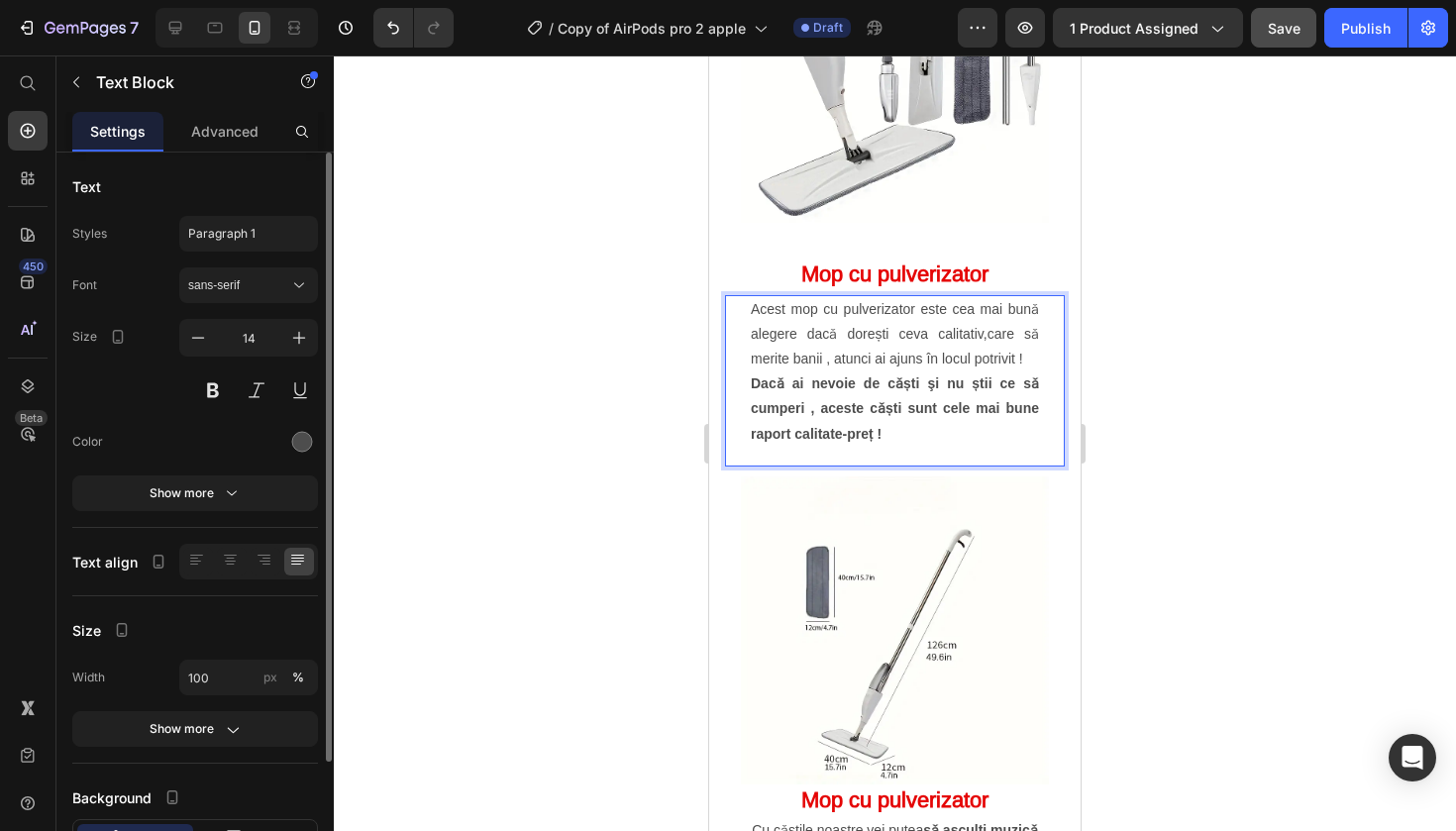 click on "Acest mop cu pulverizator este cea mai bunǎ alegere dacǎ dorești ceva calitativ,care sǎ merite banii , atunci ai ajuns în locul potrivit !" at bounding box center (894, 335) 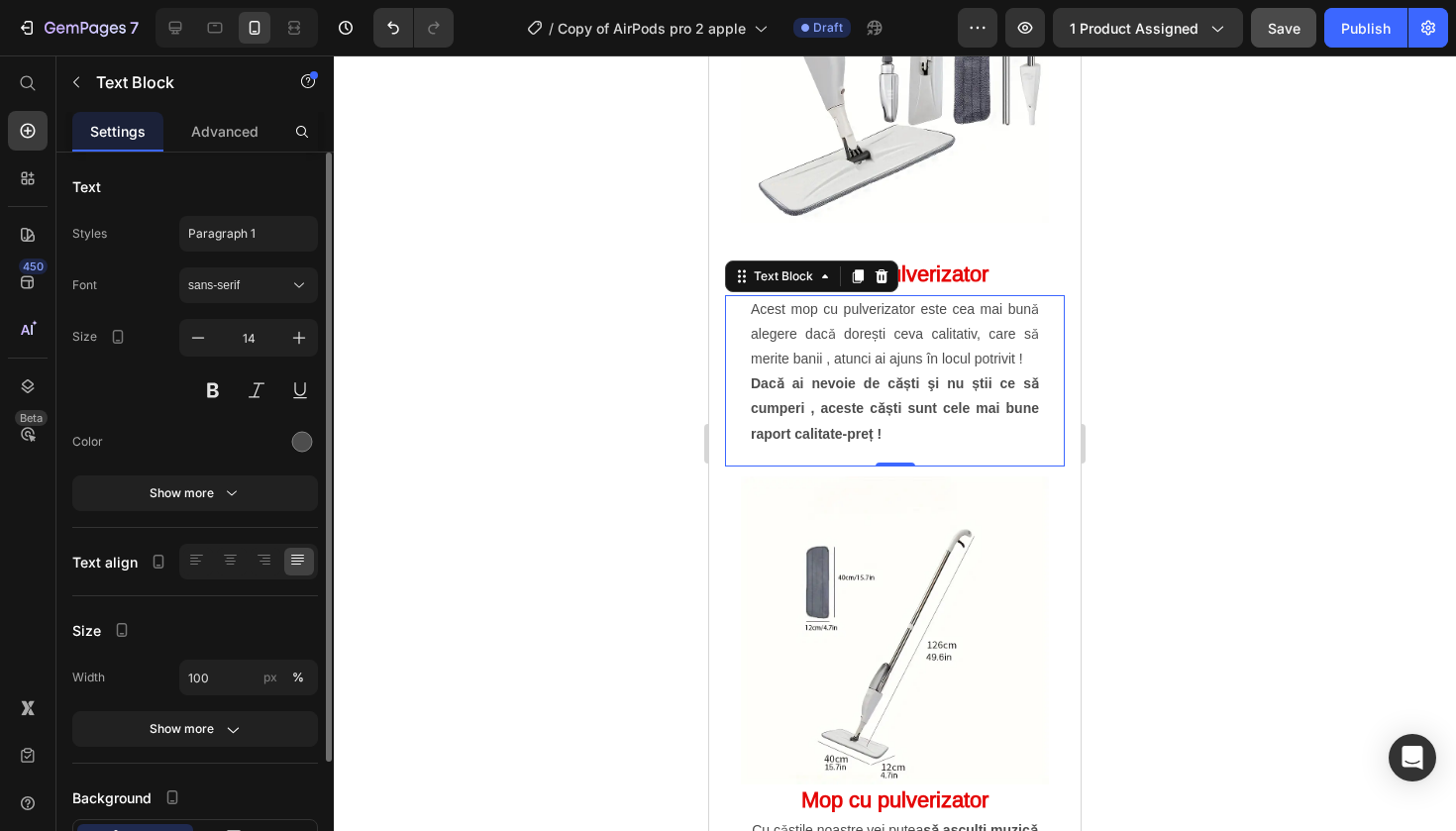 click 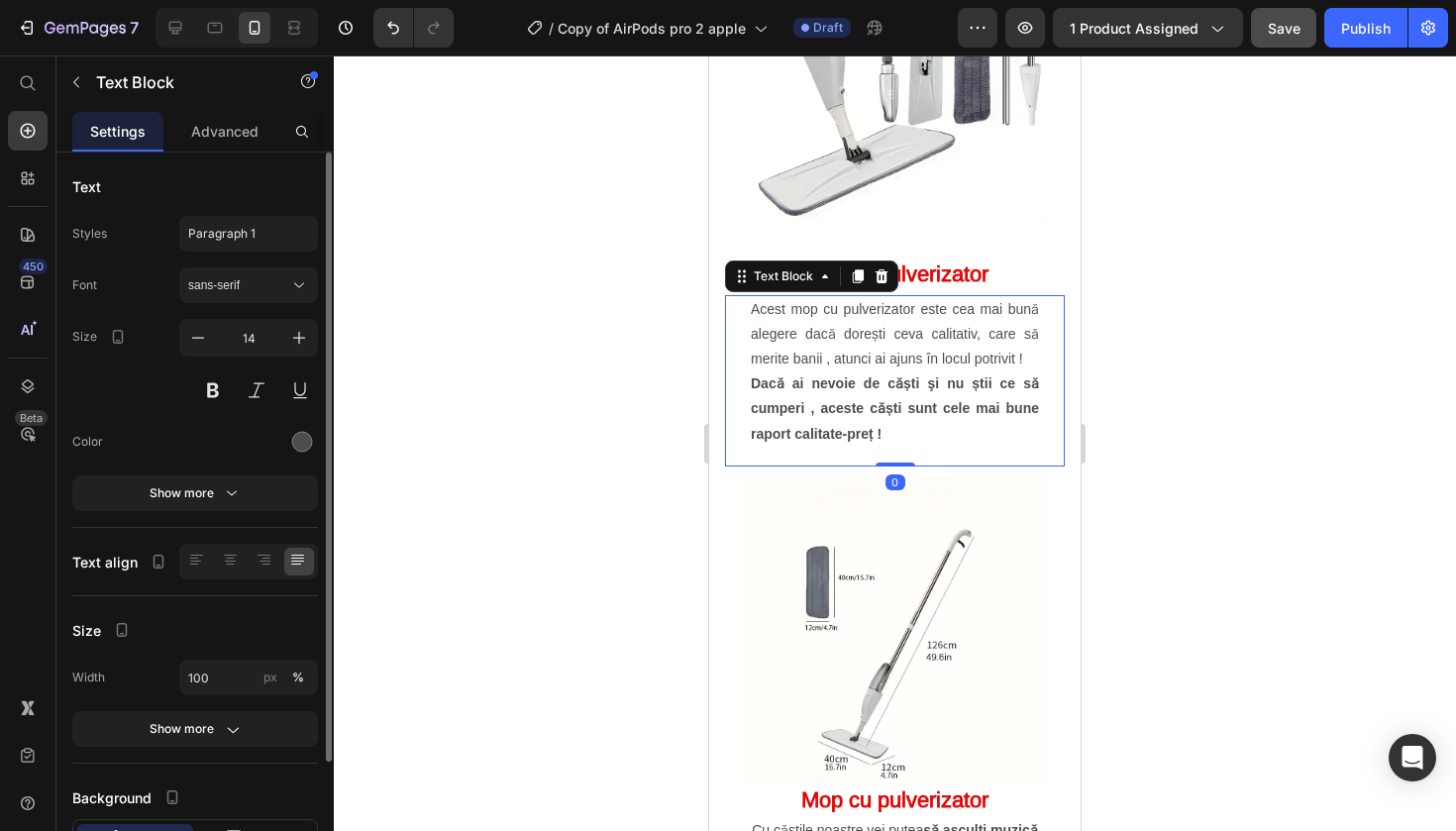 click on "Acest mop cu pulverizator este cea mai bunǎ alegere dacǎ dorești ceva calitativ, care sǎ merite banii , atunci ai ajuns în locul potrivit !" at bounding box center [894, 335] 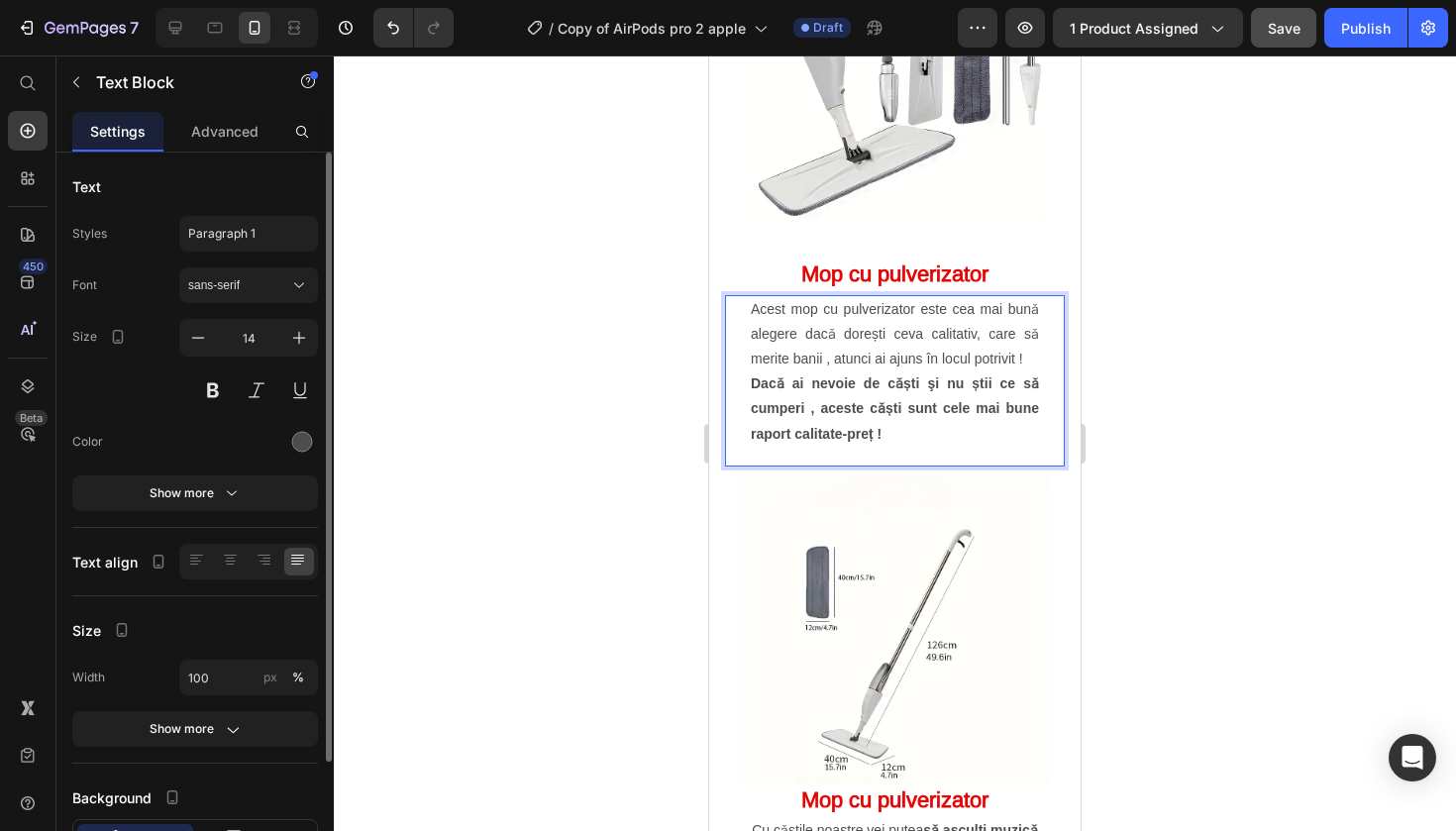 click on "Acest mop cu pulverizator este cea mai bunǎ alegere dacǎ dorești ceva calitativ, care sǎ merite banii , atunci ai ajuns în locul potrivit !" at bounding box center [894, 335] 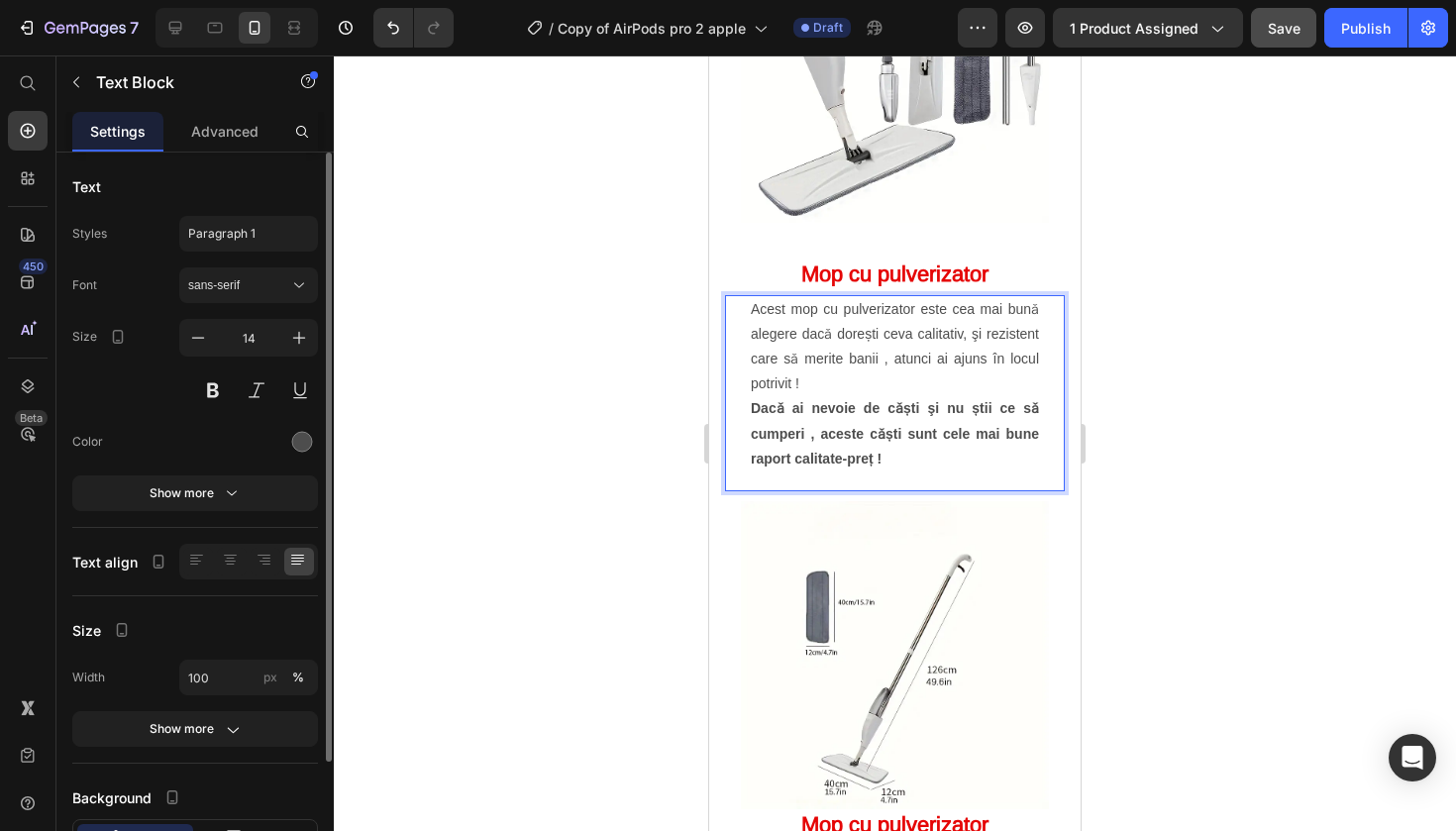 click 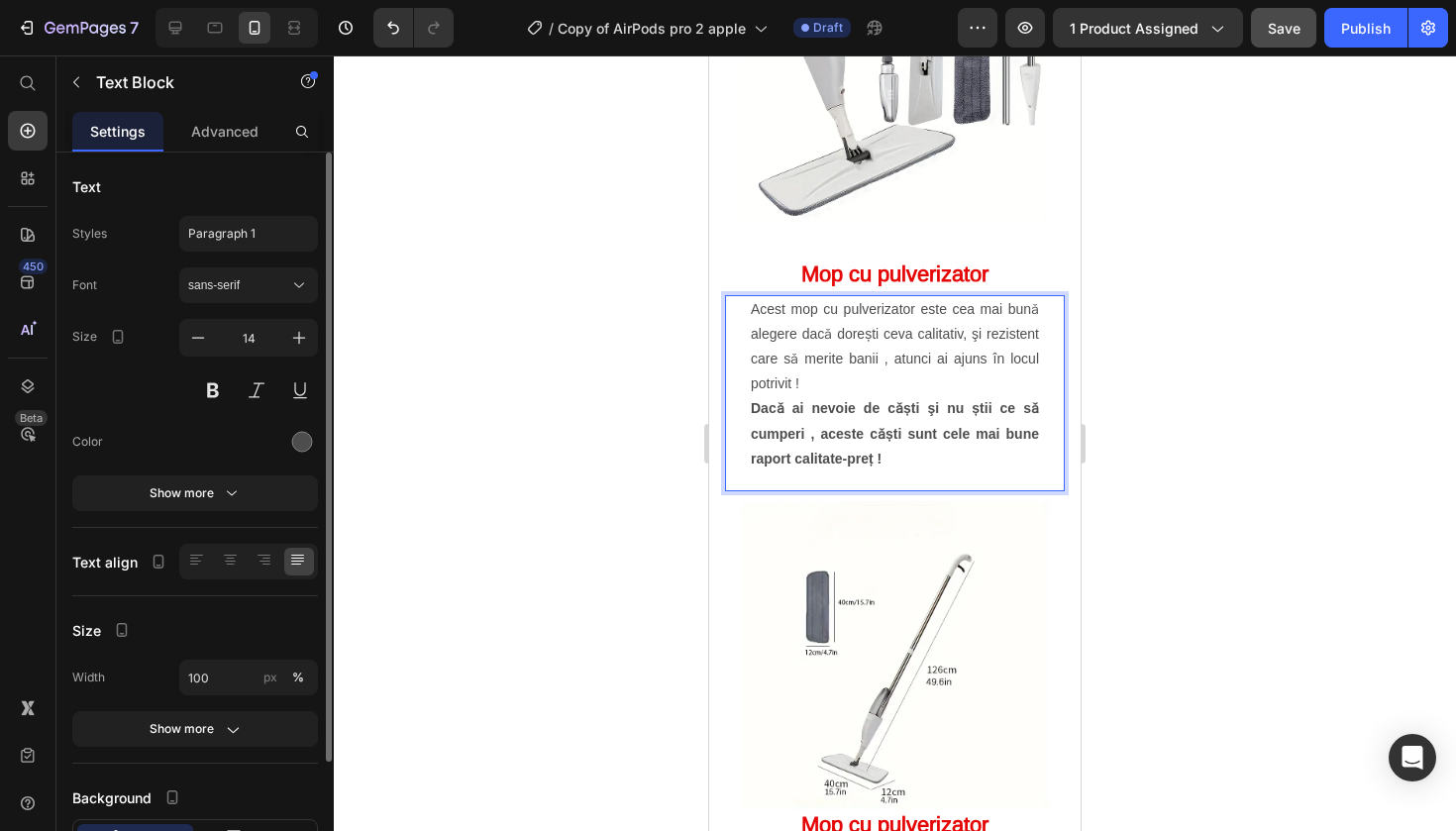 click on "Dacǎ ai nevoie de cǎști şi nu știi ce sǎ cumperi , aceste cǎști sunt cele mai bune raport calitate-preț !" at bounding box center (894, 433) 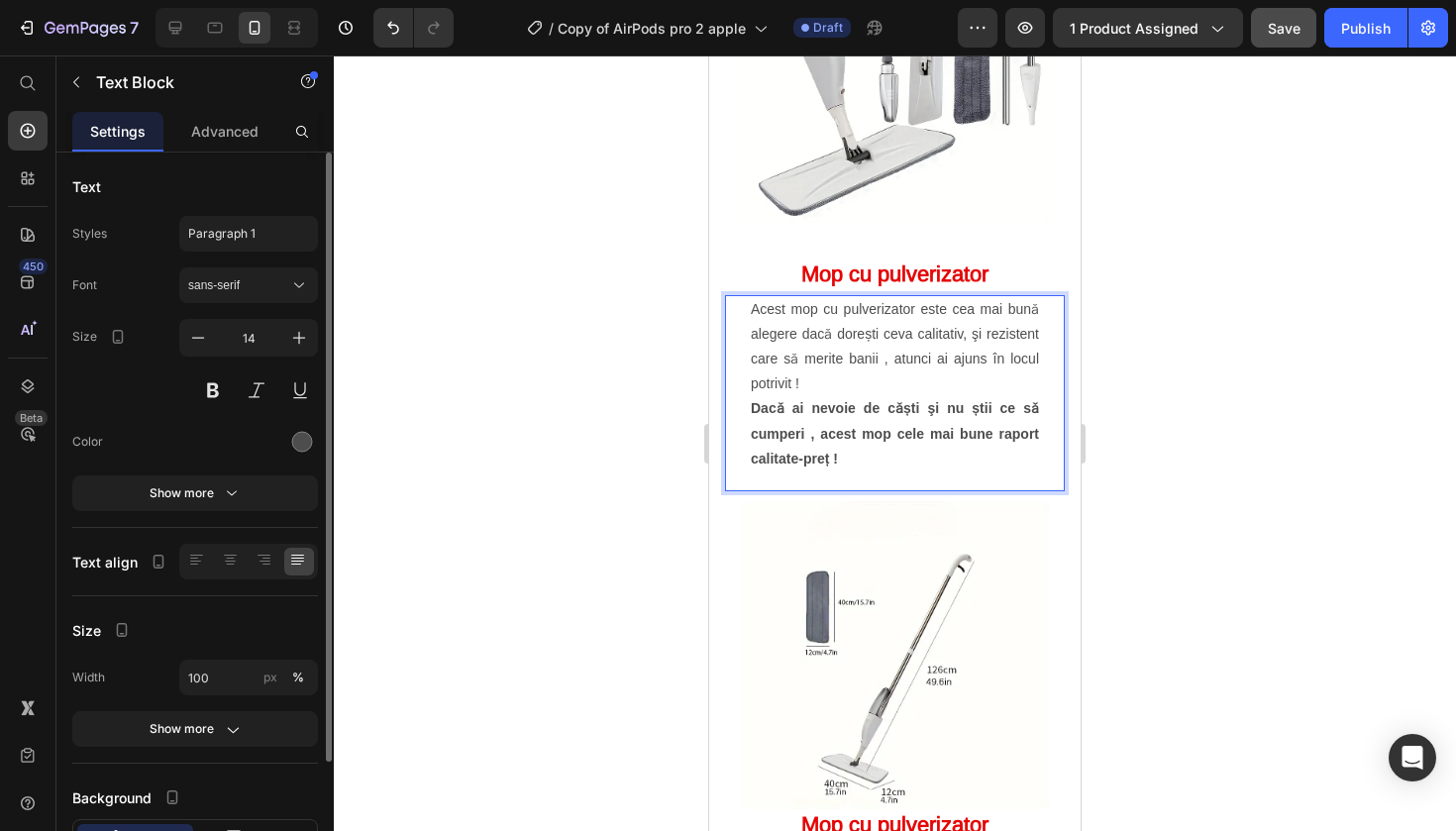 click on "Dacǎ ai nevoie de cǎști şi nu știi ce sǎ cumperi , acest mop cele mai bune raport calitate-preț !" at bounding box center [894, 433] 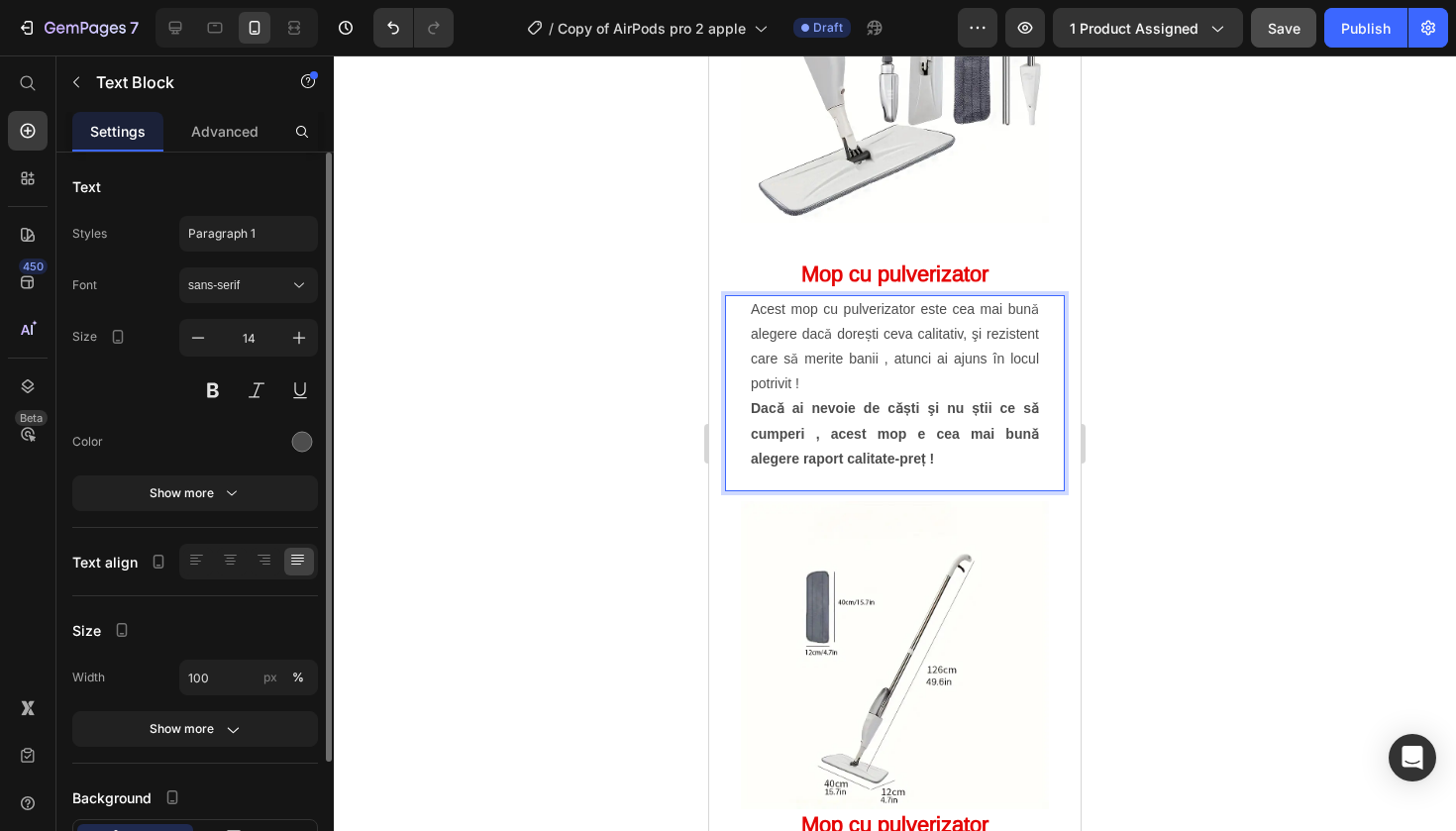 click on "Dacǎ ai nevoie de cǎști şi nu știi ce sǎ cumperi , acest mop e cea mai bunǎ alegere raport calitate-preț !" at bounding box center (894, 433) 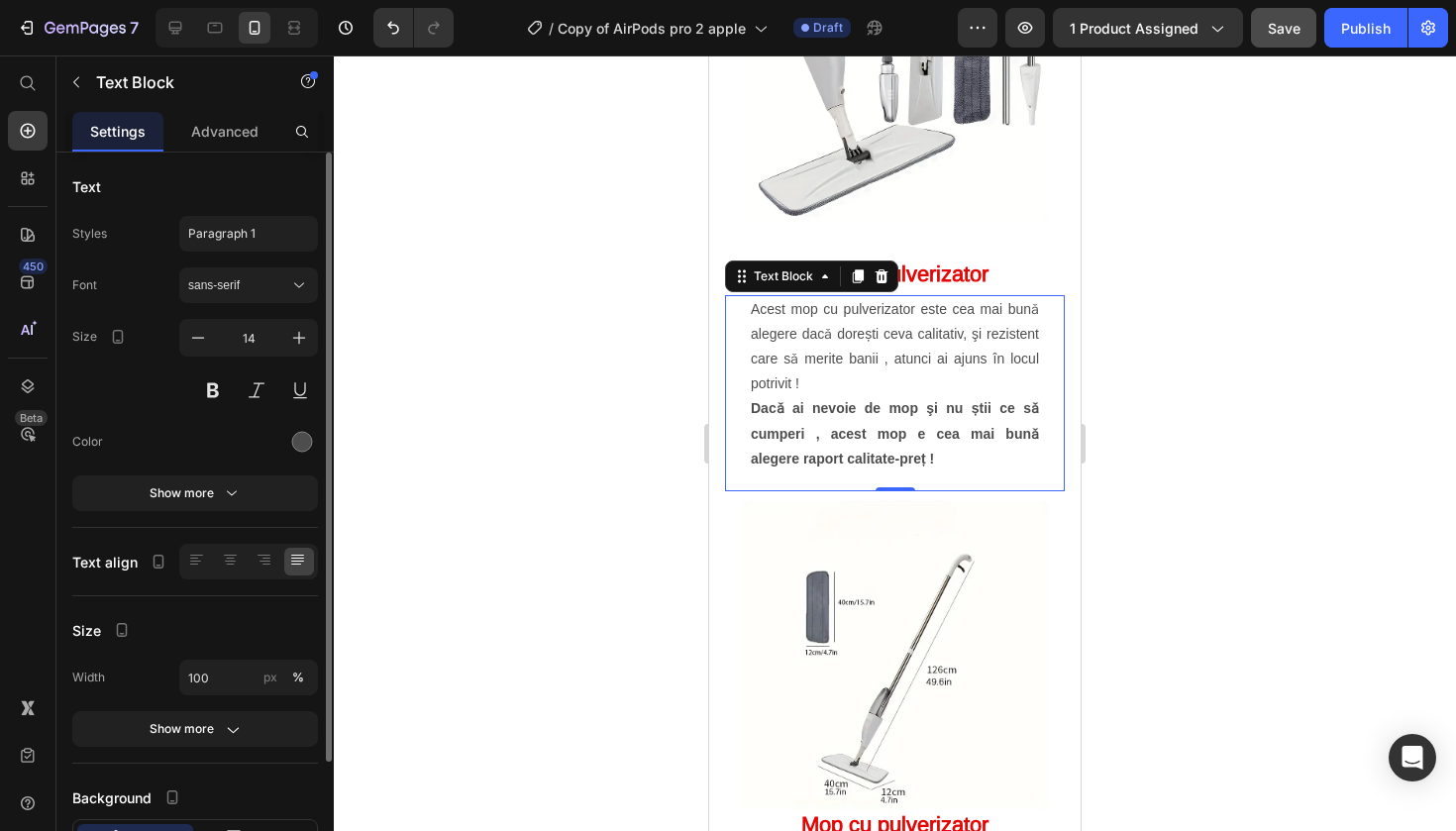 click 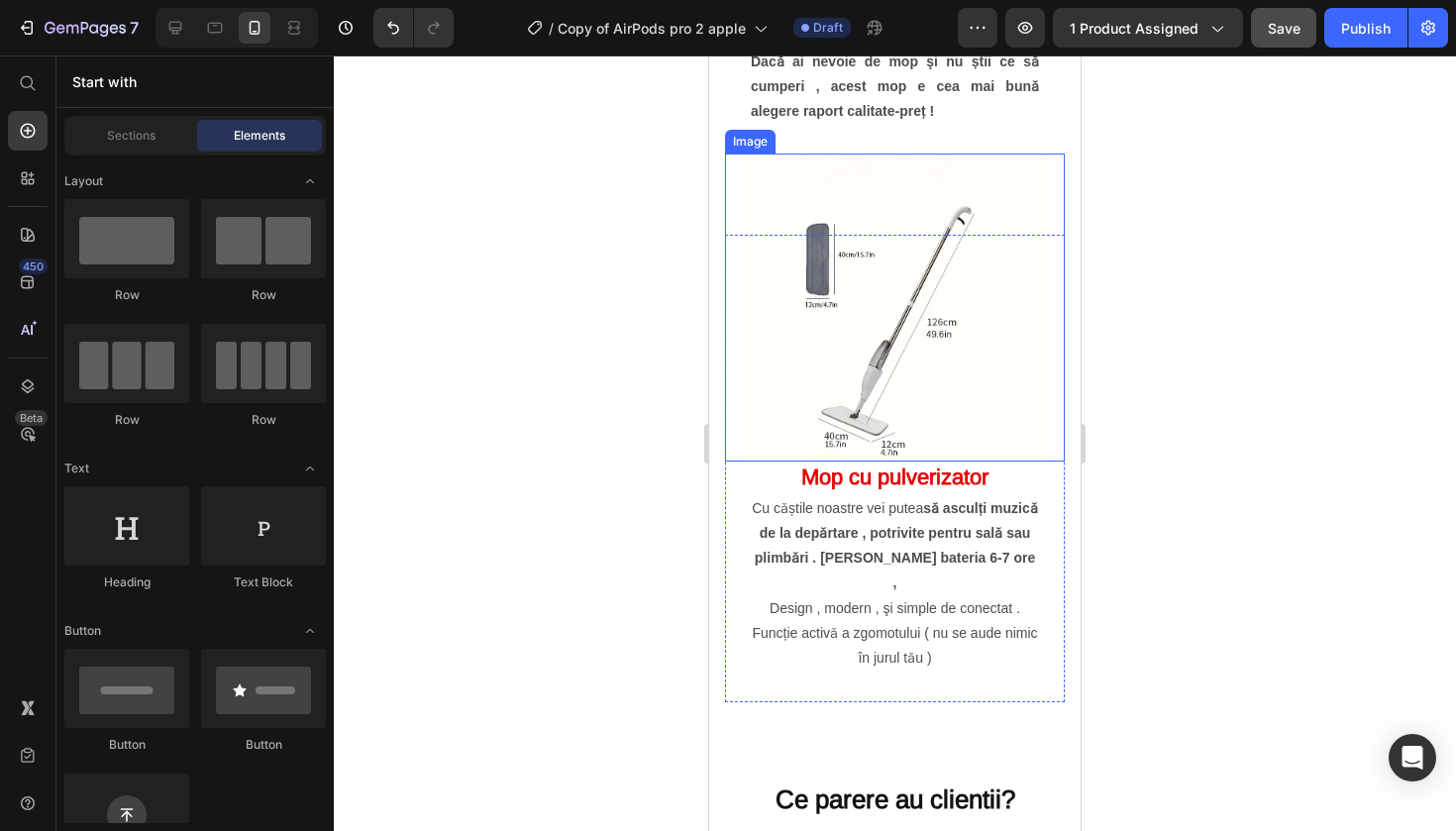 scroll, scrollTop: 1764, scrollLeft: 0, axis: vertical 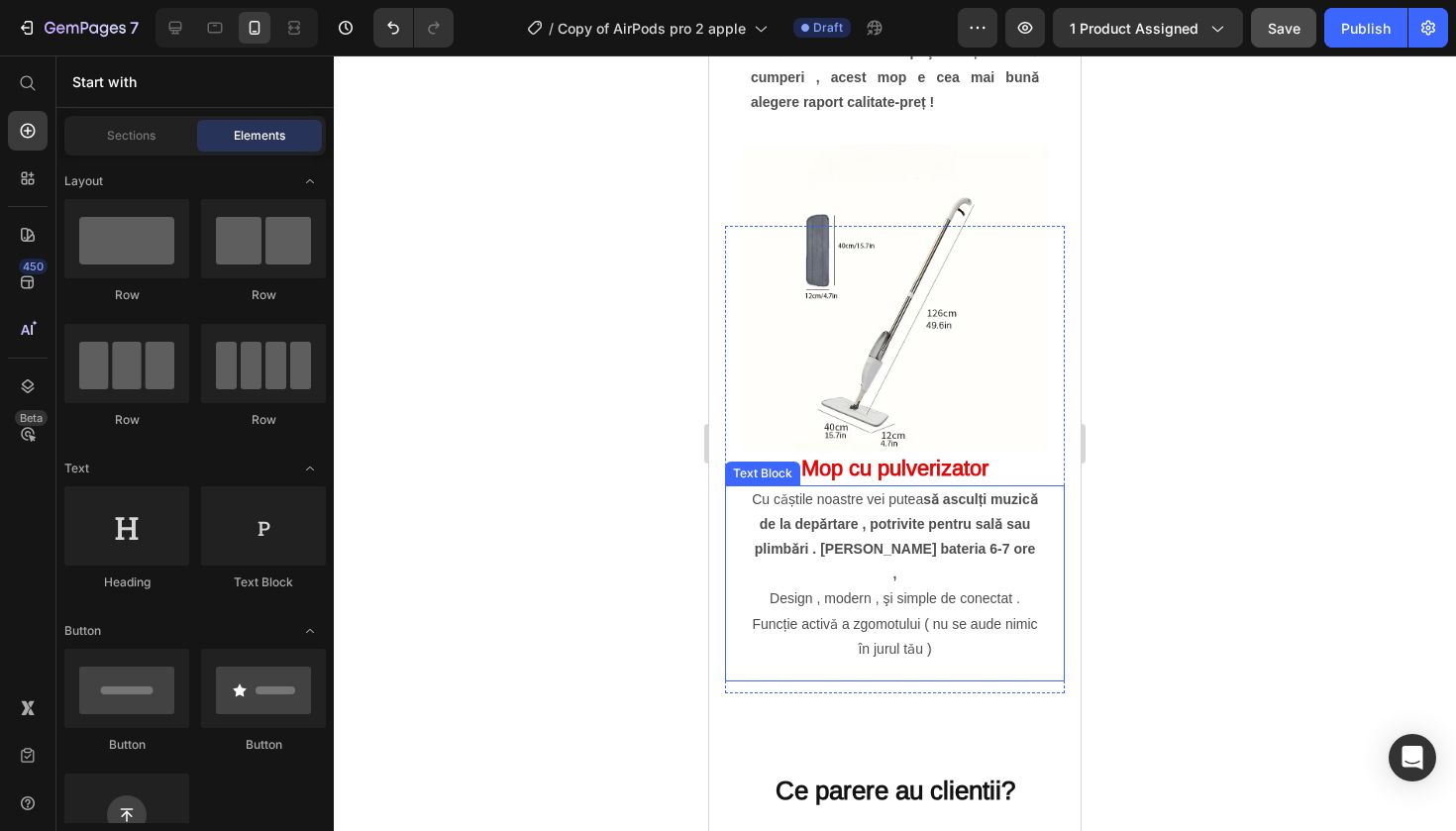 click on "Design , modern , şi simple de conectat ." at bounding box center (894, 598) 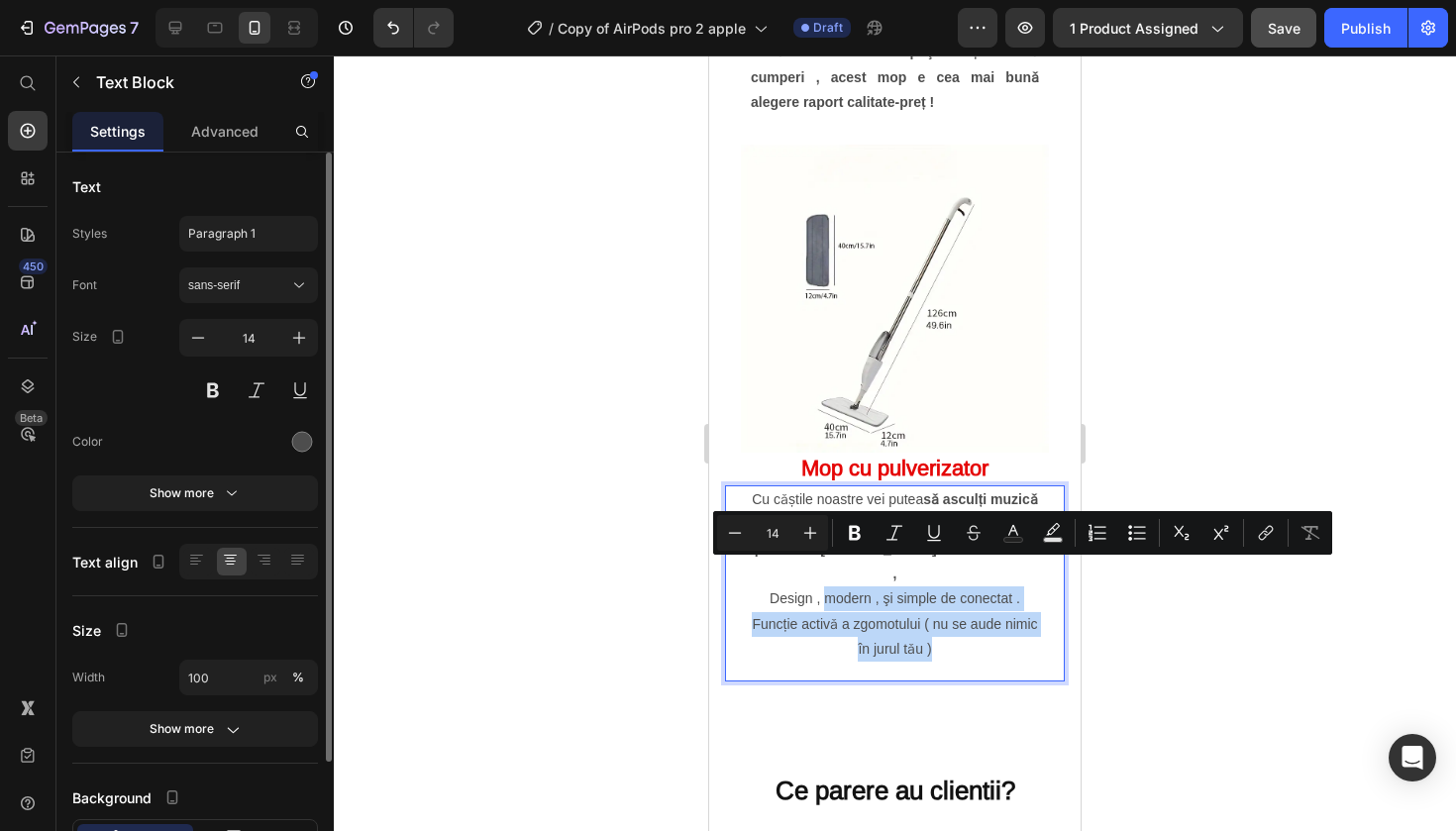 drag, startPoint x: 825, startPoint y: 568, endPoint x: 979, endPoint y: 616, distance: 161.30716 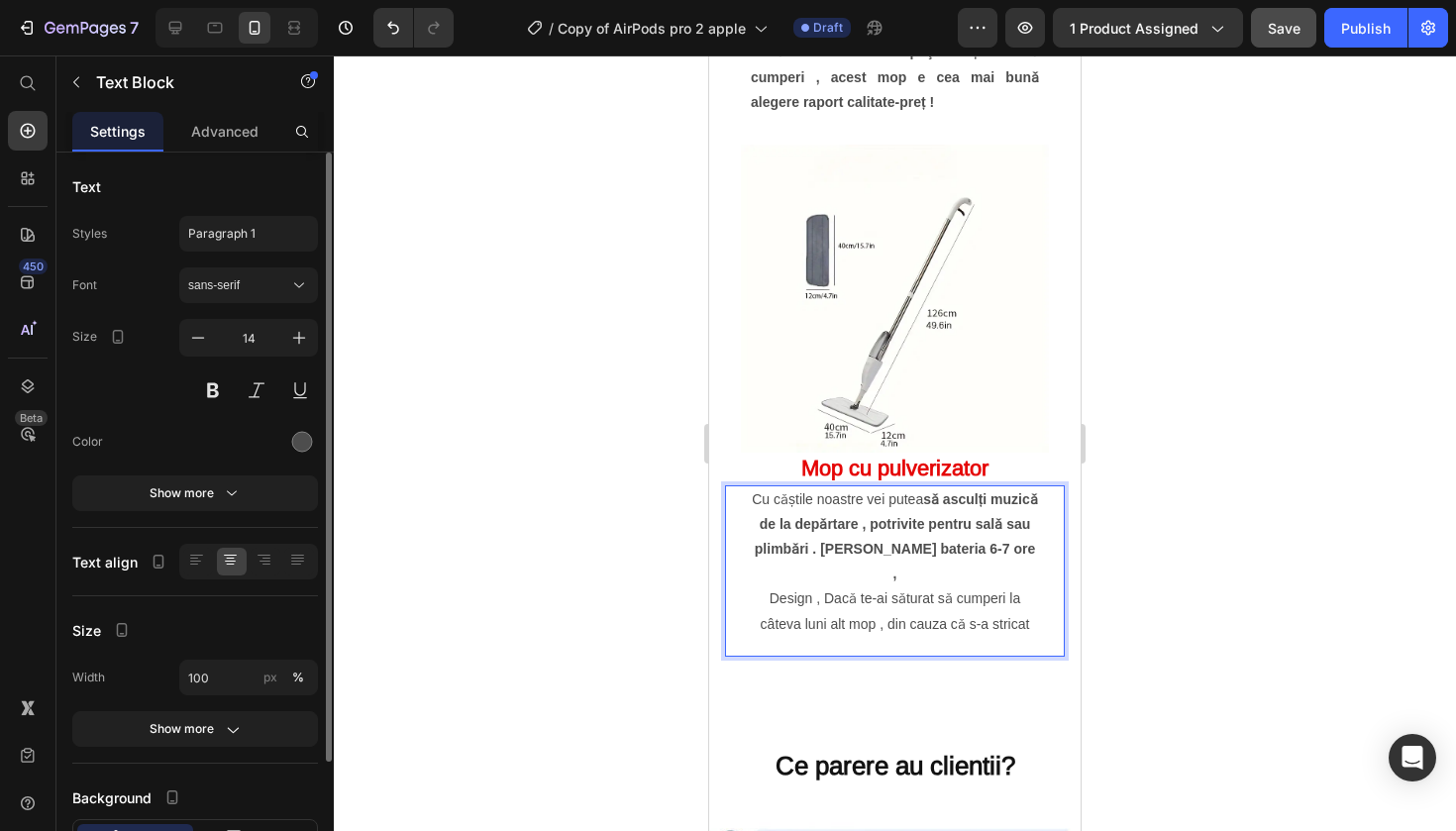 click on "Design , Dacǎ te-ai sǎturat sǎ cumperi la câteva luni alt mop , din cauza cǎ s-a stricat" at bounding box center (894, 611) 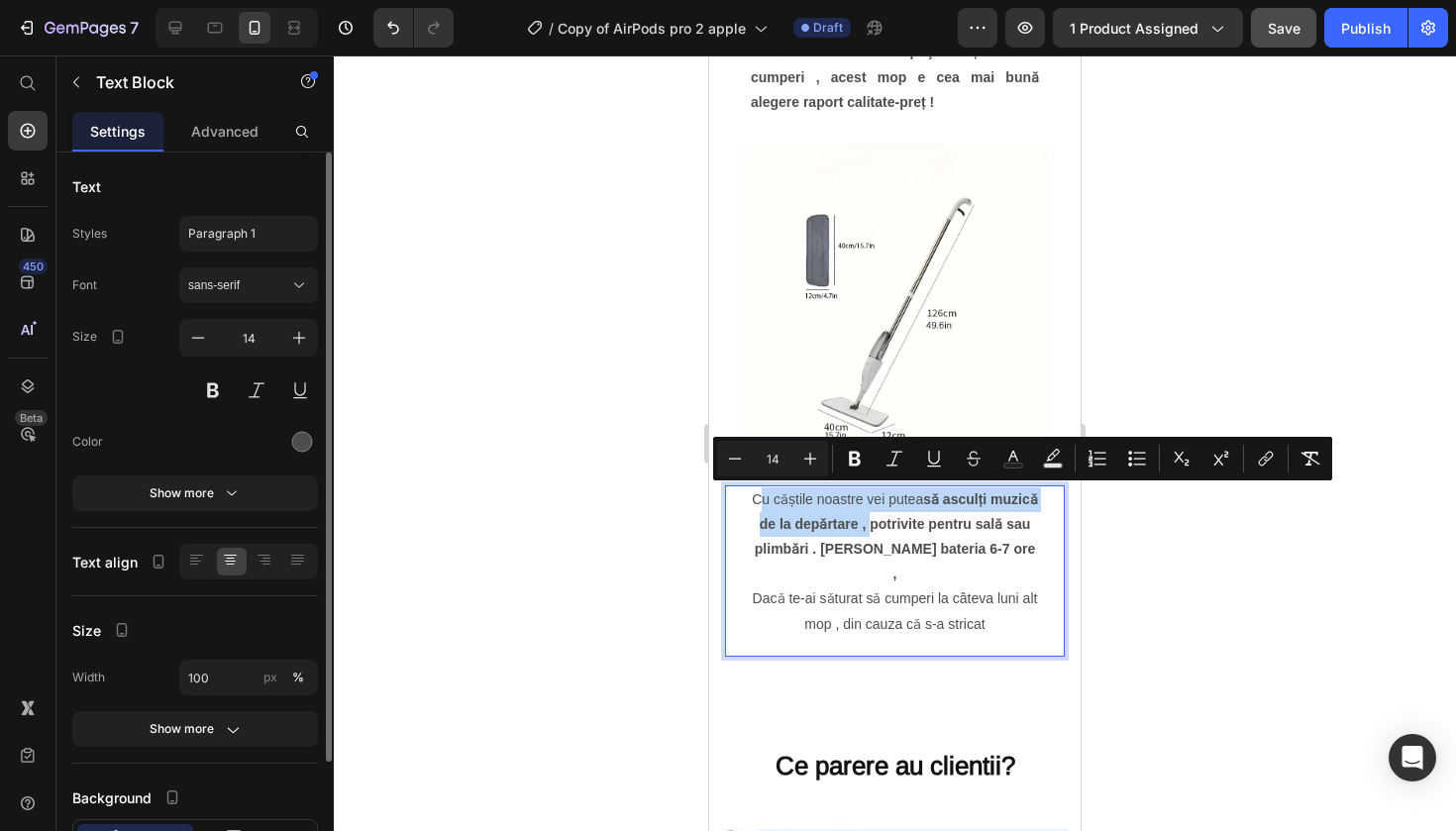 drag, startPoint x: 923, startPoint y: 524, endPoint x: 783, endPoint y: 491, distance: 143.83671 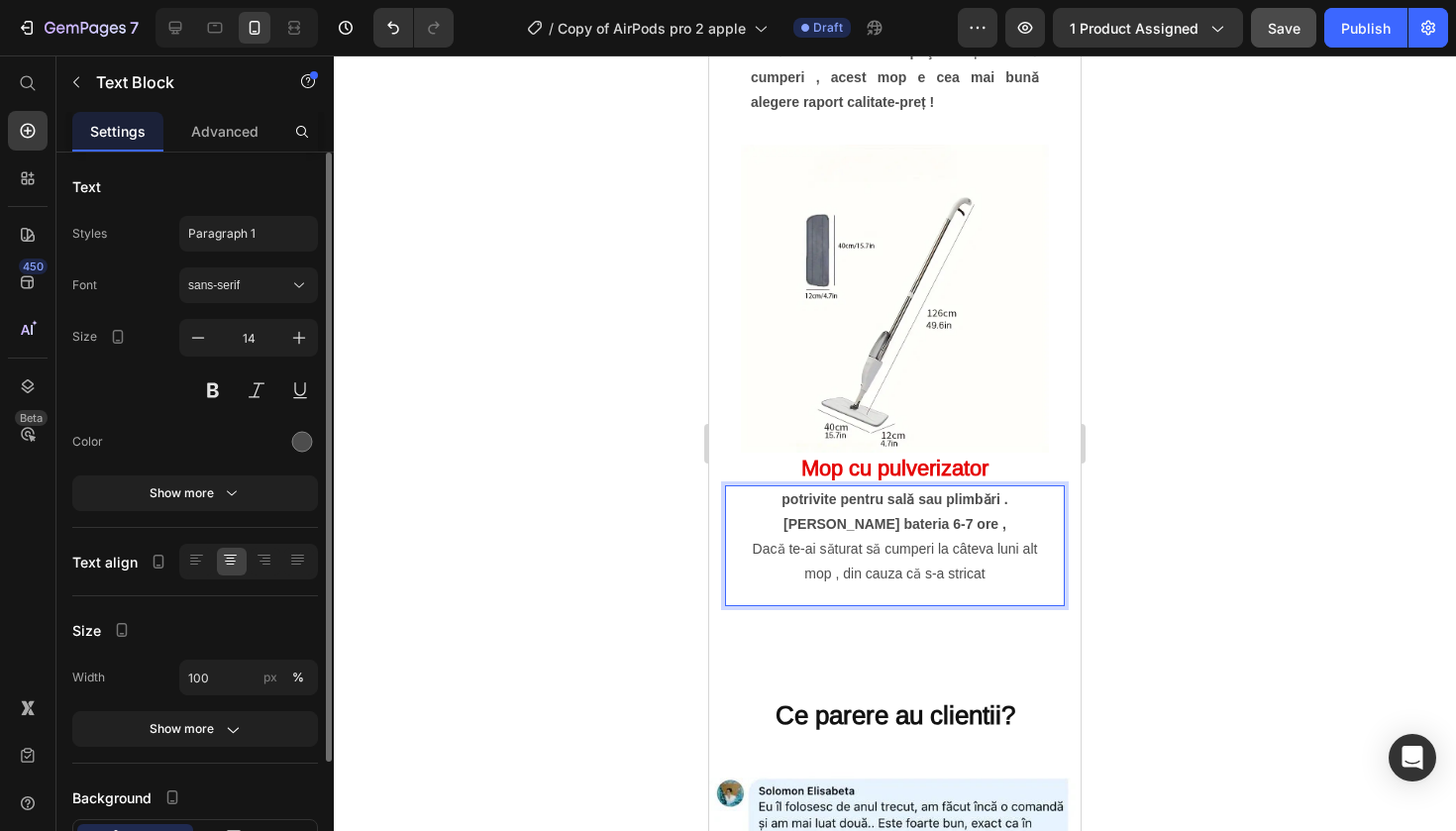 click on "Dacǎ te-ai sǎturat sǎ cumperi la câteva luni alt mop , din cauza cǎ s-a stricat" at bounding box center [894, 562] 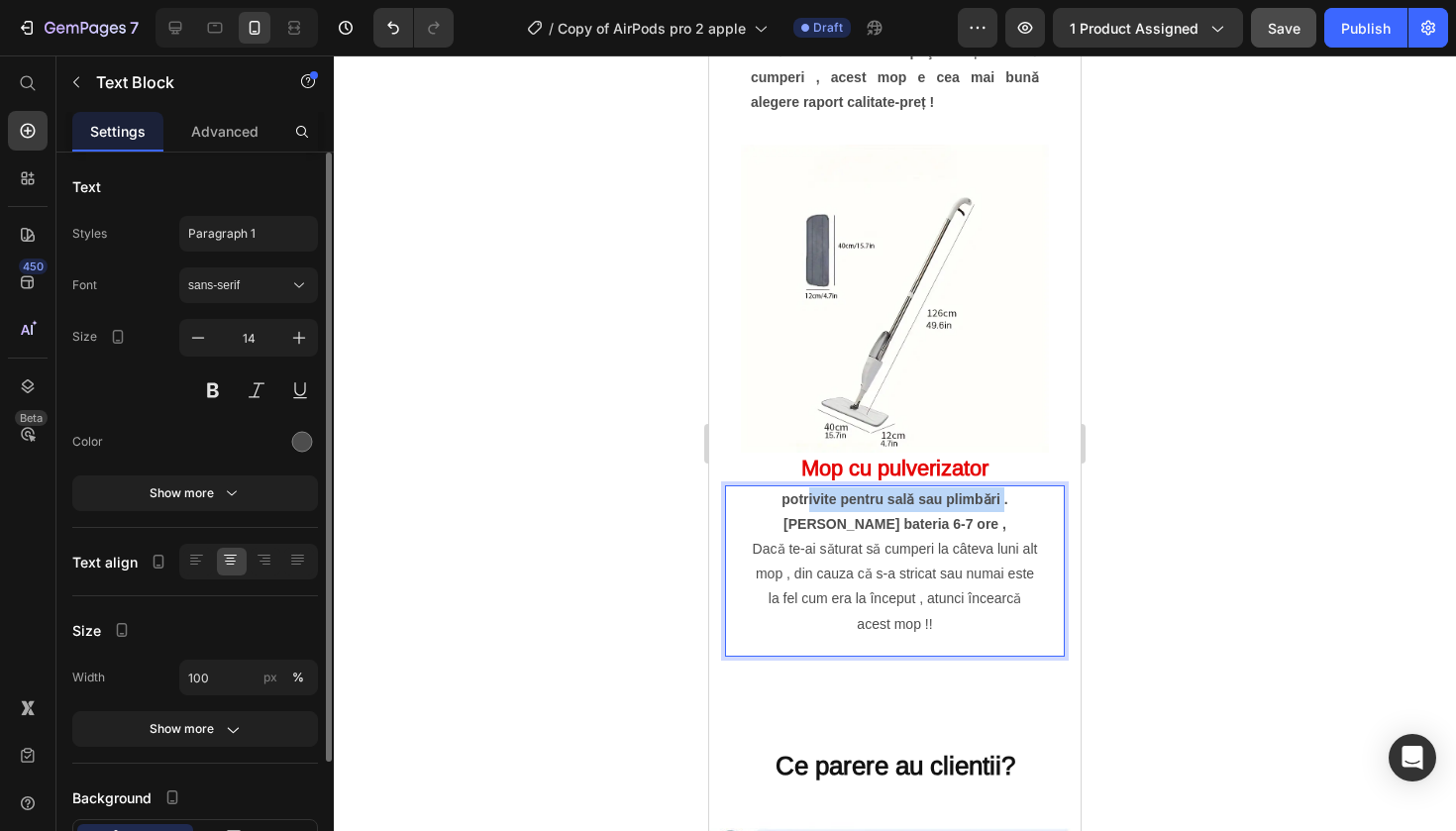 drag, startPoint x: 788, startPoint y: 493, endPoint x: 988, endPoint y: 493, distance: 200 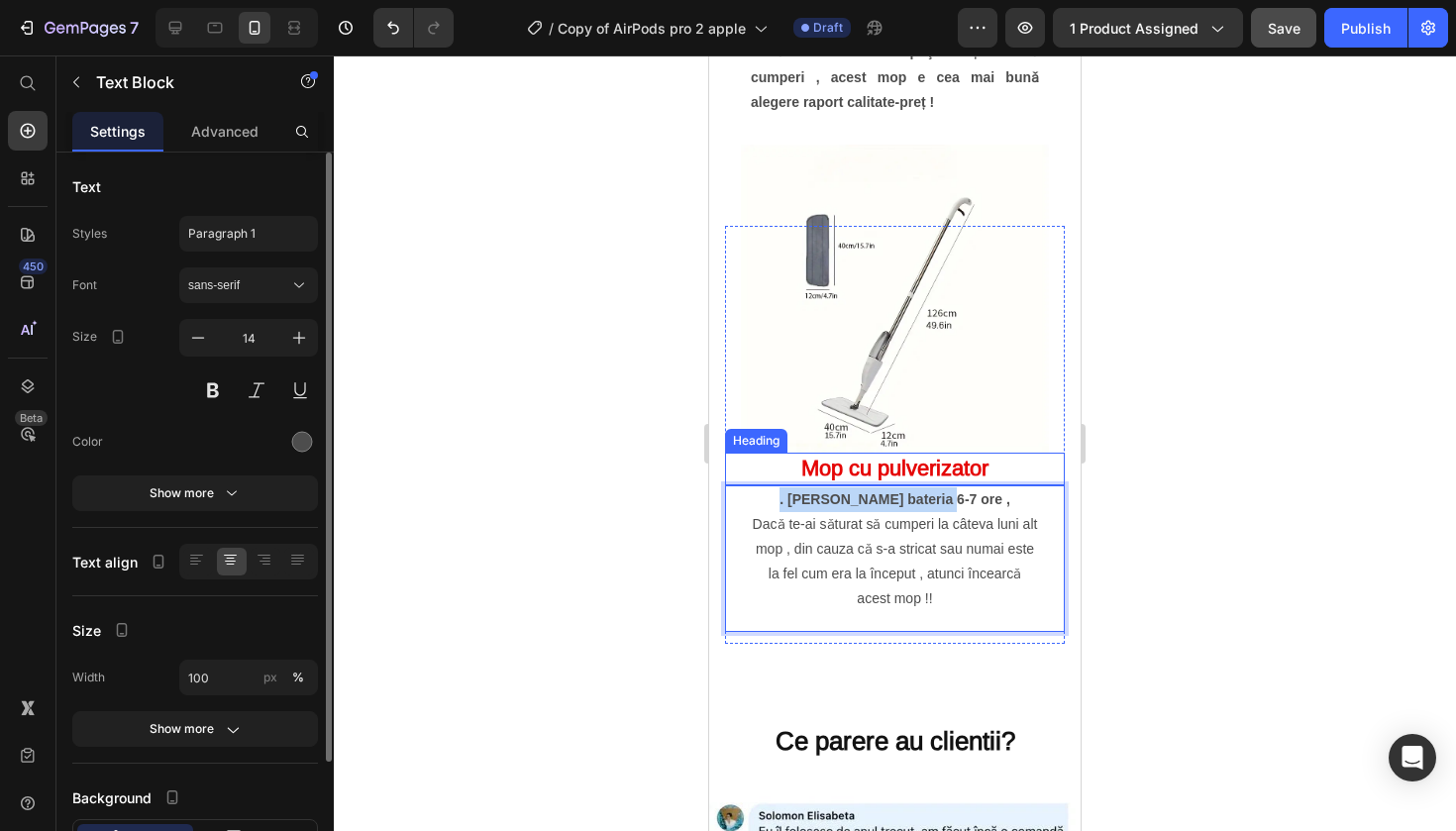 drag, startPoint x: 963, startPoint y: 493, endPoint x: 798, endPoint y: 481, distance: 165.43579 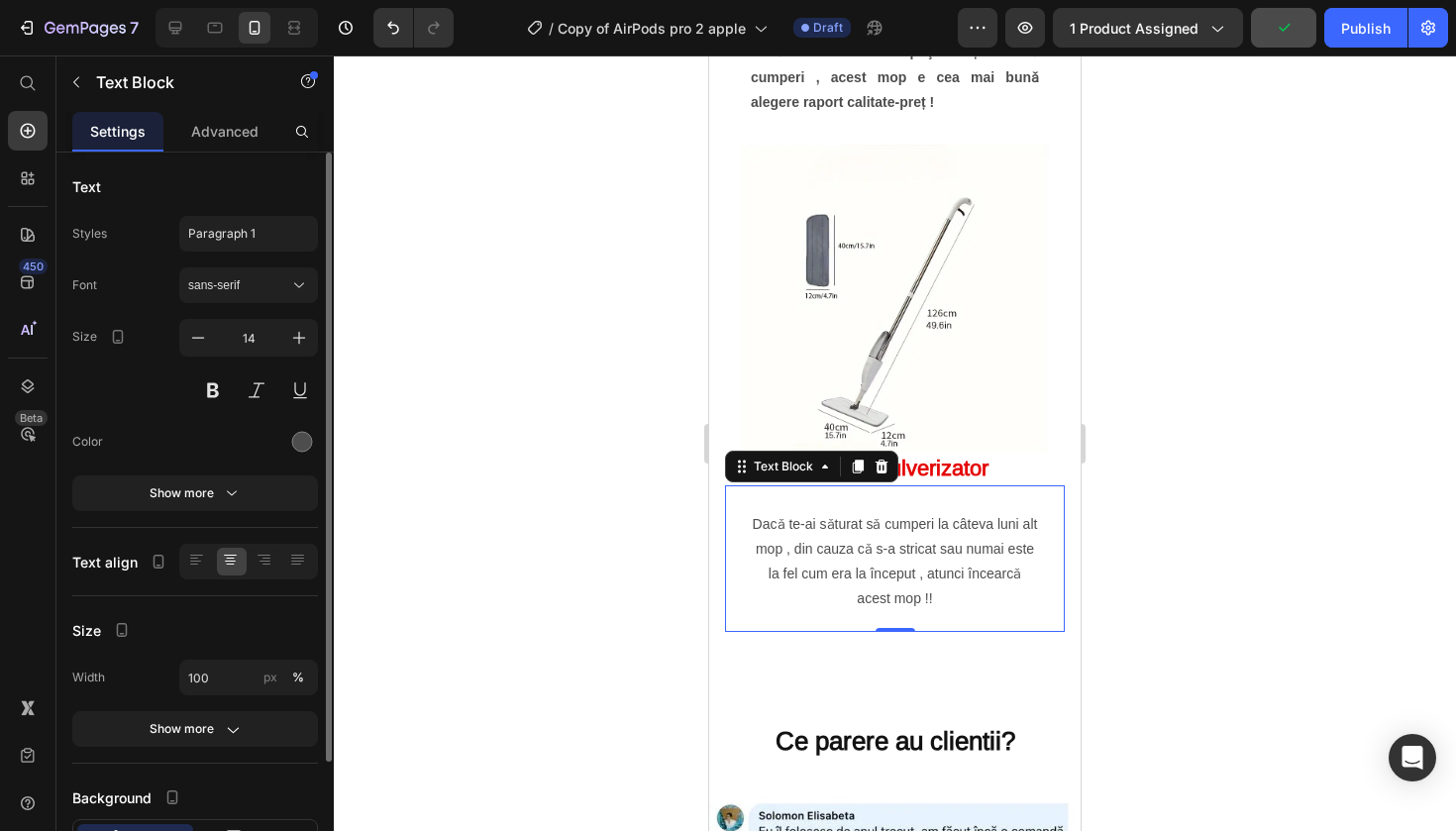 click on "Dacǎ te-ai sǎturat sǎ cumperi la câteva luni alt mop , din cauza cǎ s-a stricat sau numai este la fel cum era la început , atunci încearcǎ acest mop !! Text Block   0" at bounding box center (894, 559) 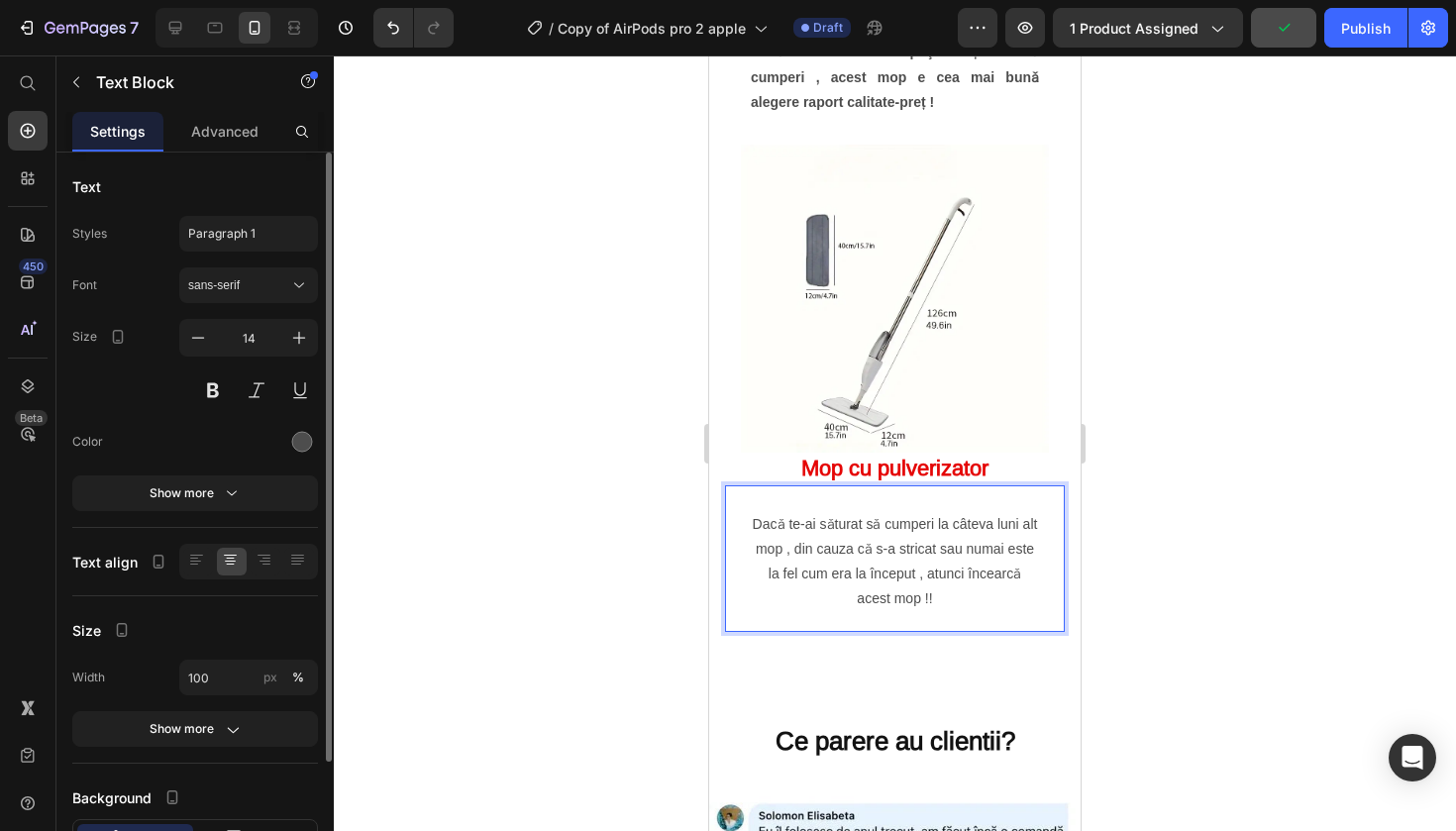 click on "Dacǎ te-ai sǎturat sǎ cumperi la câteva luni alt mop , din cauza cǎ s-a stricat sau numai este la fel cum era la început , atunci încearcǎ acest mop !!" at bounding box center [894, 550] 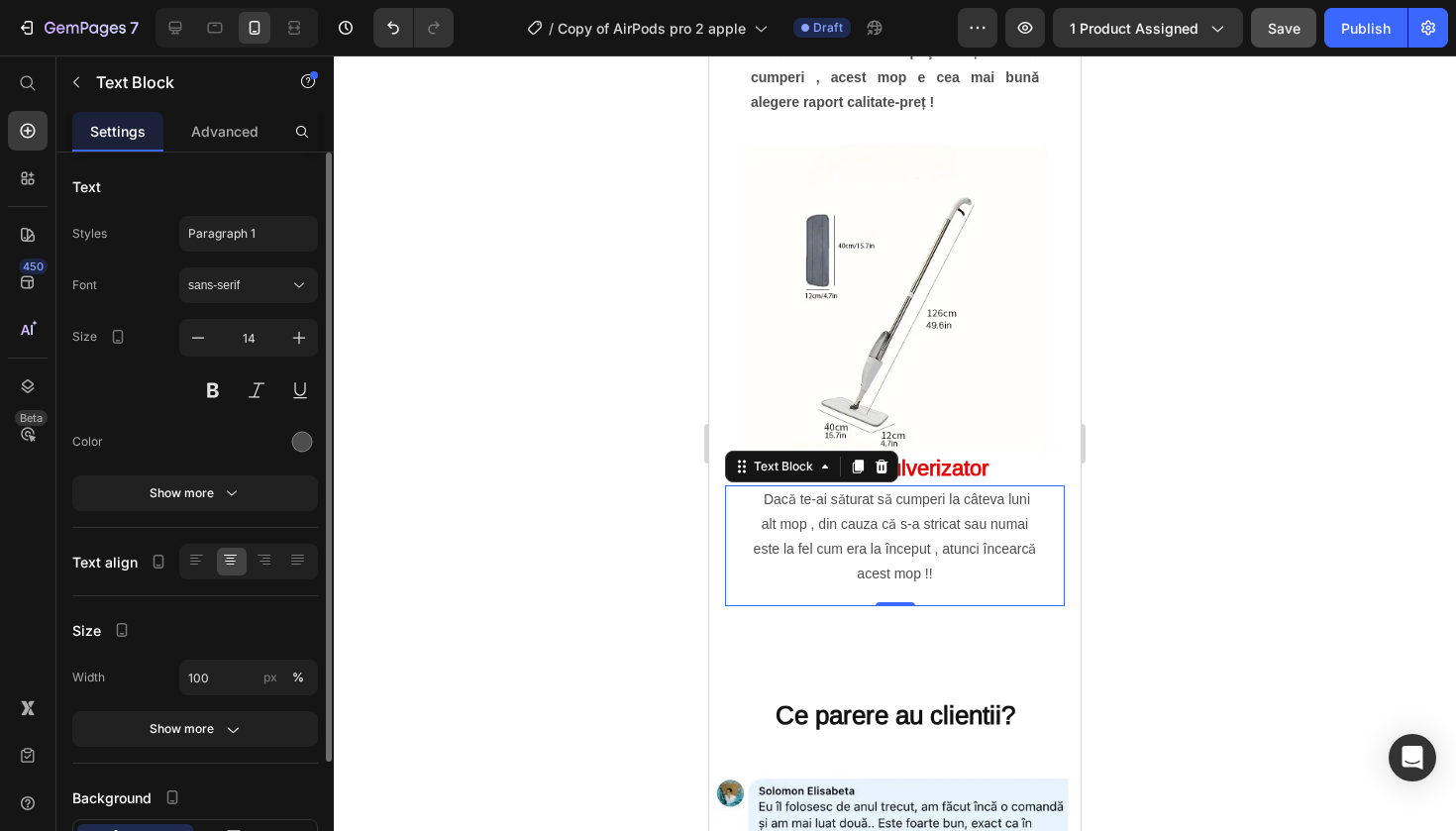 click 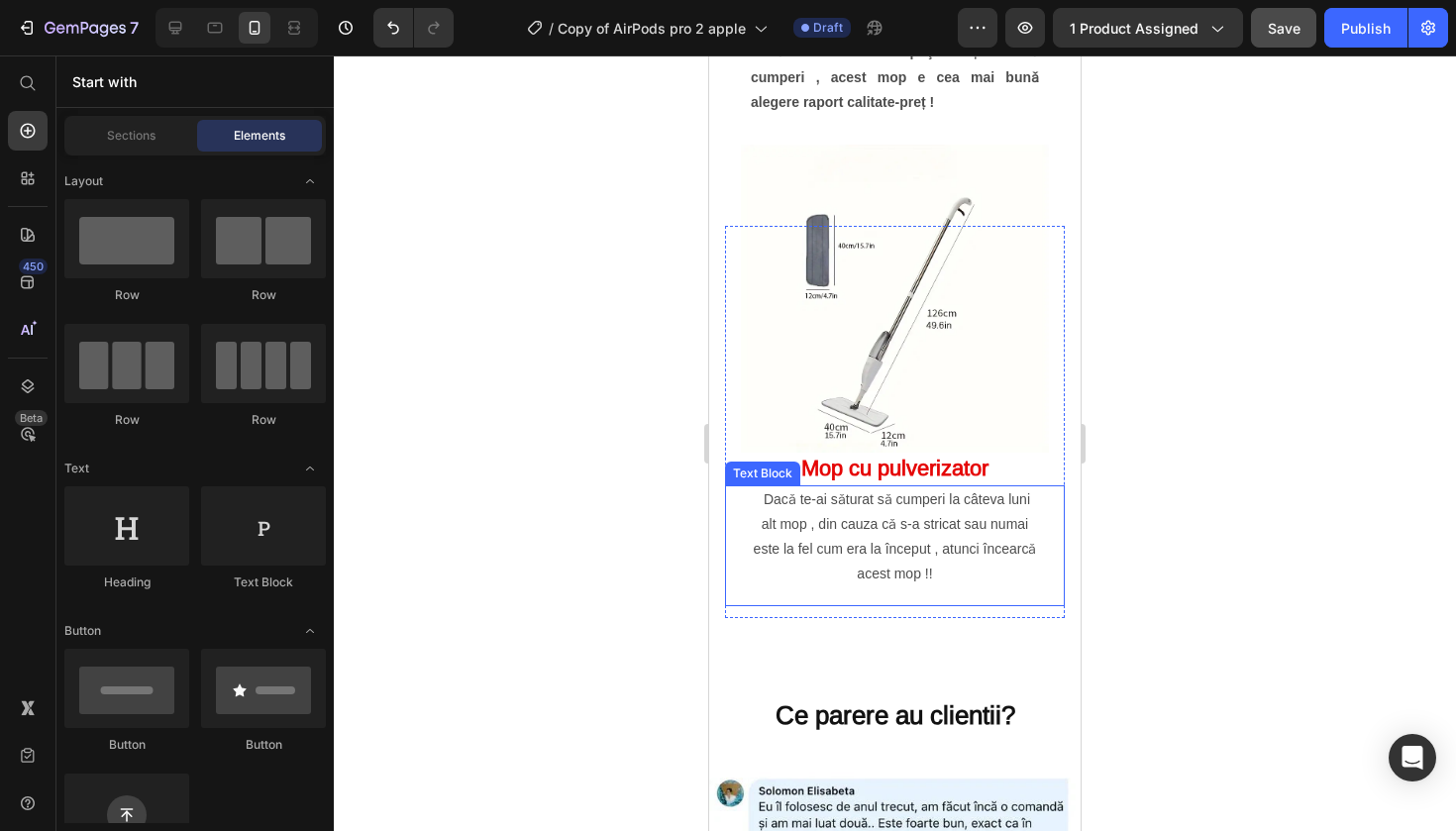 click 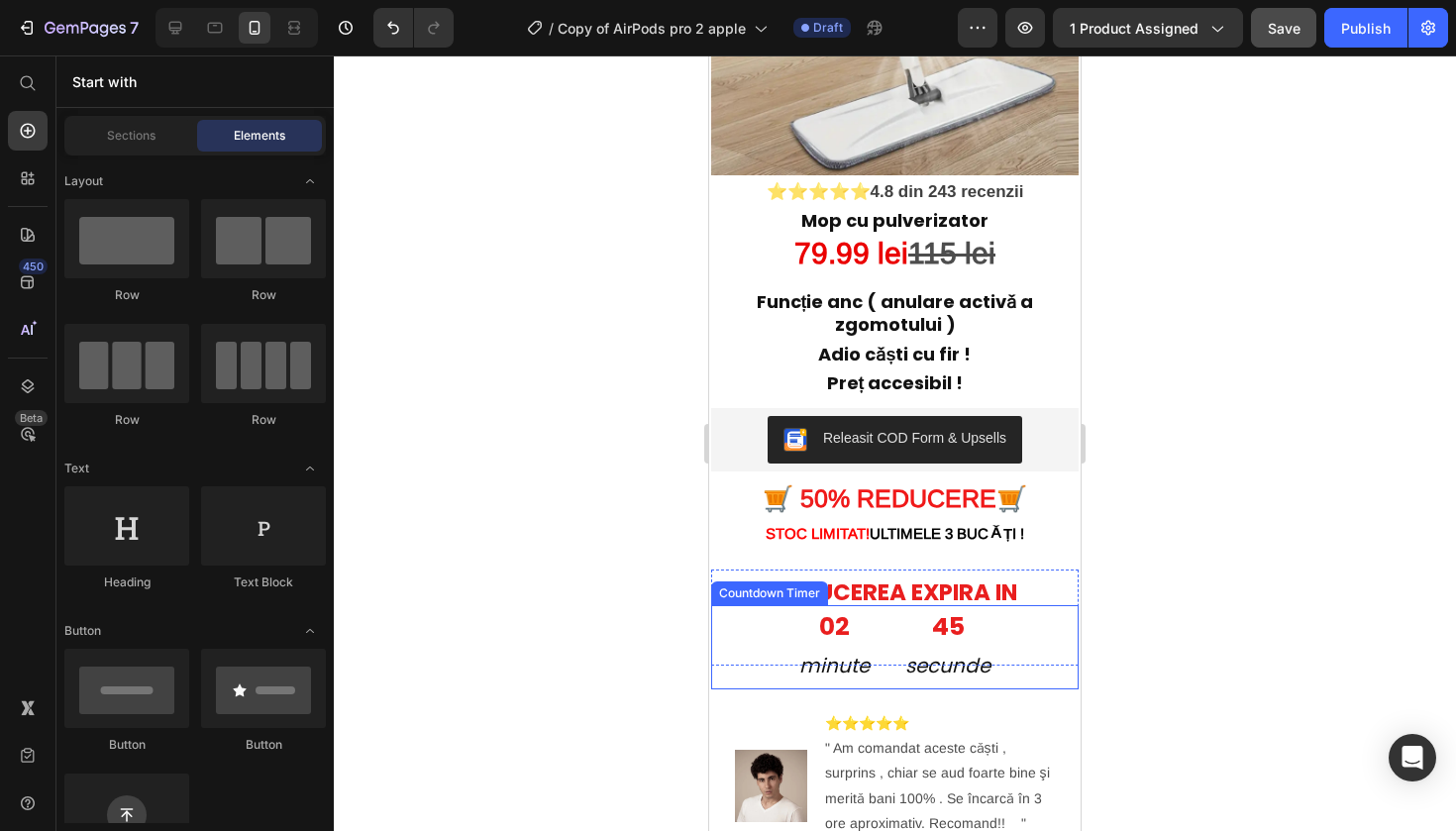 scroll, scrollTop: 284, scrollLeft: 0, axis: vertical 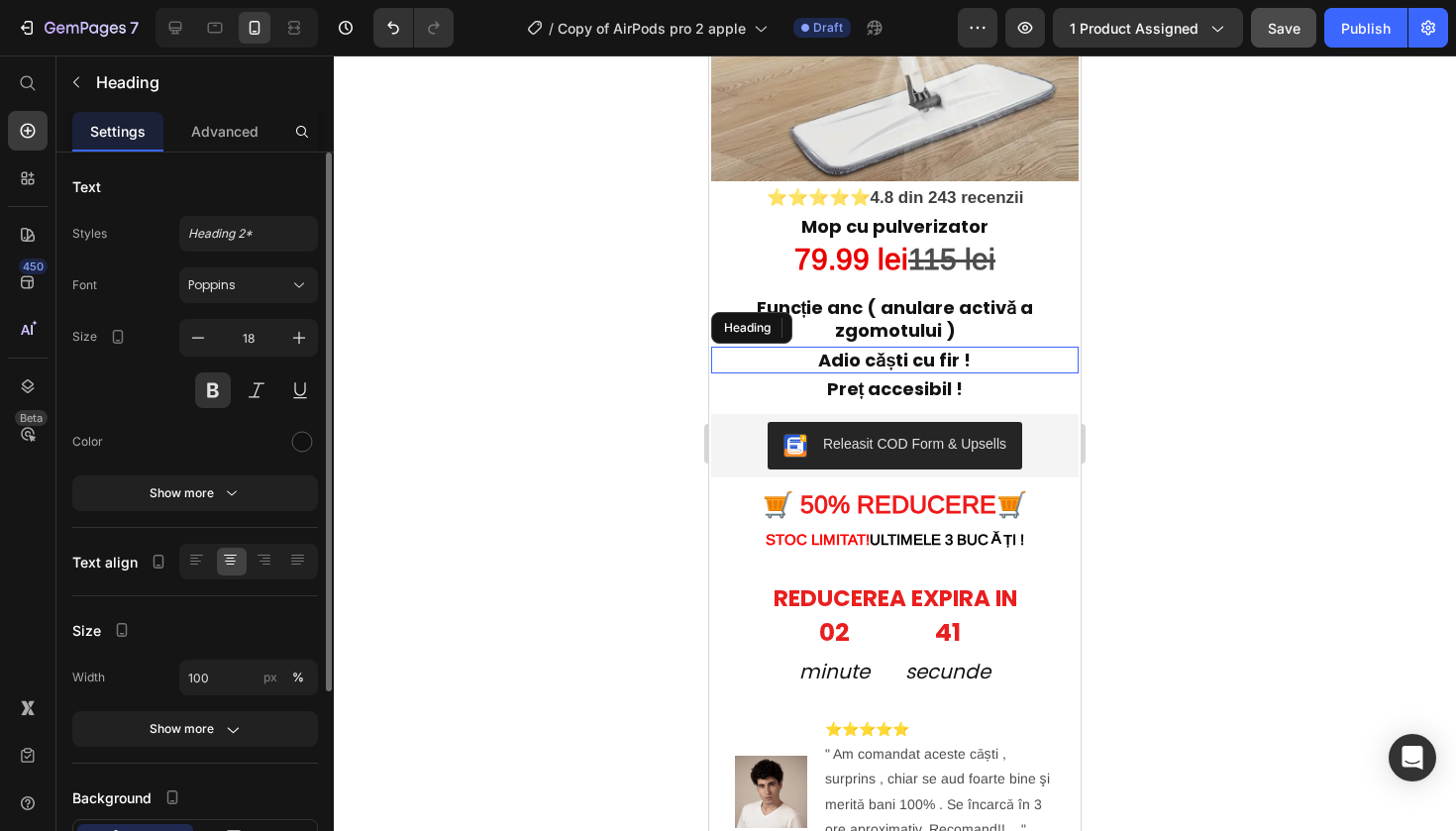 click on "Adio cǎști cu fir !" at bounding box center [894, 360] 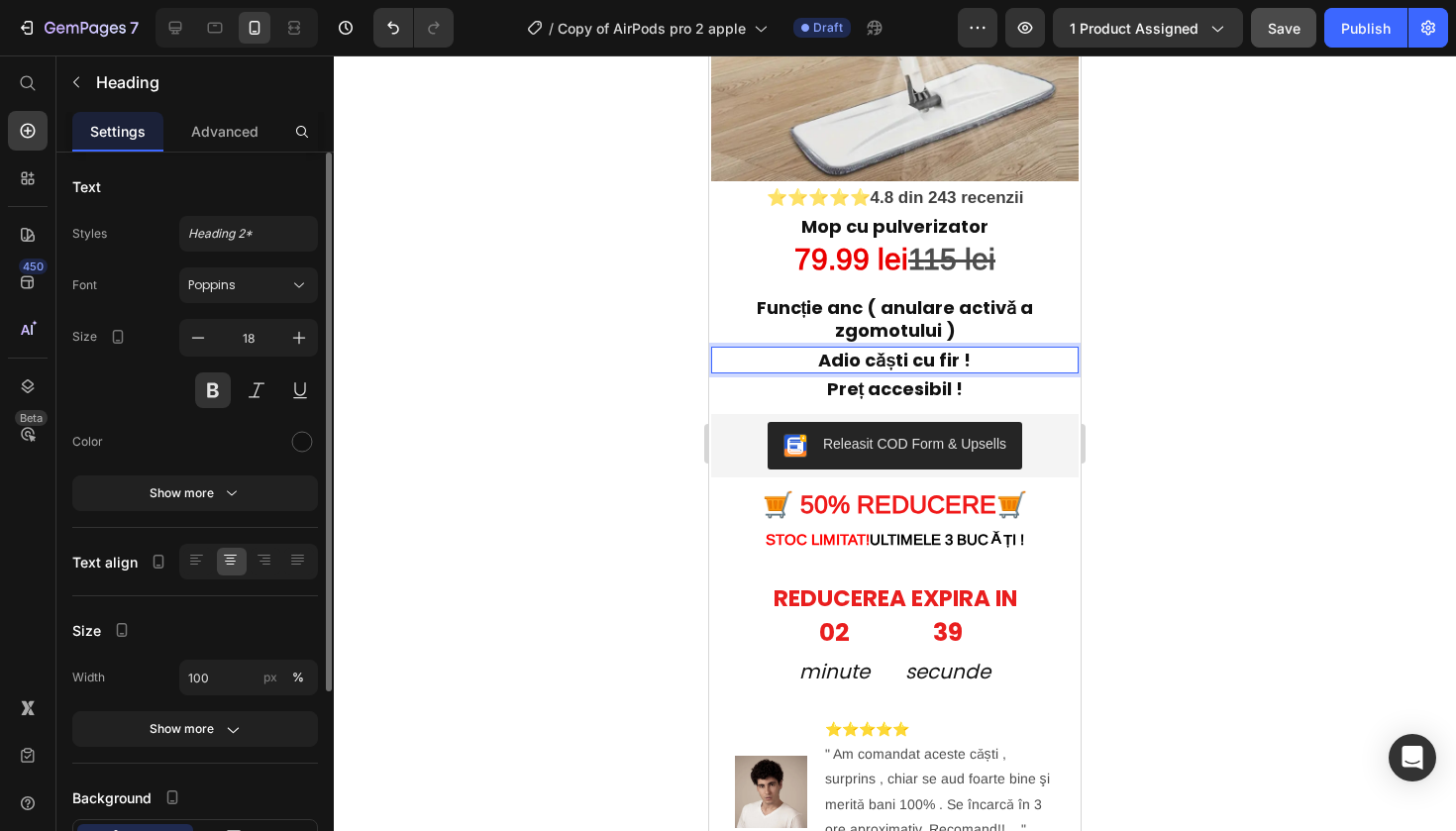 click on "Adio cǎști cu fir !" at bounding box center [894, 360] 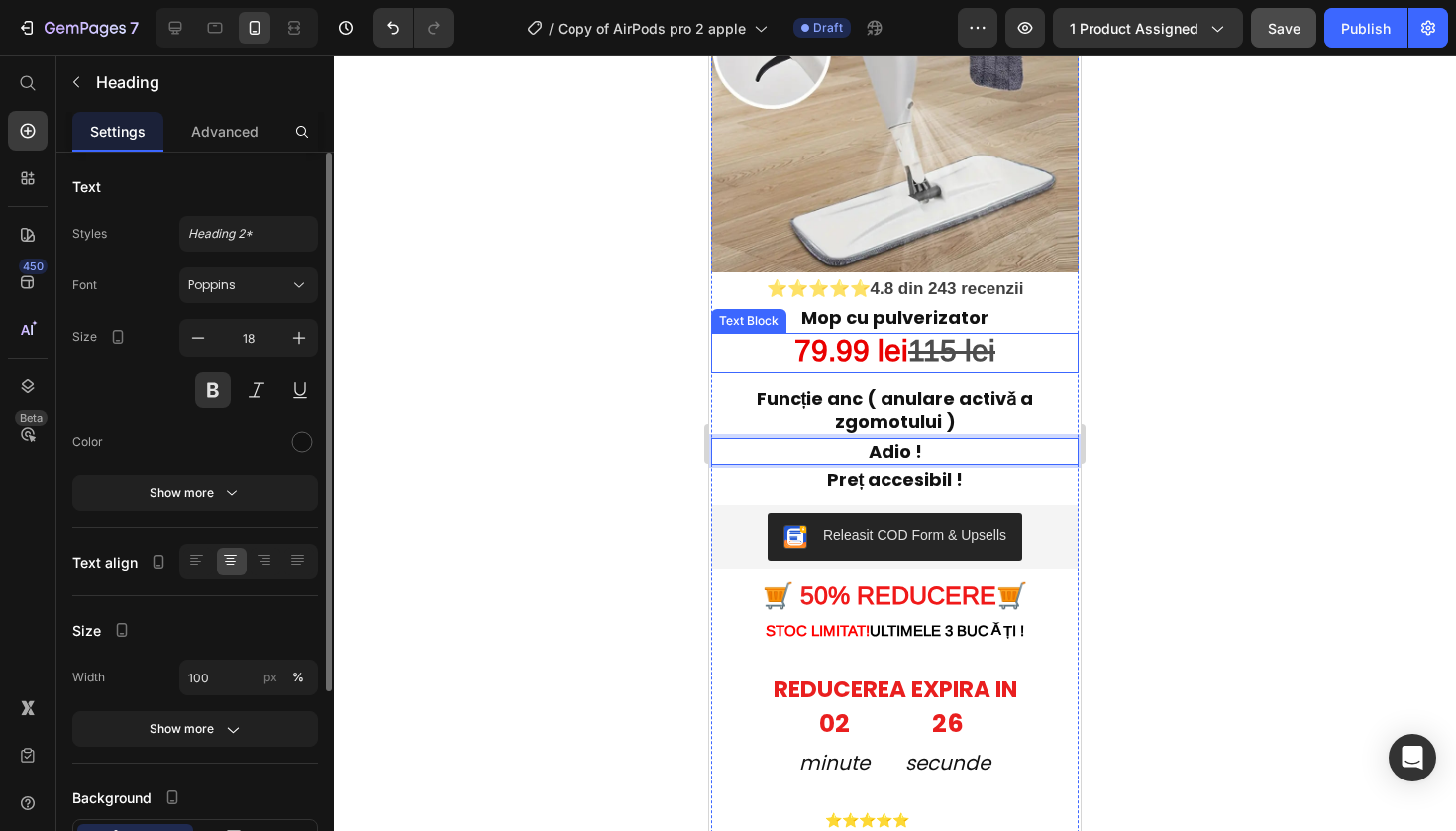 scroll, scrollTop: 199, scrollLeft: 0, axis: vertical 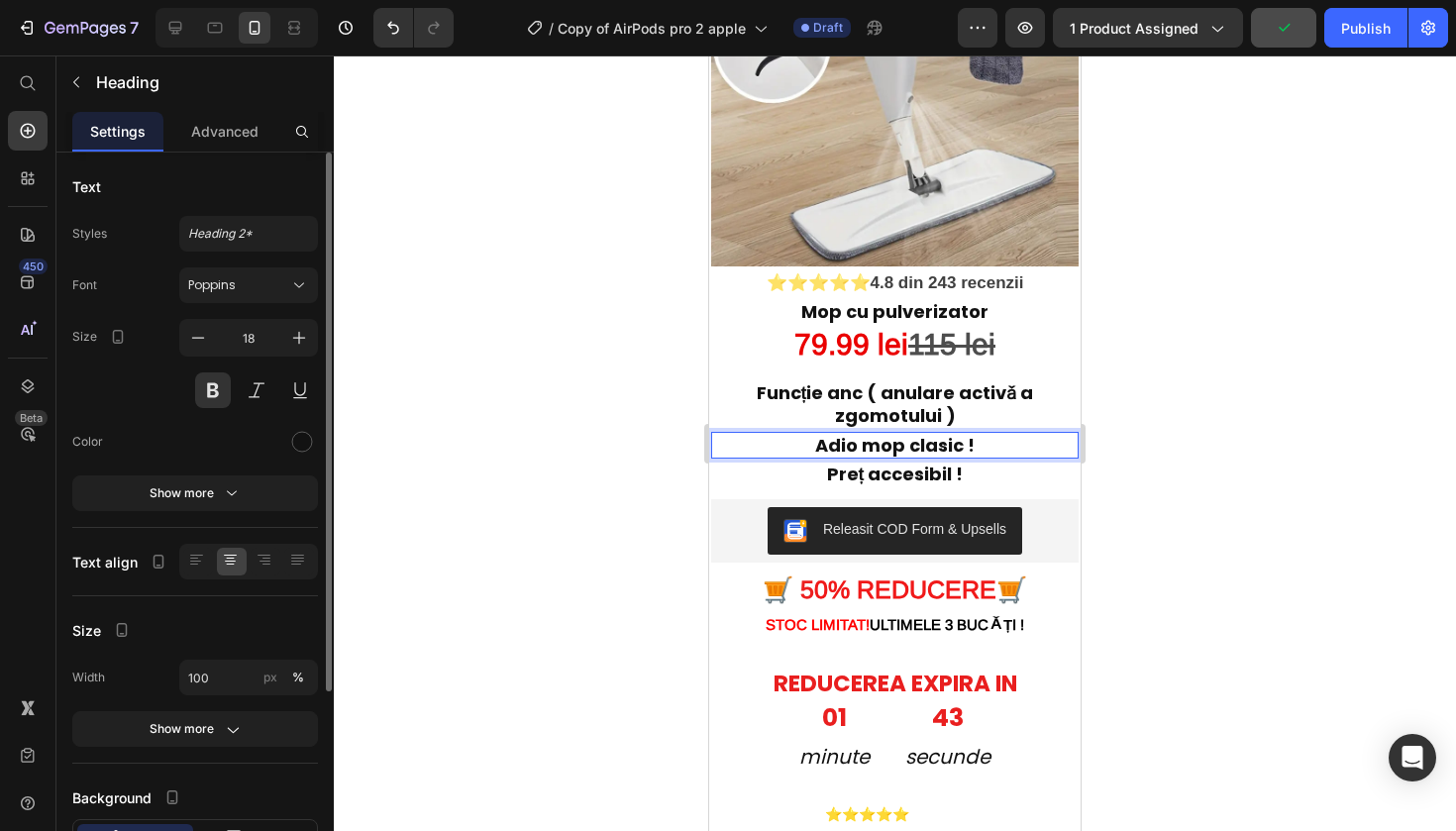 click 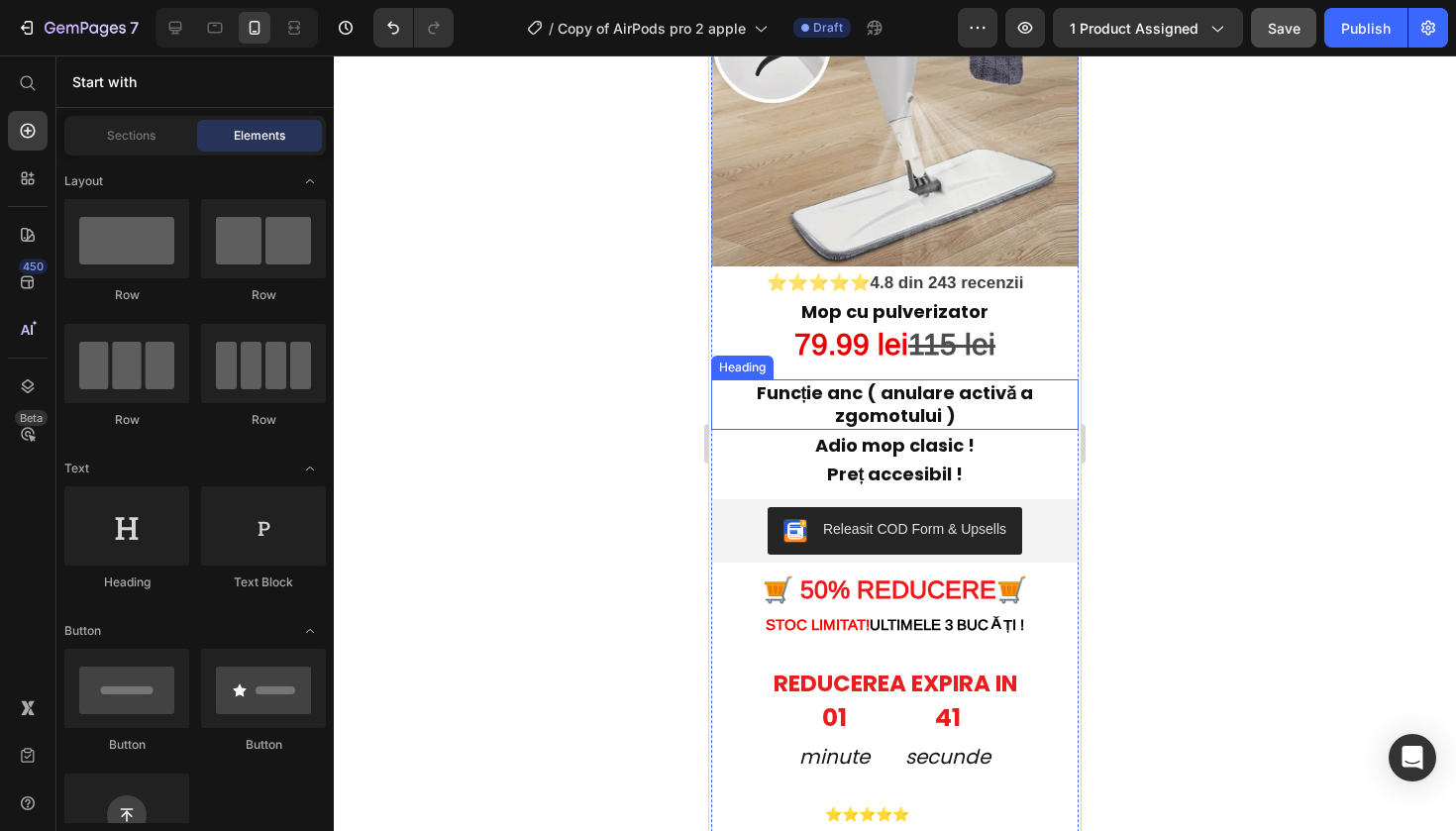click on "Funcție anc ( anulare activǎ a zgomotului )" at bounding box center (894, 404) 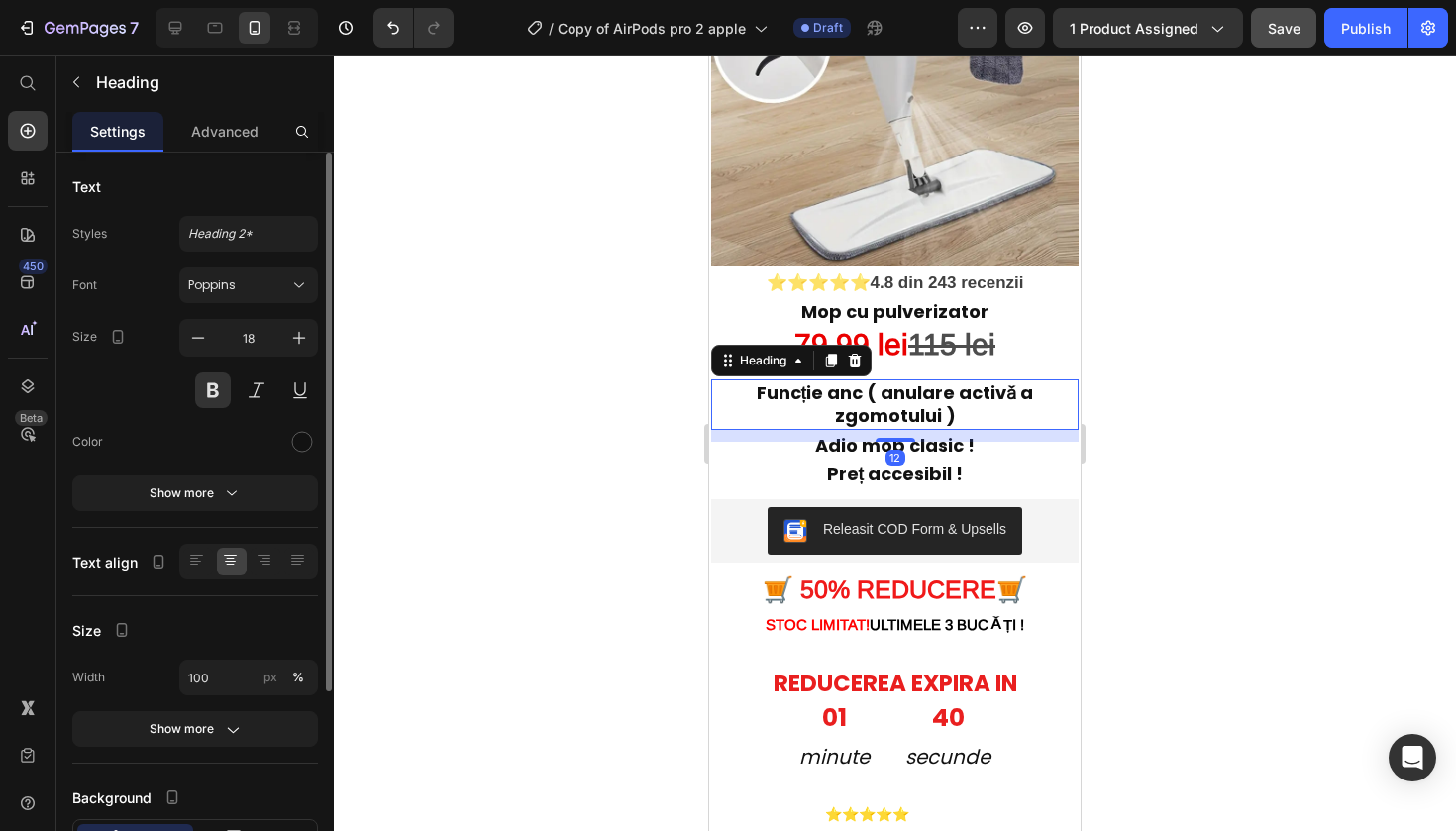 click on "Funcție anc ( anulare activǎ a zgomotului )" at bounding box center (894, 404) 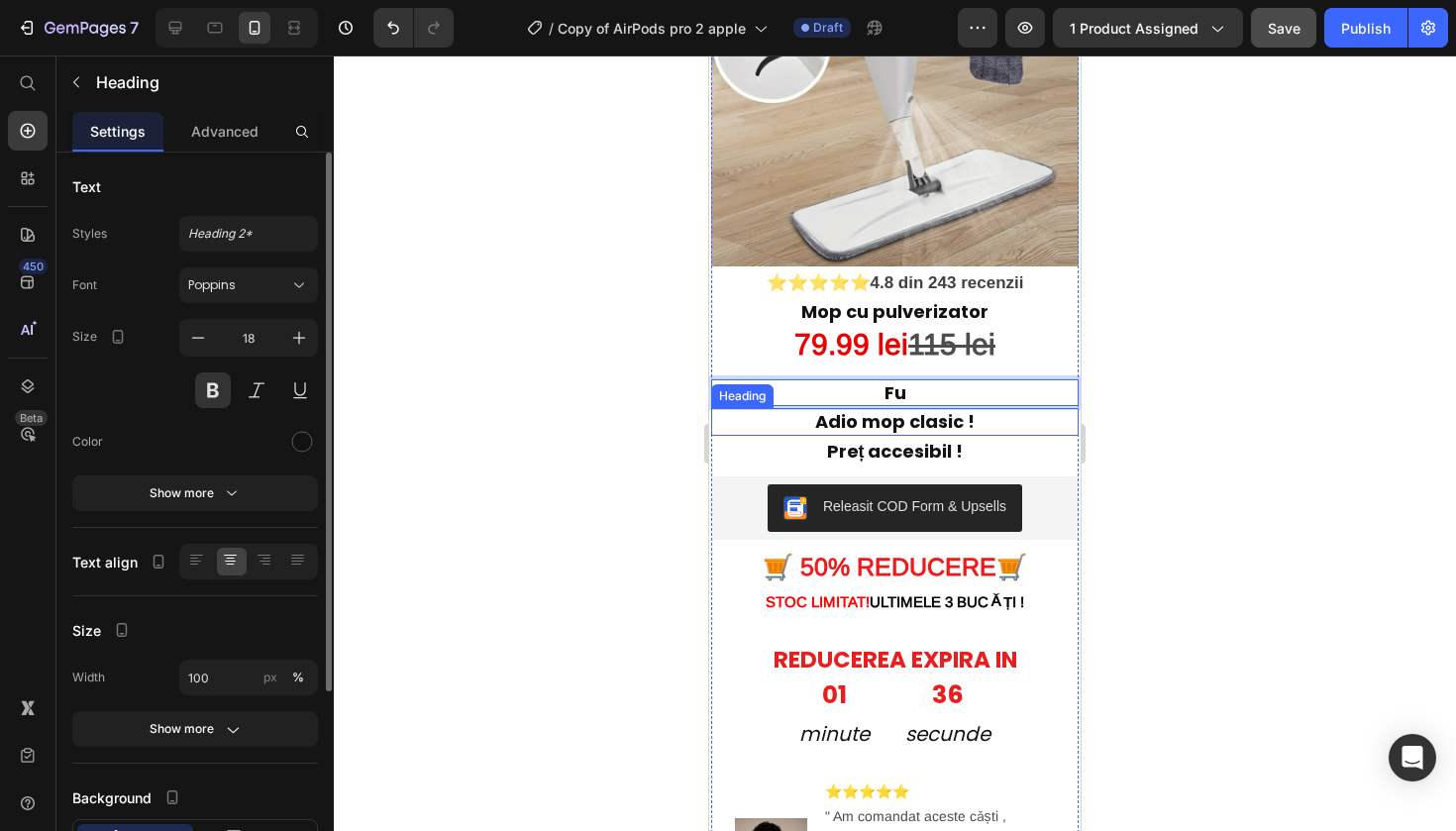 type 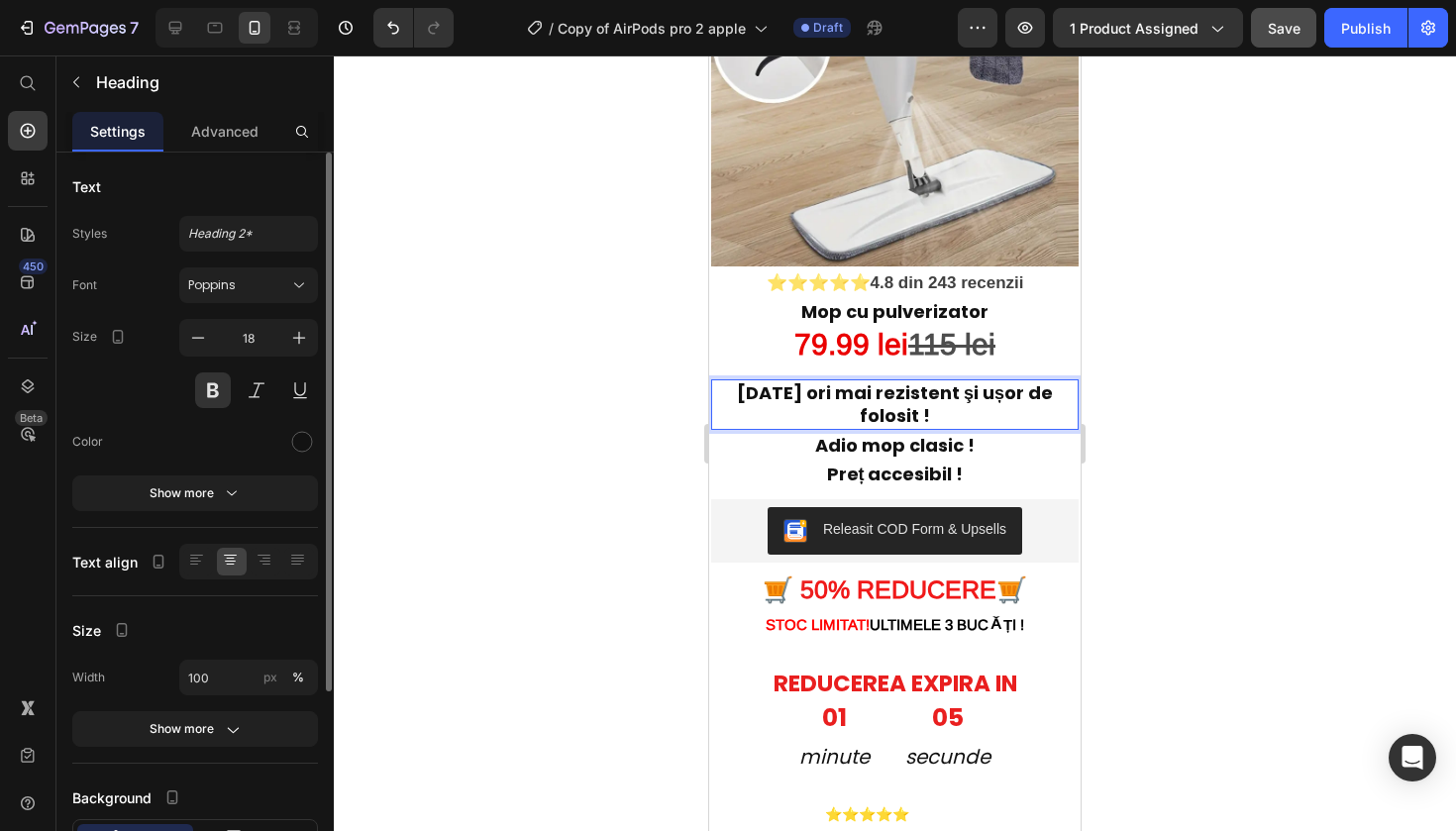 click 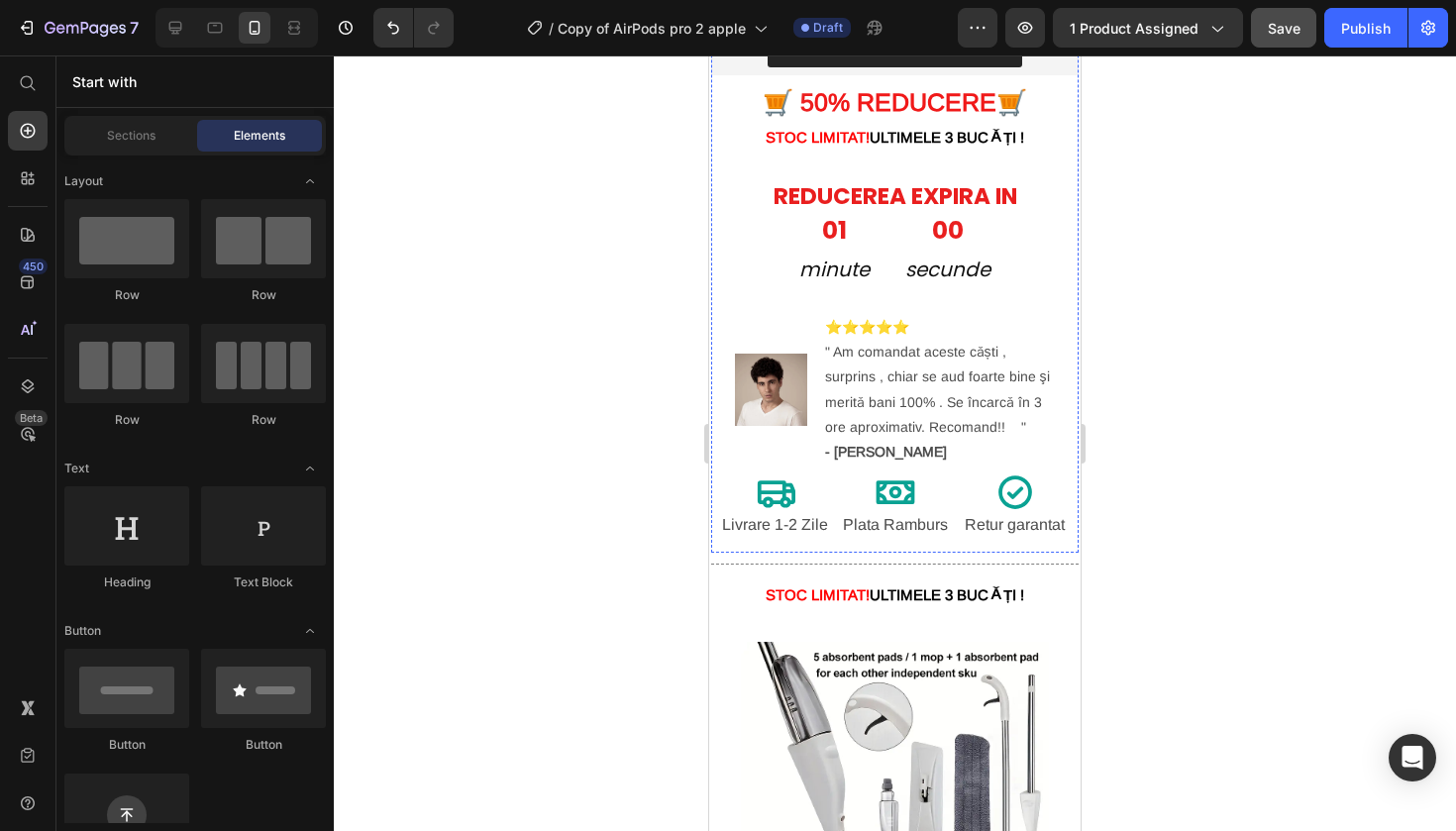 scroll, scrollTop: 689, scrollLeft: 0, axis: vertical 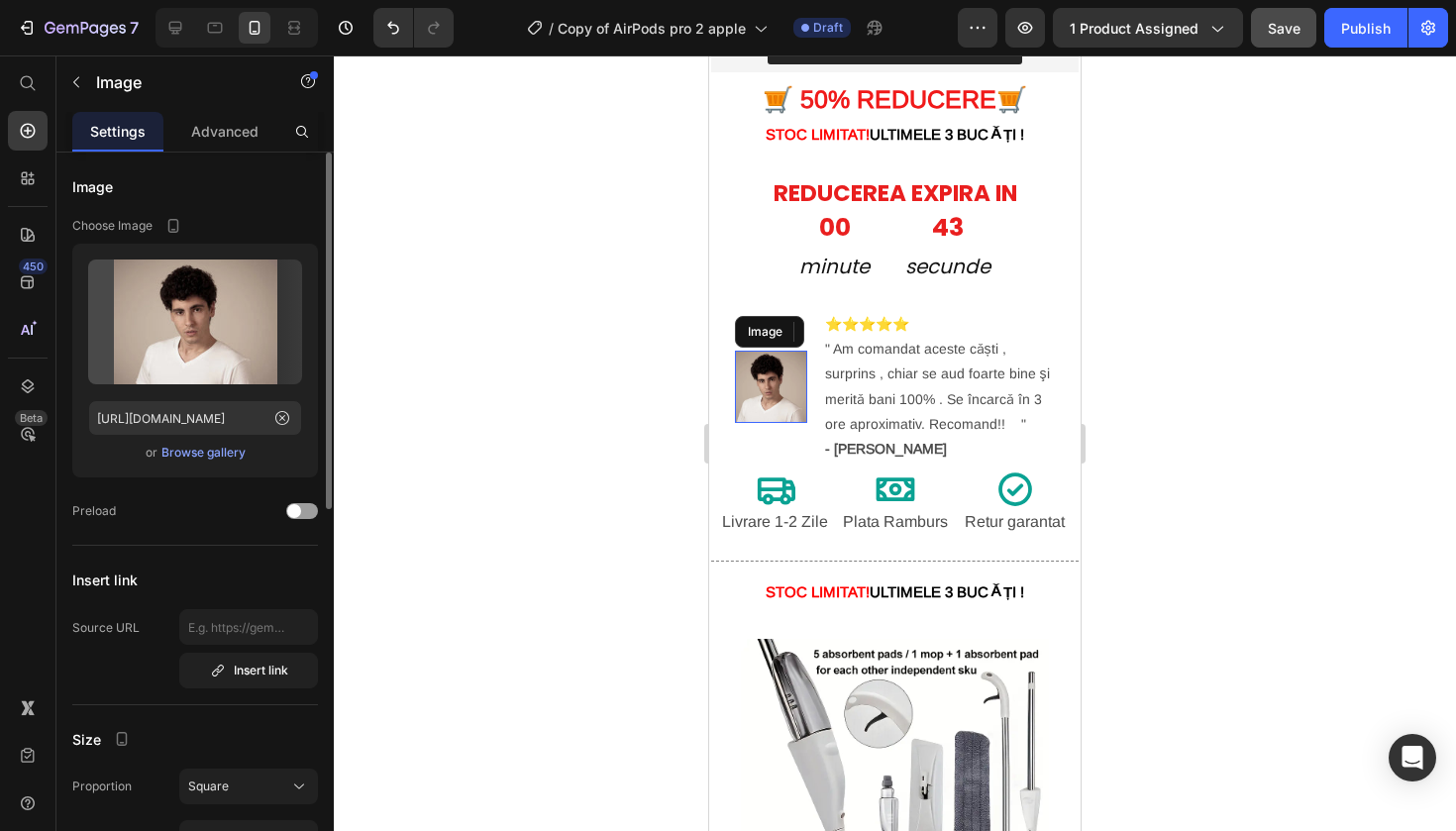 click at bounding box center [771, 386] 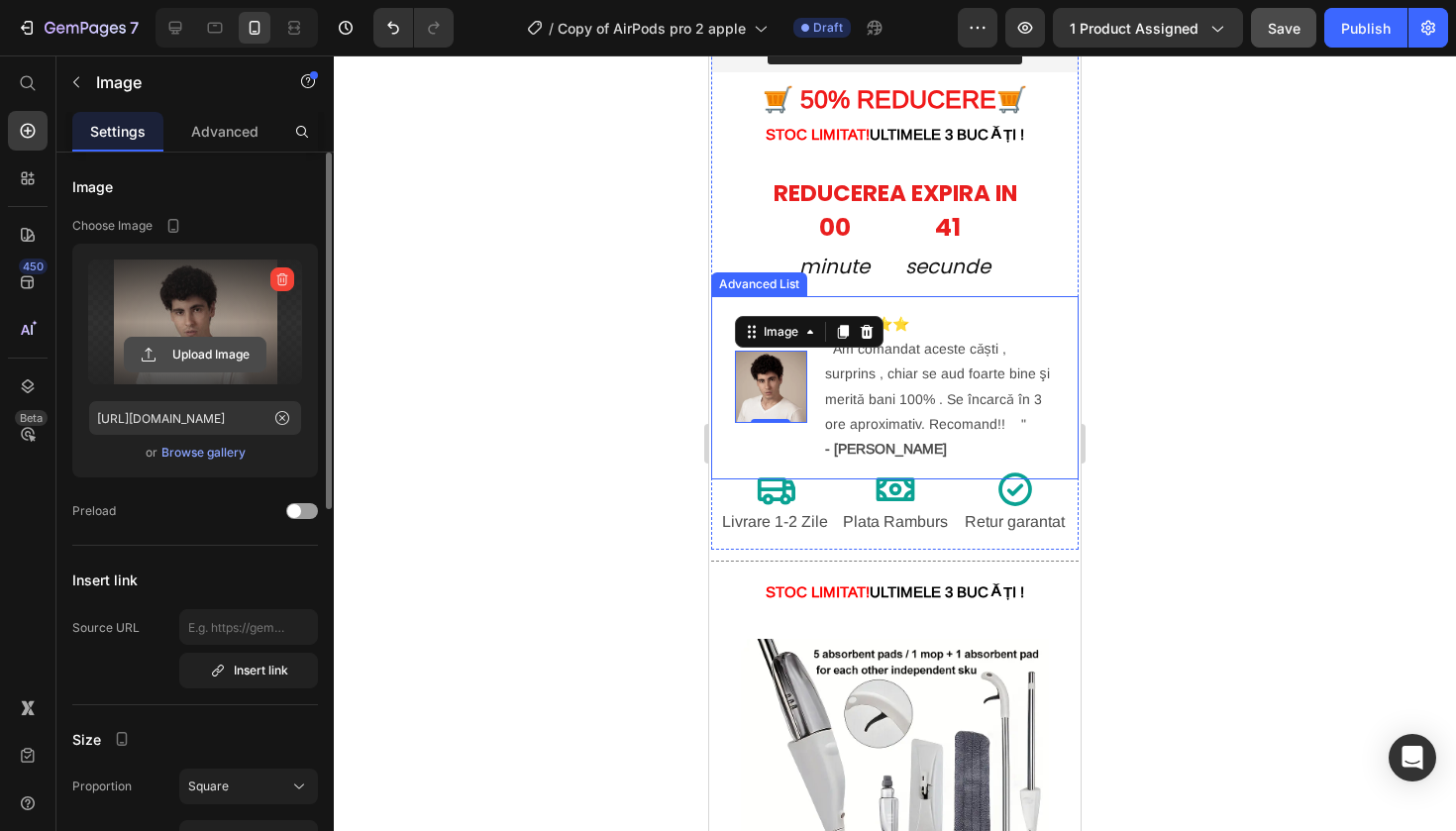 click 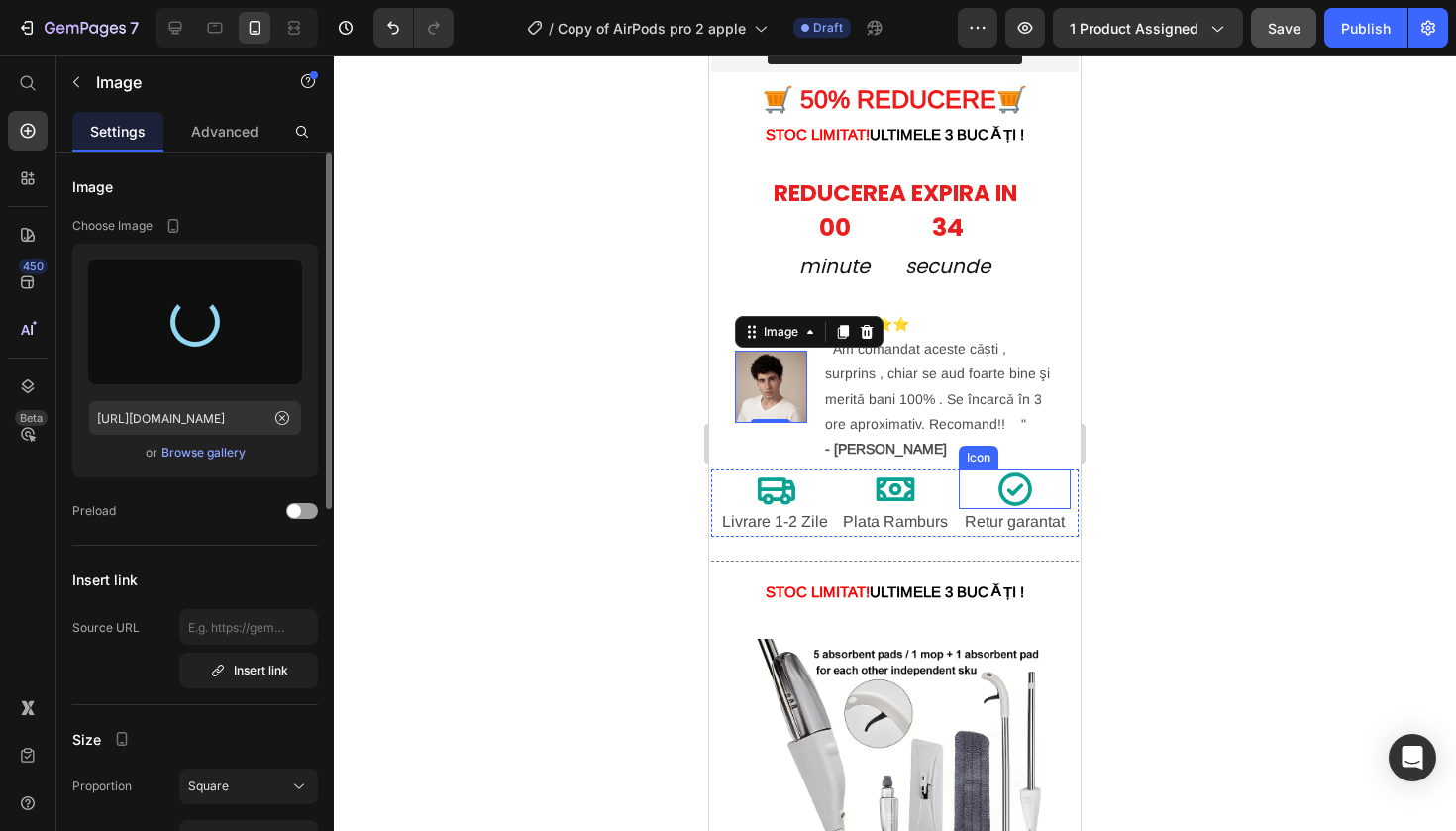 type on "https://cdn.shopify.com/s/files/1/0964/9904/0520/files/gempages_568199438024049601-c690b506-27fb-4f6a-b863-7f18ca9f9e6e.jpg" 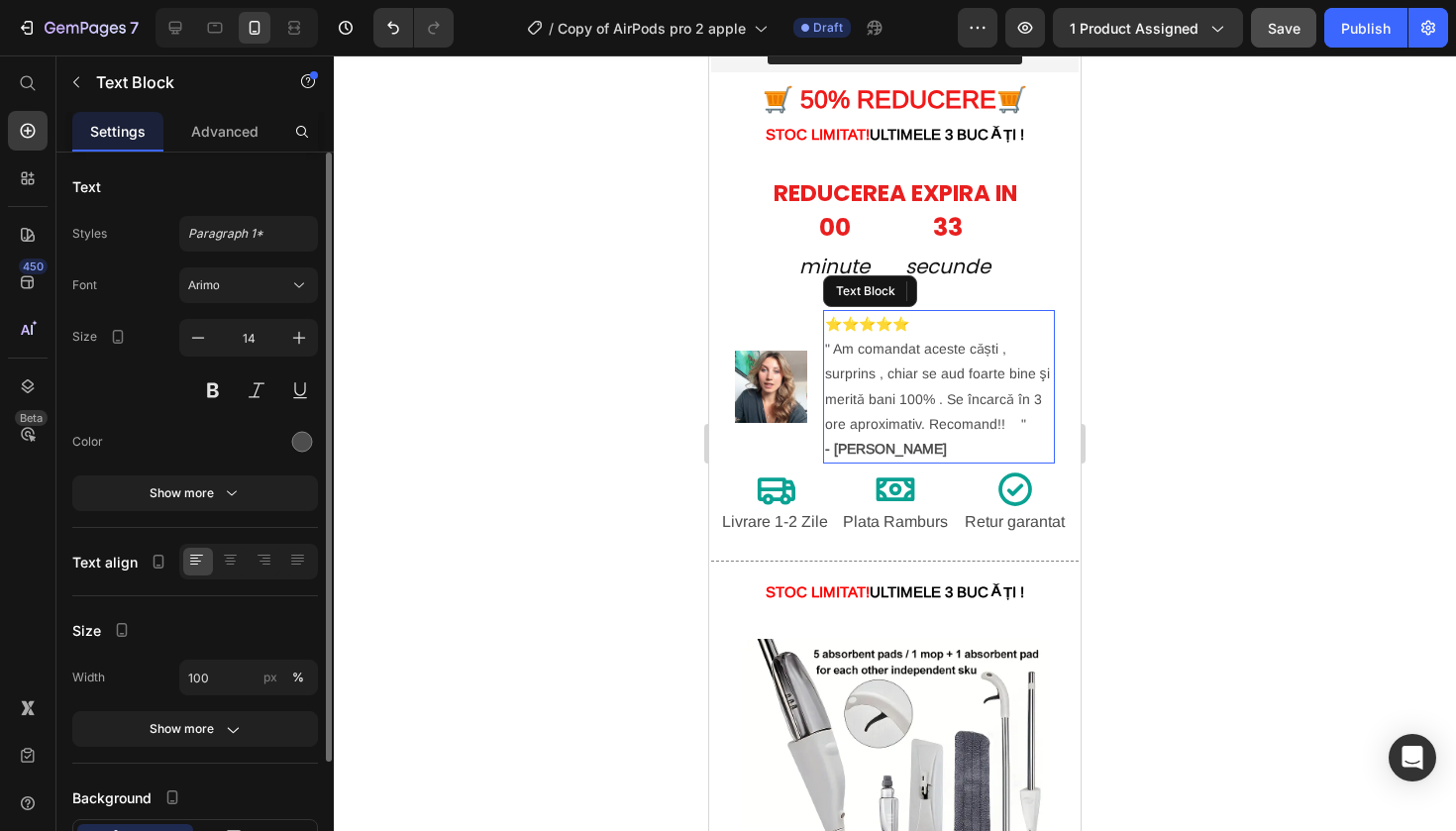 click on "⭐⭐⭐⭐⭐ " Am comandat aceste cǎști , surprins , chiar se aud foarte bine şi meritǎ bani 100% . Se încarcǎ în 3 ore aproximativ. Recomand!!    " - Marius Andrei" at bounding box center (939, 386) 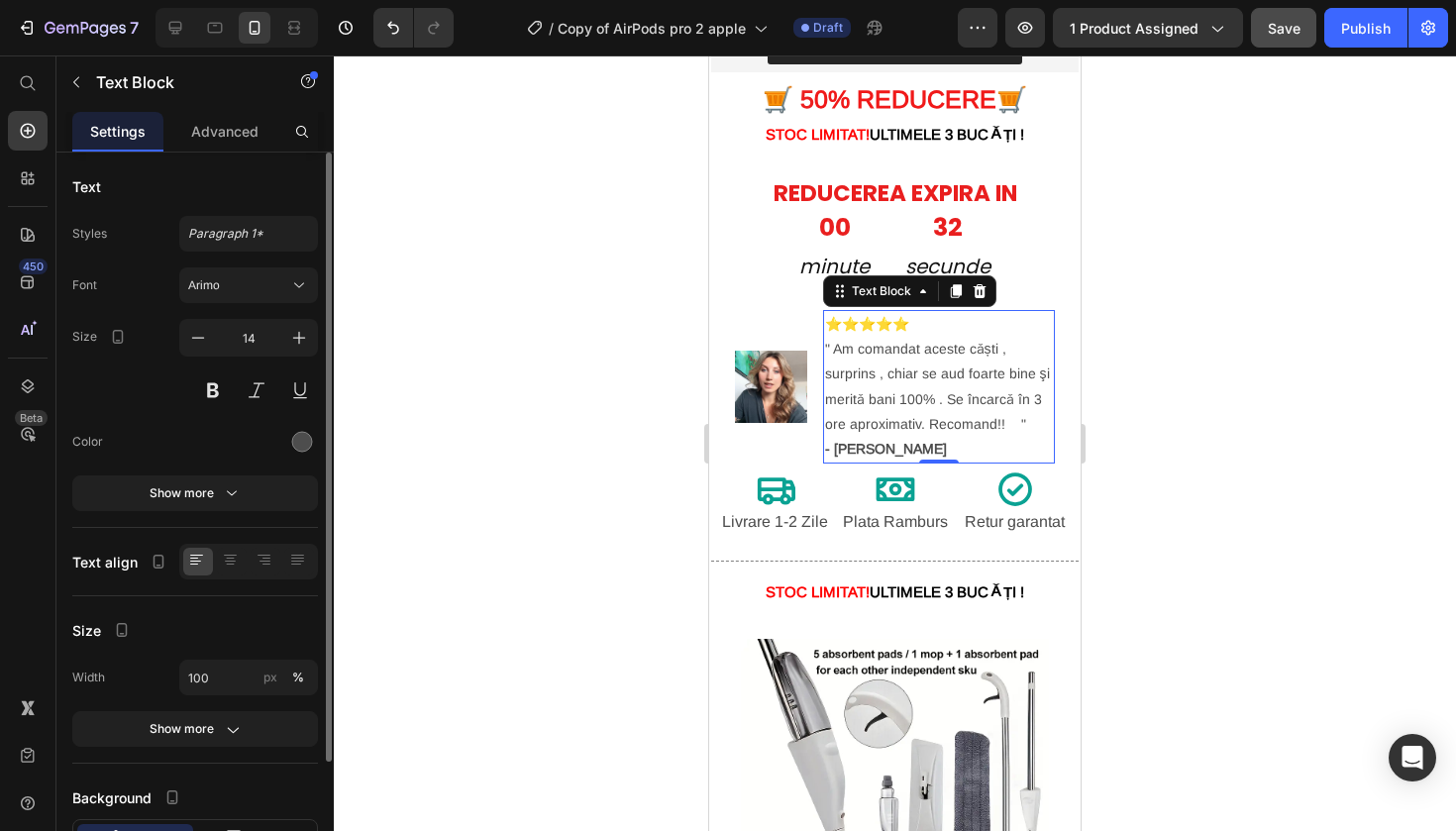 click on "⭐⭐⭐⭐⭐ " Am comandat aceste cǎști , surprins , chiar se aud foarte bine şi meritǎ bani 100% . Se încarcǎ în 3 ore aproximativ. Recomand!!    " - Marius Andrei" at bounding box center [939, 386] 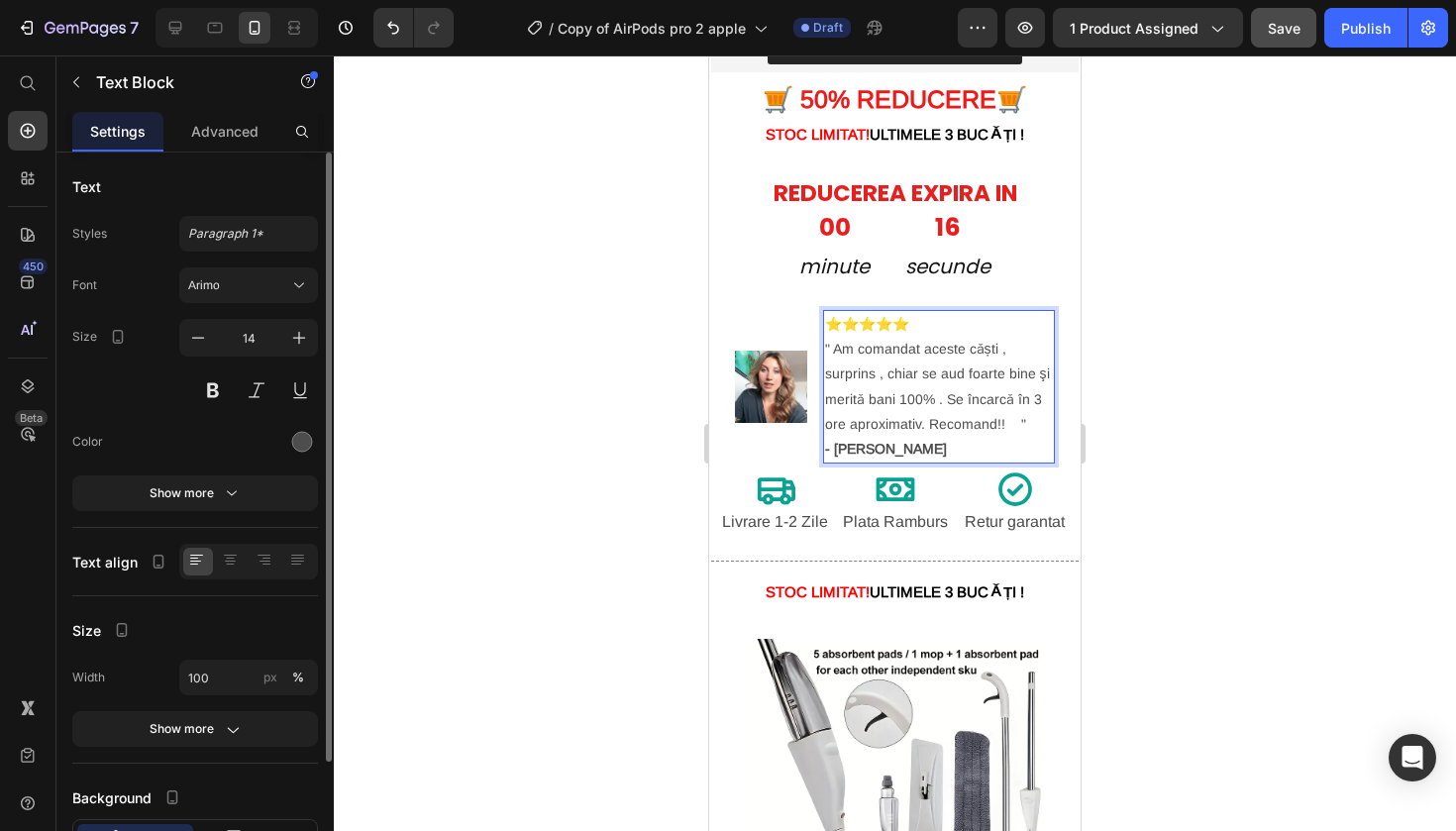 click 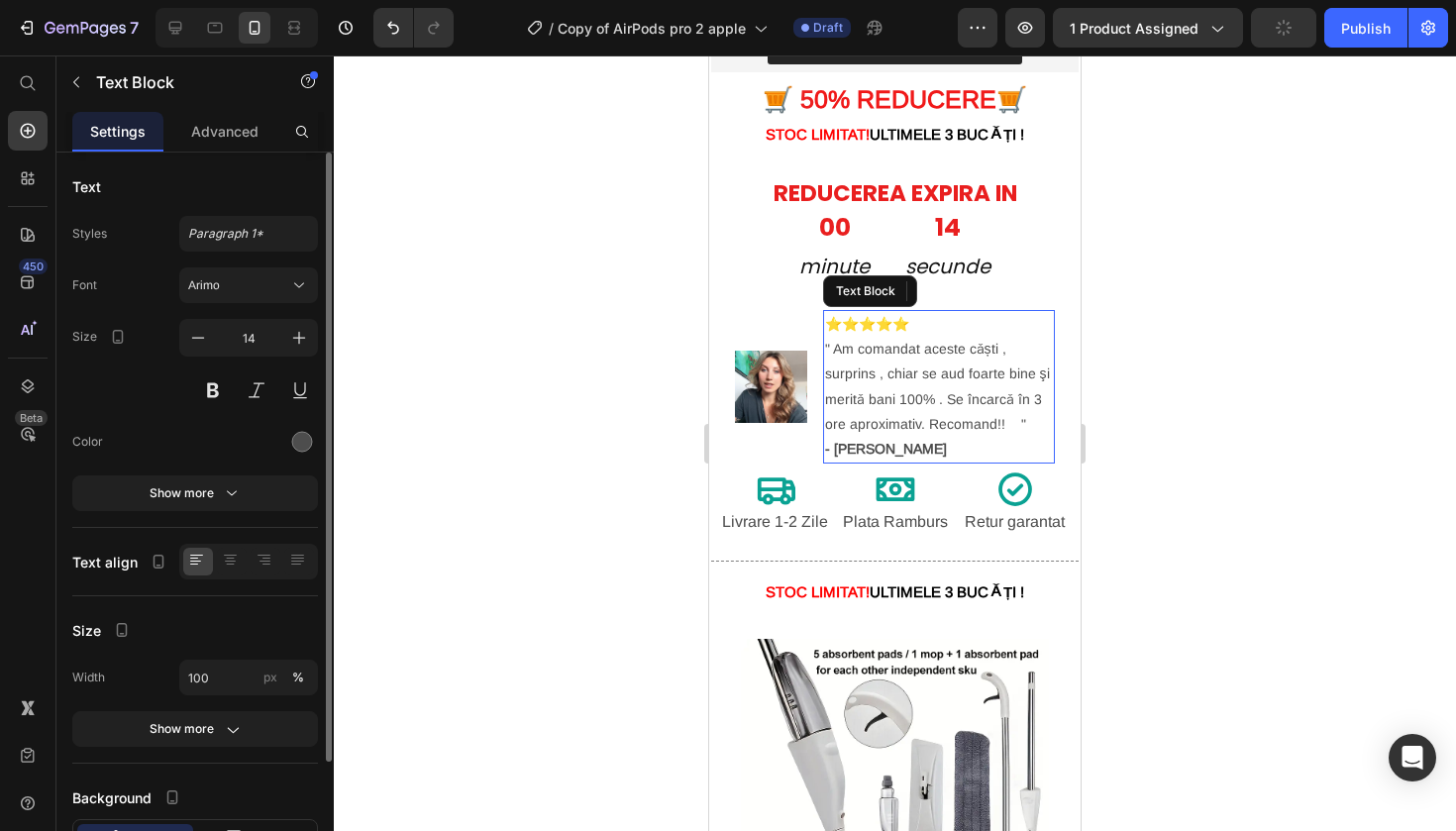 click on "⭐⭐⭐⭐⭐ " Am comandat aceste cǎști , surprins , chiar se aud foarte bine şi meritǎ bani 100% . Se încarcǎ în 3 ore aproximativ. Recomand!!    " - Cristina andreea" at bounding box center [939, 386] 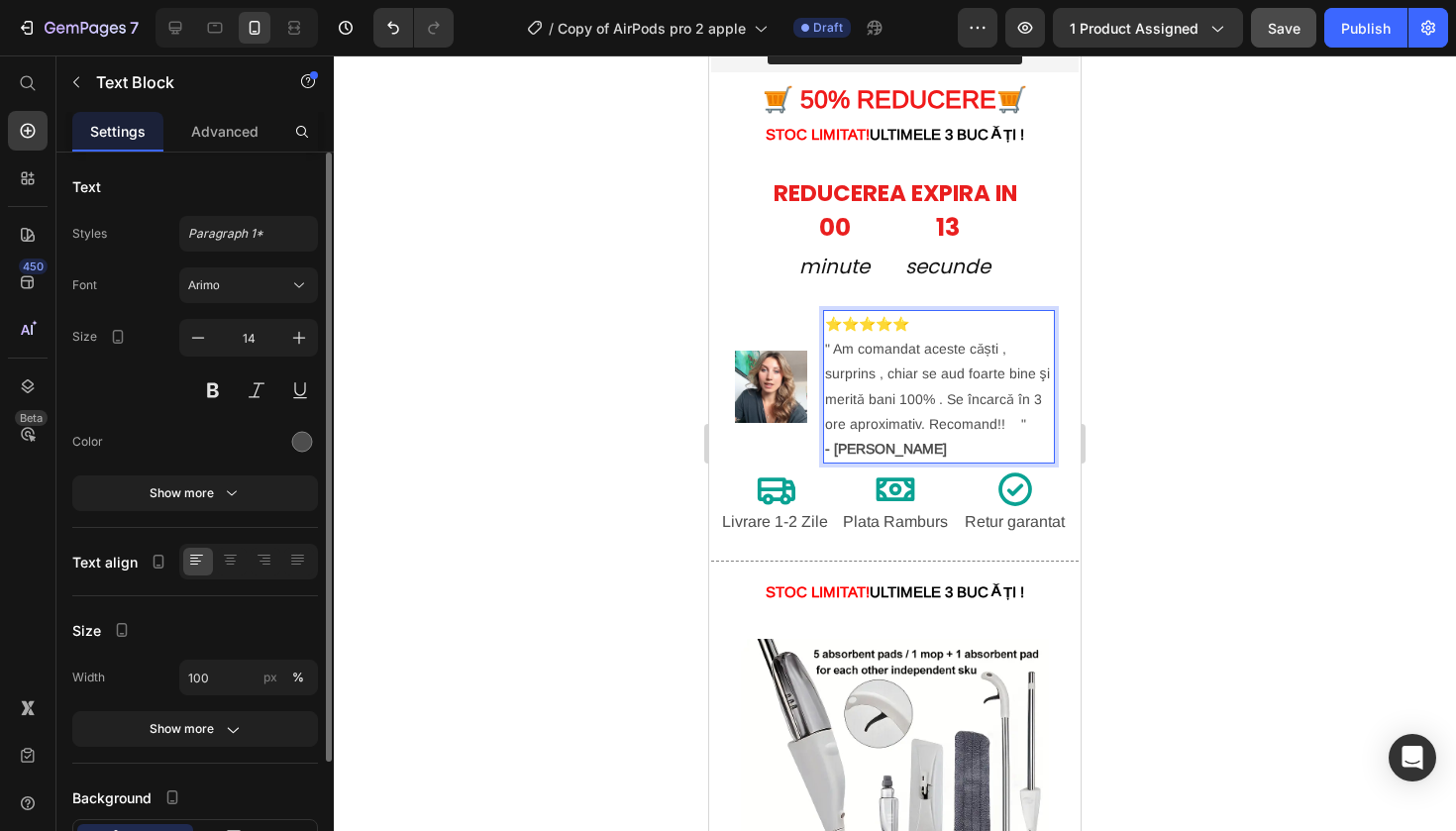 click on "⭐⭐⭐⭐⭐ " Am comandat aceste cǎști , surprins , chiar se aud foarte bine şi meritǎ bani 100% . Se încarcǎ în 3 ore aproximativ. Recomand!!    " - Cristina andreea" at bounding box center (939, 386) 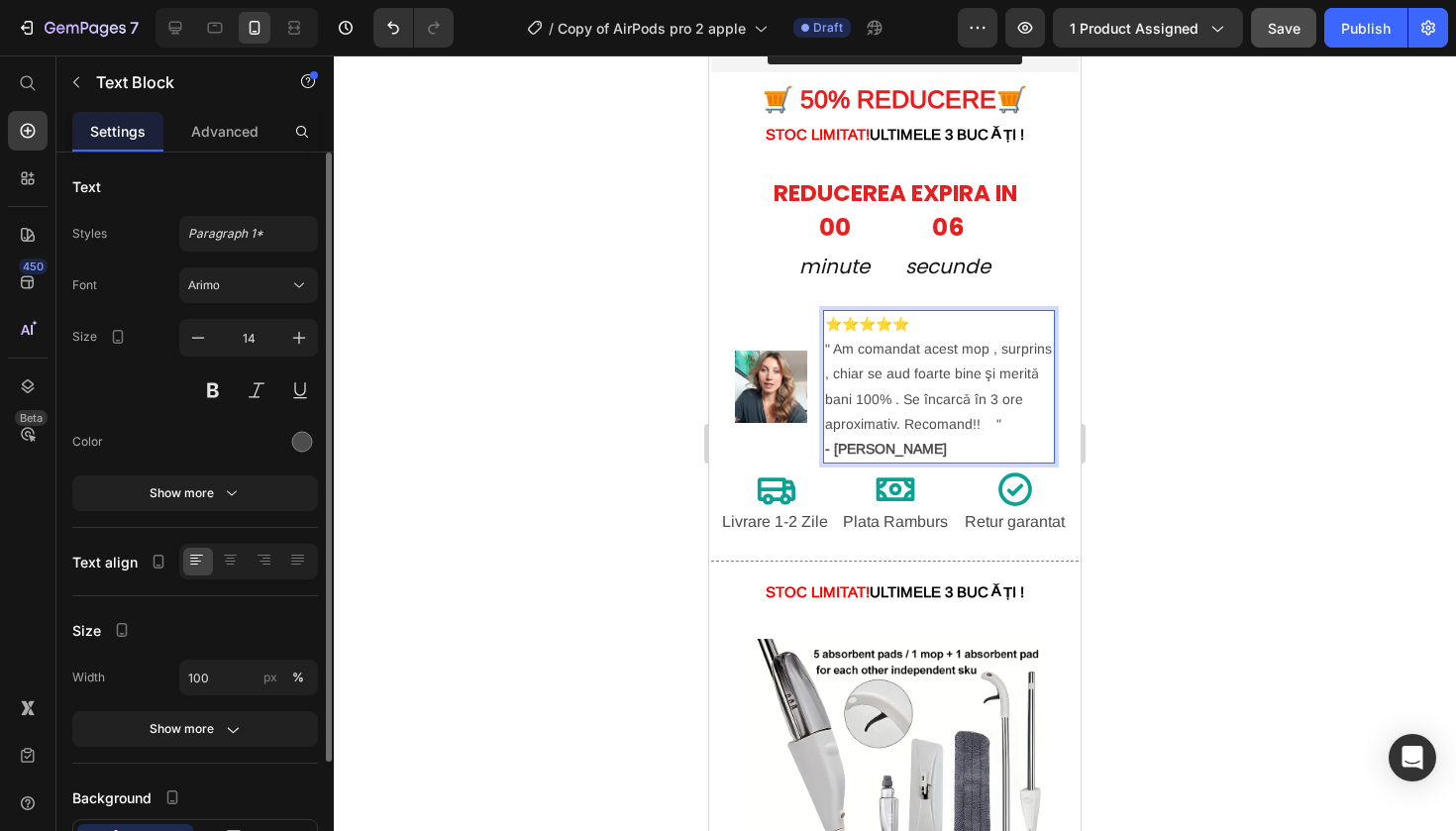 click on "⭐⭐⭐⭐⭐ " Am comandat acest mop , surprins , chiar se aud foarte bine şi meritǎ bani 100% . Se încarcǎ în 3 ore aproximativ. Recomand!!    " - Cristina andreea" at bounding box center (939, 386) 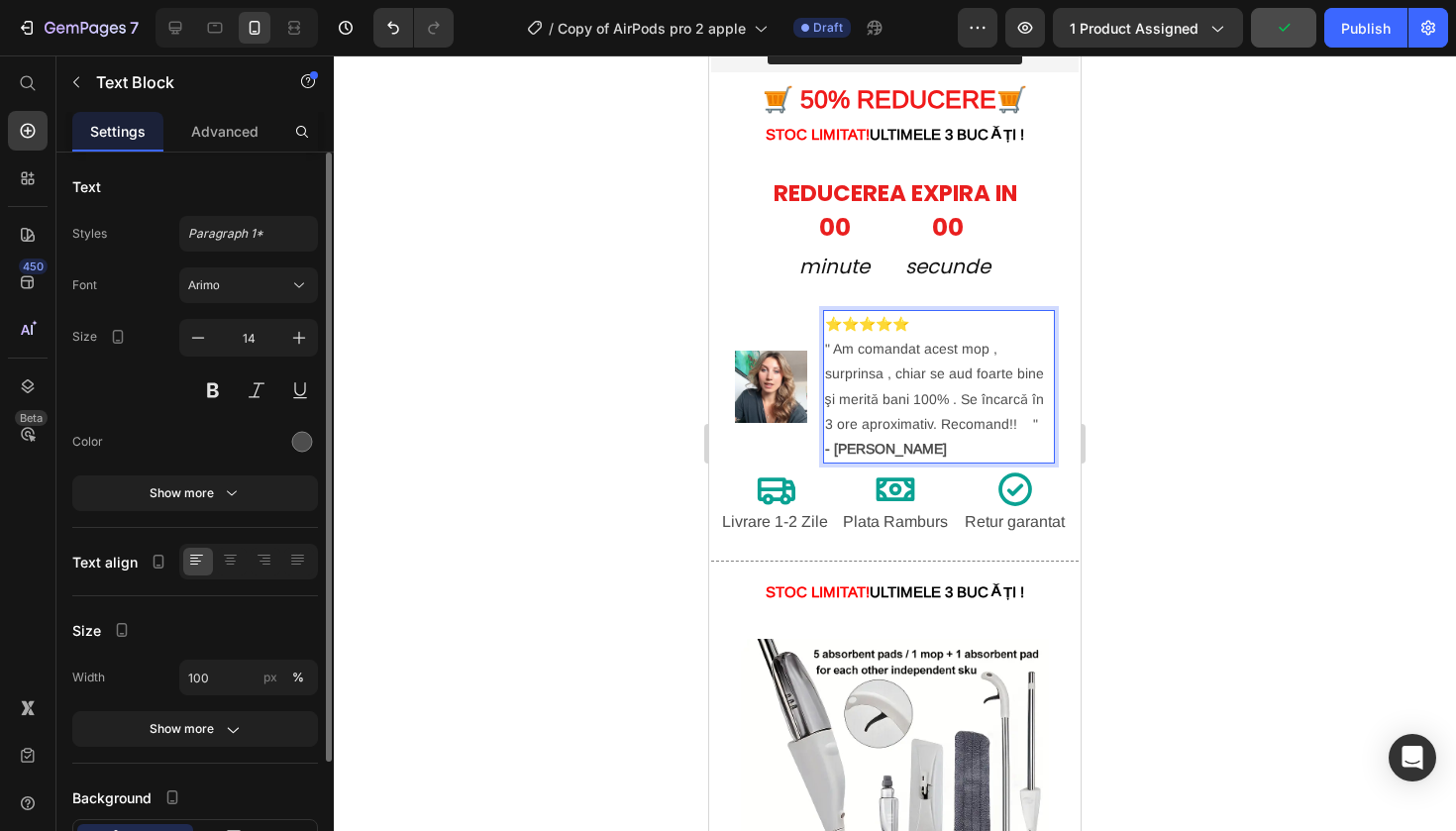 click on "⭐⭐⭐⭐⭐ " Am comandat acest mop , surprinsa , chiar se aud foarte bine şi meritǎ bani 100% . Se încarcǎ în 3 ore aproximativ. Recomand!!    " - Cristina andreea" at bounding box center [939, 386] 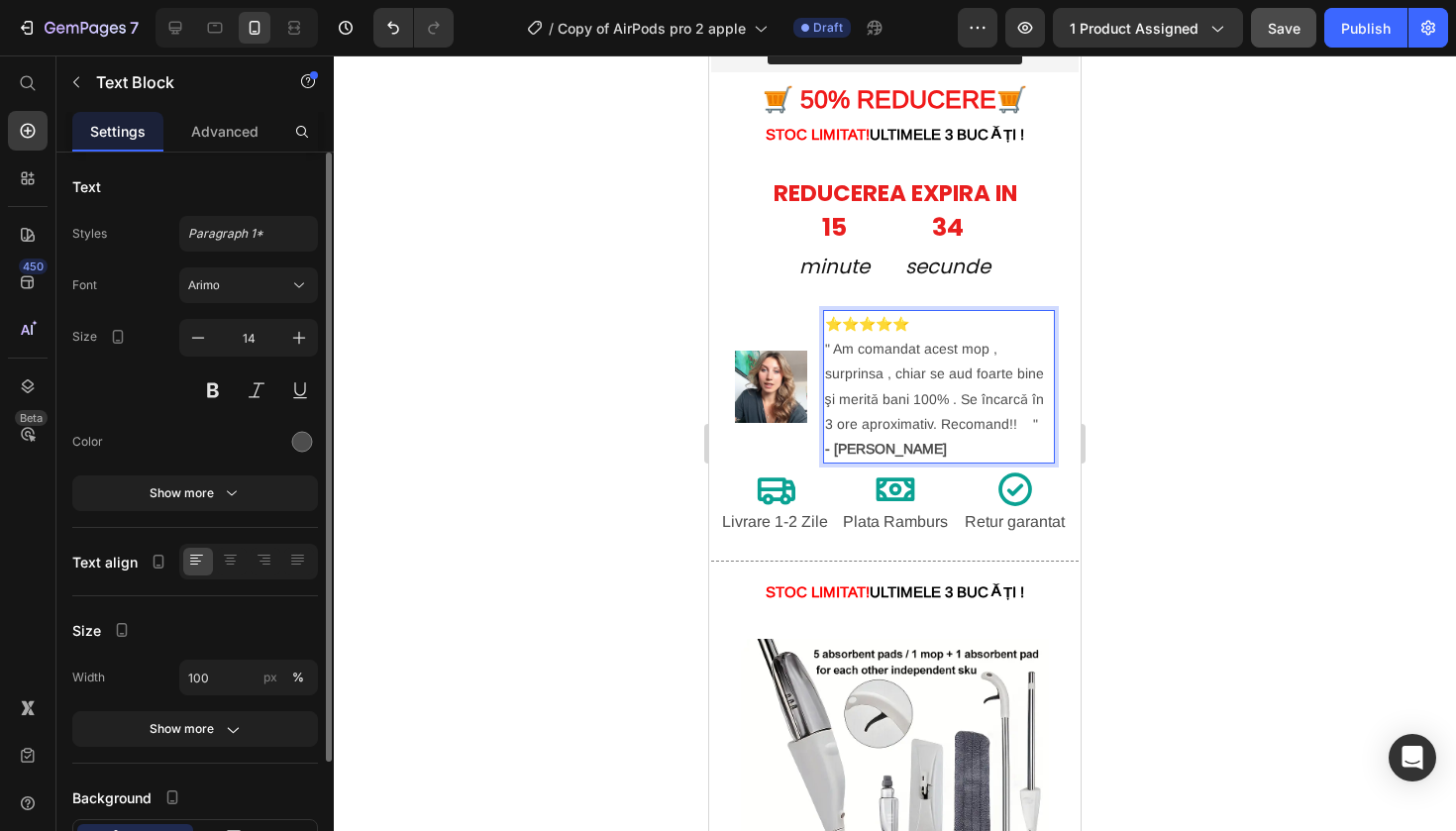click on "⭐⭐⭐⭐⭐ " Am comandat acest mop , surprinsa , chiar se aud foarte bine şi meritǎ bani 100% . Se încarcǎ în 3 ore aproximativ. Recomand!!    " - Cristina andreea" at bounding box center [939, 386] 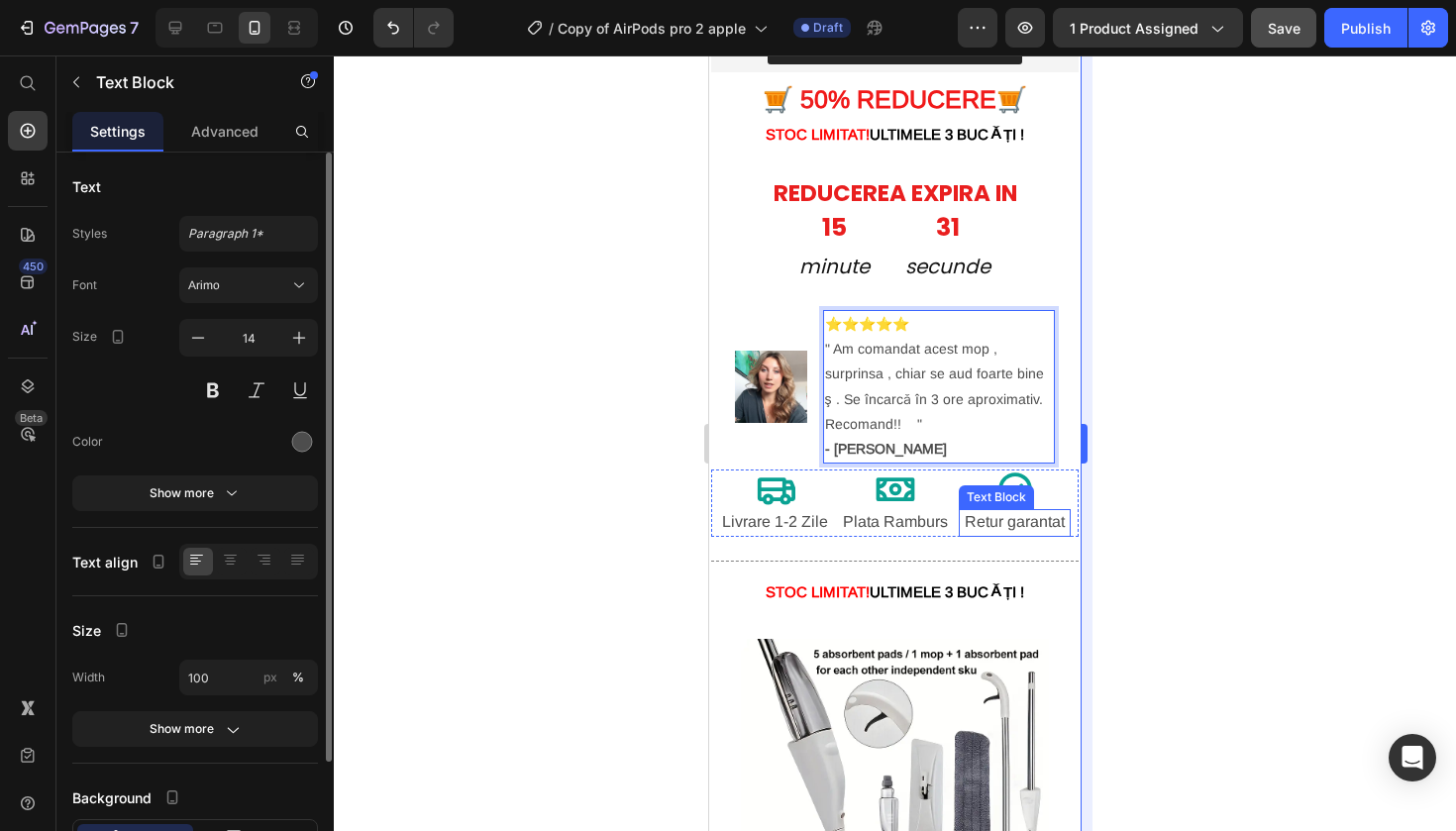 scroll, scrollTop: 0, scrollLeft: 0, axis: both 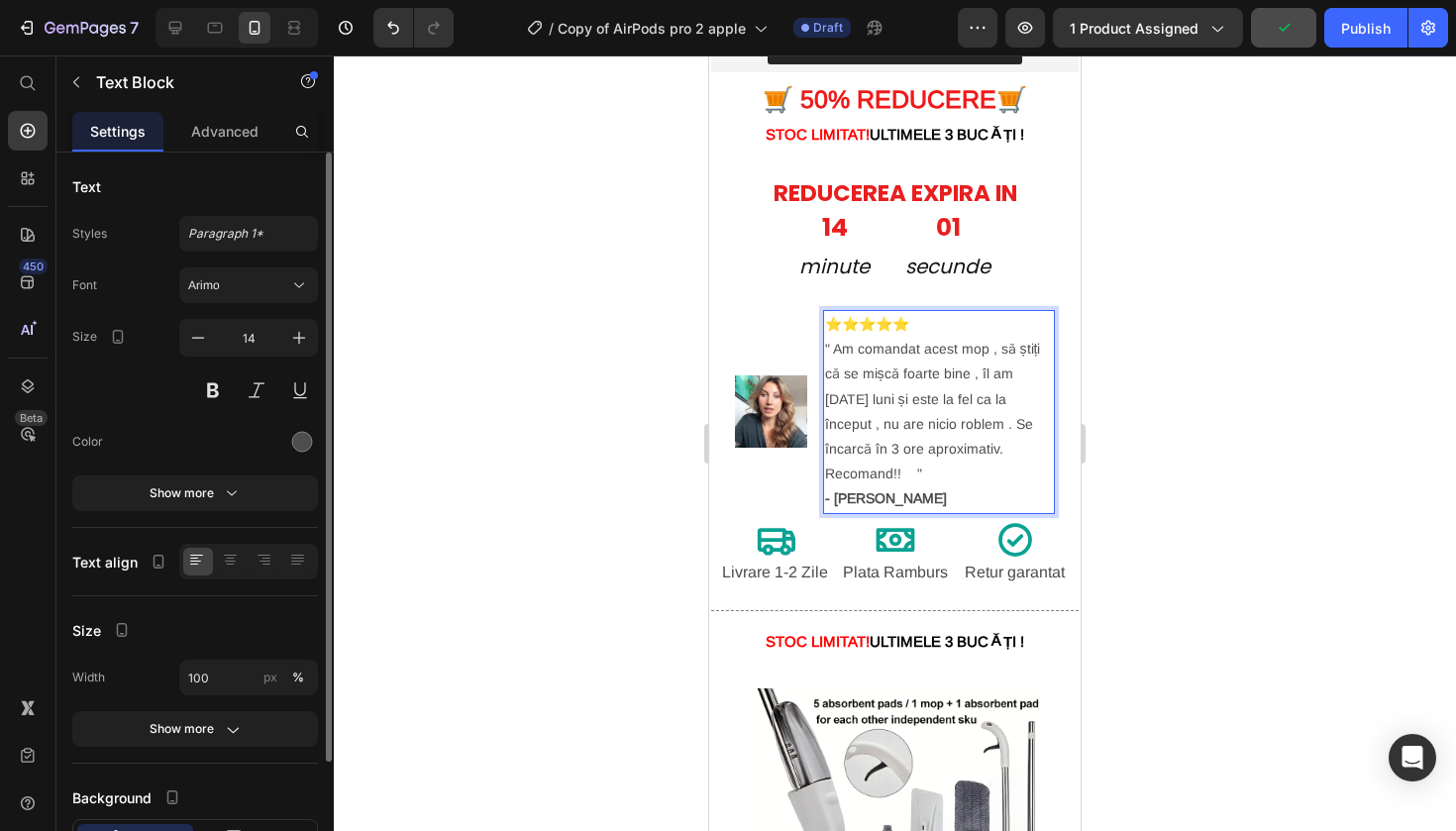 click on "⭐⭐⭐⭐⭐ " Am comandat acest mop , sǎ știți cǎ se mișcǎ foarte bine , îl am de 3 luni și este la fel ca la început , nu are nicio roblem . Se încarcǎ în 3 ore aproximativ. Recomand!!    " - Cristina andreea" at bounding box center (939, 412) 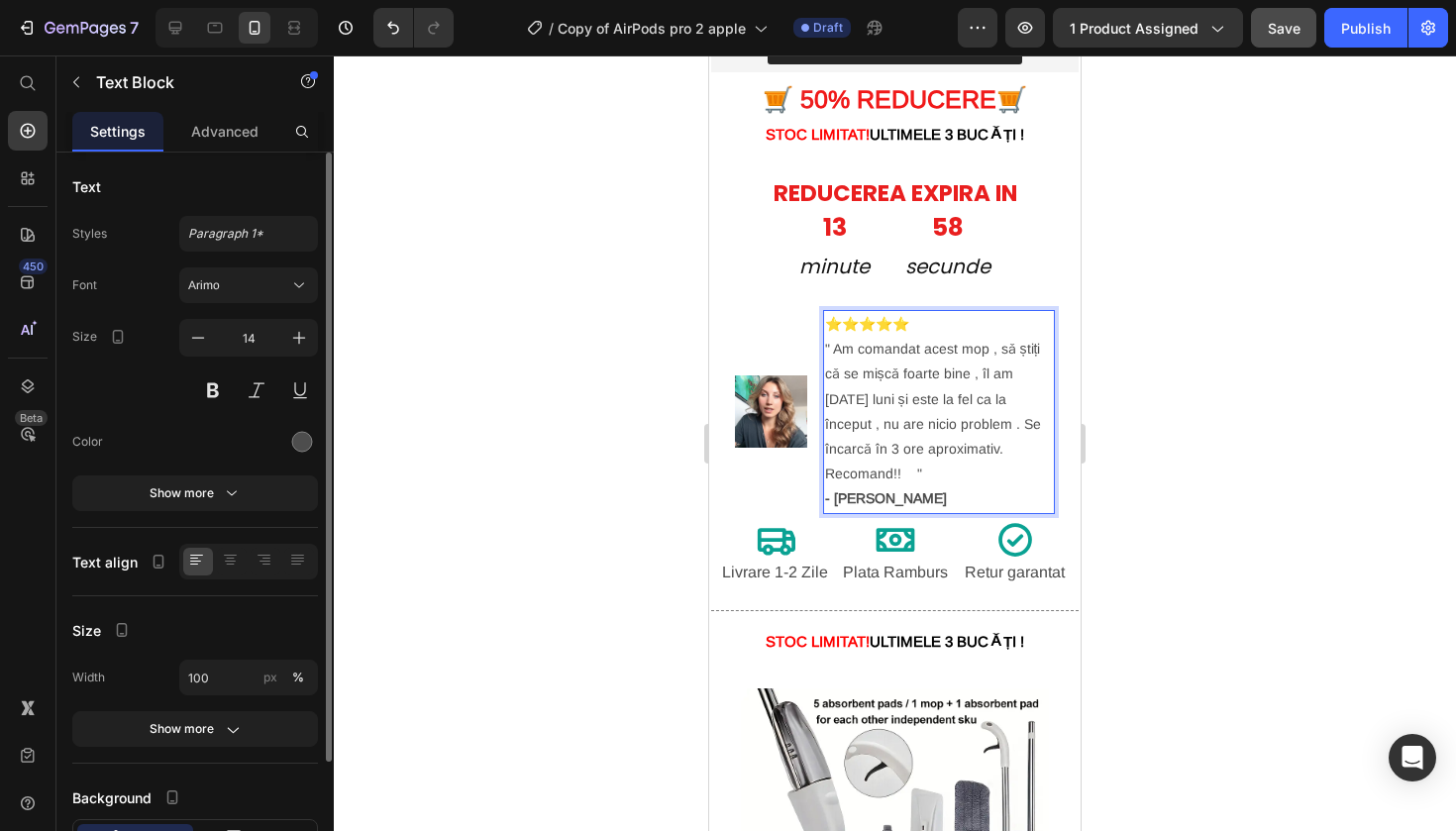 click on "⭐⭐⭐⭐⭐ " Am comandat acest mop , sǎ știți cǎ se mișcǎ foarte bine , îl am de 3 luni și este la fel ca la început , nu are nicio problem . Se încarcǎ în 3 ore aproximativ. Recomand!!    " - Cristina andreea" at bounding box center [939, 412] 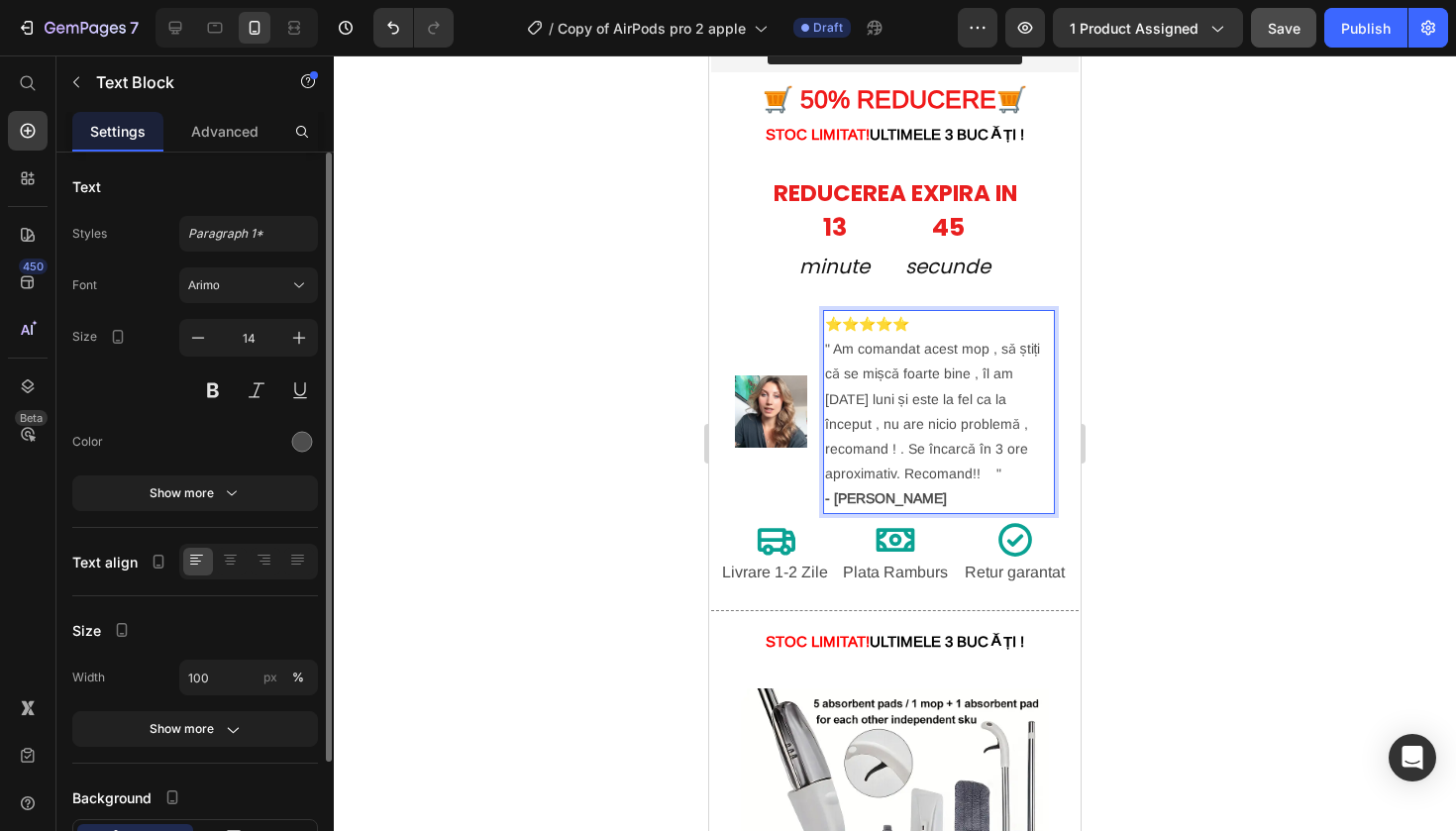 click on "⭐⭐⭐⭐⭐ " Am comandat acest mop , sǎ știți cǎ se mișcǎ foarte bine , îl am de 3 luni și este la fel ca la început , nu are nicio problemǎ , recomand ! . Se încarcǎ în 3 ore aproximativ. Recomand!!    " - Cristina andreea" at bounding box center (939, 412) 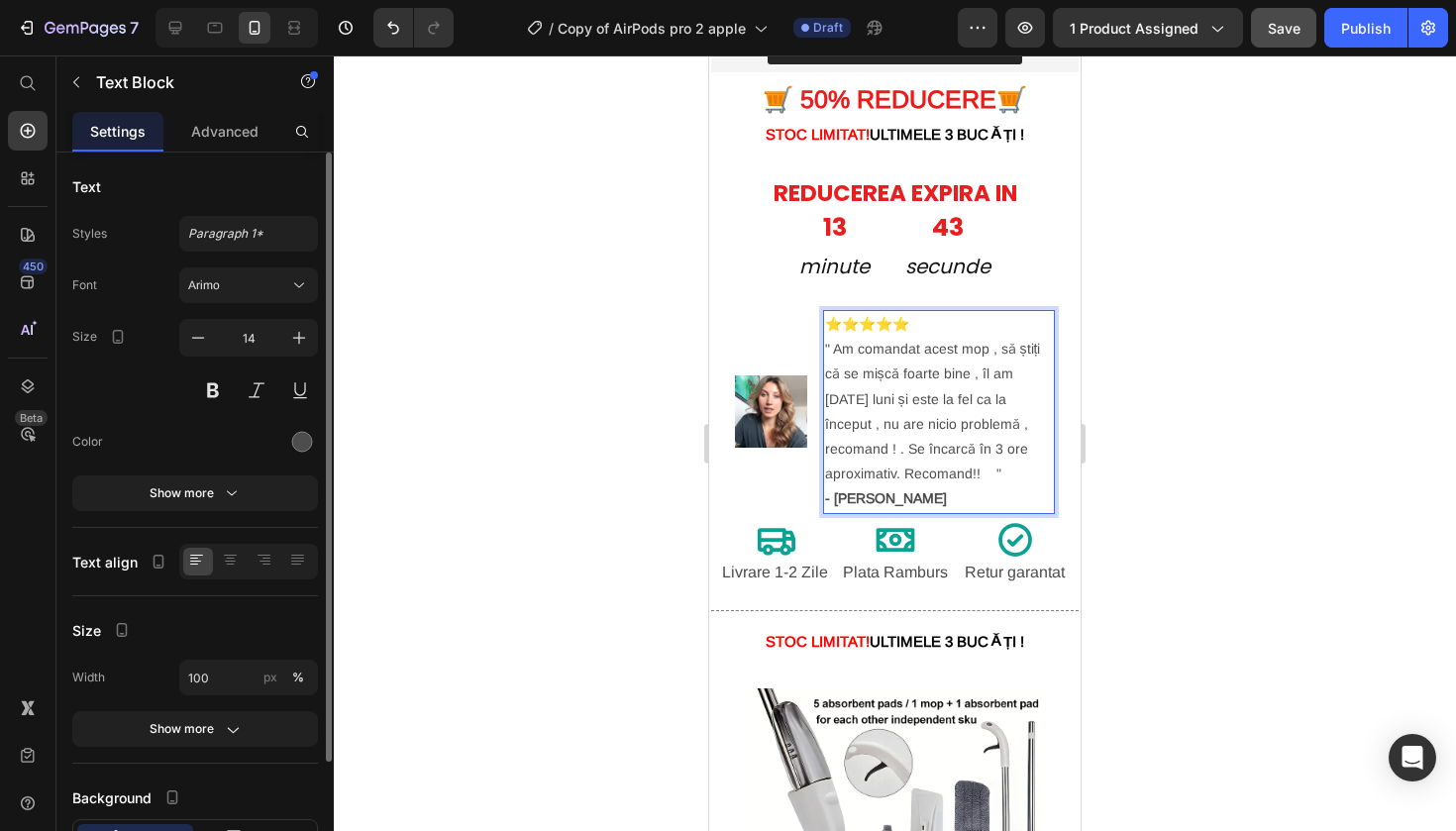 click on "⭐⭐⭐⭐⭐ " Am comandat acest mop , sǎ știți cǎ se mișcǎ foarte bine , îl am de 3 luni și este la fel ca la început , nu are nicio problemǎ , recomand ! . Se încarcǎ în 3 ore aproximativ. Recomand!!    " - Cristina andreea" at bounding box center (939, 412) 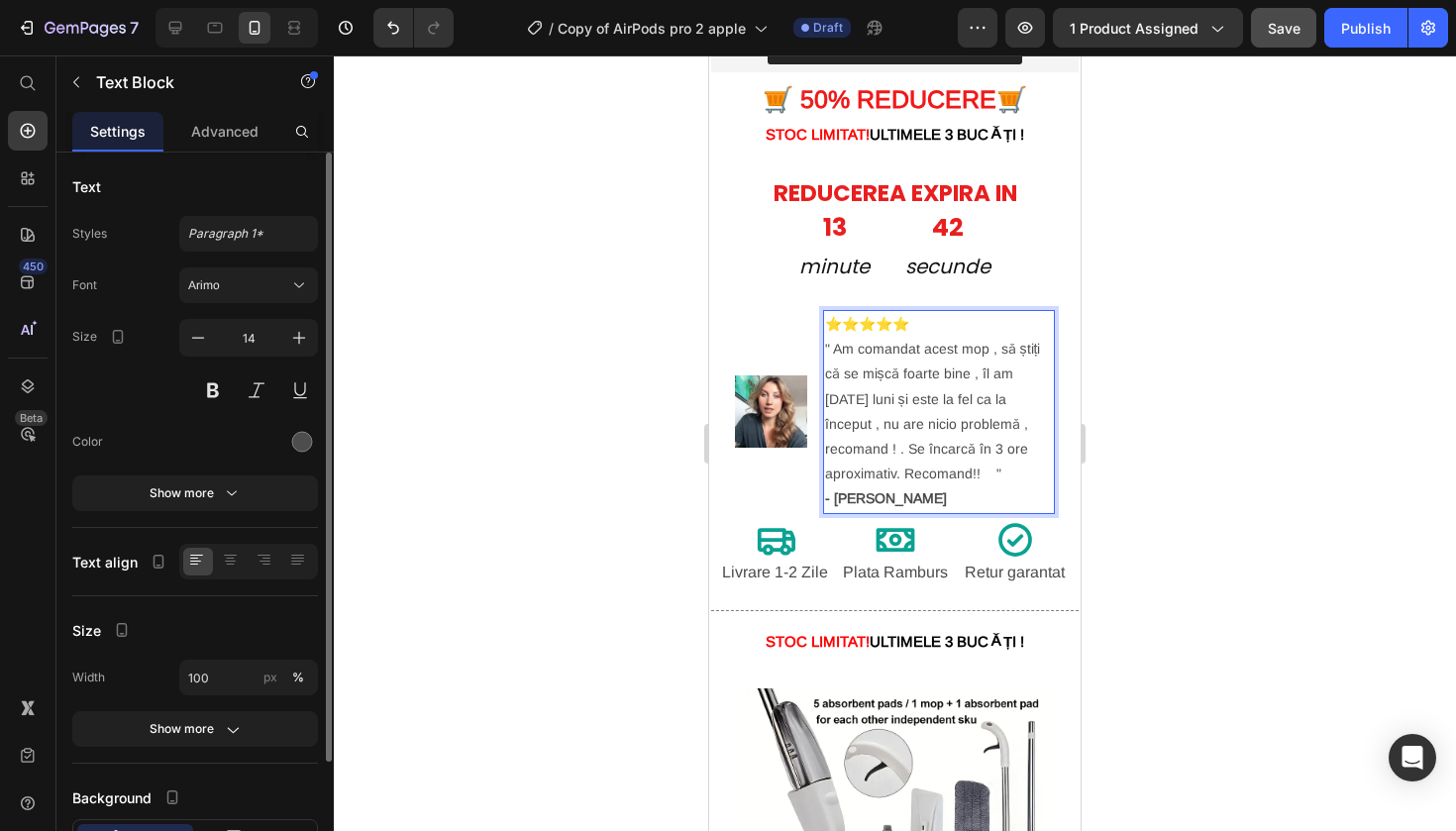 click on "⭐⭐⭐⭐⭐ " Am comandat acest mop , sǎ știți cǎ se mișcǎ foarte bine , îl am de 3 luni și este la fel ca la început , nu are nicio problemǎ , recomand ! . Se încarcǎ în 3 ore aproximativ. Recomand!!    " - Cristina andreea" at bounding box center [939, 412] 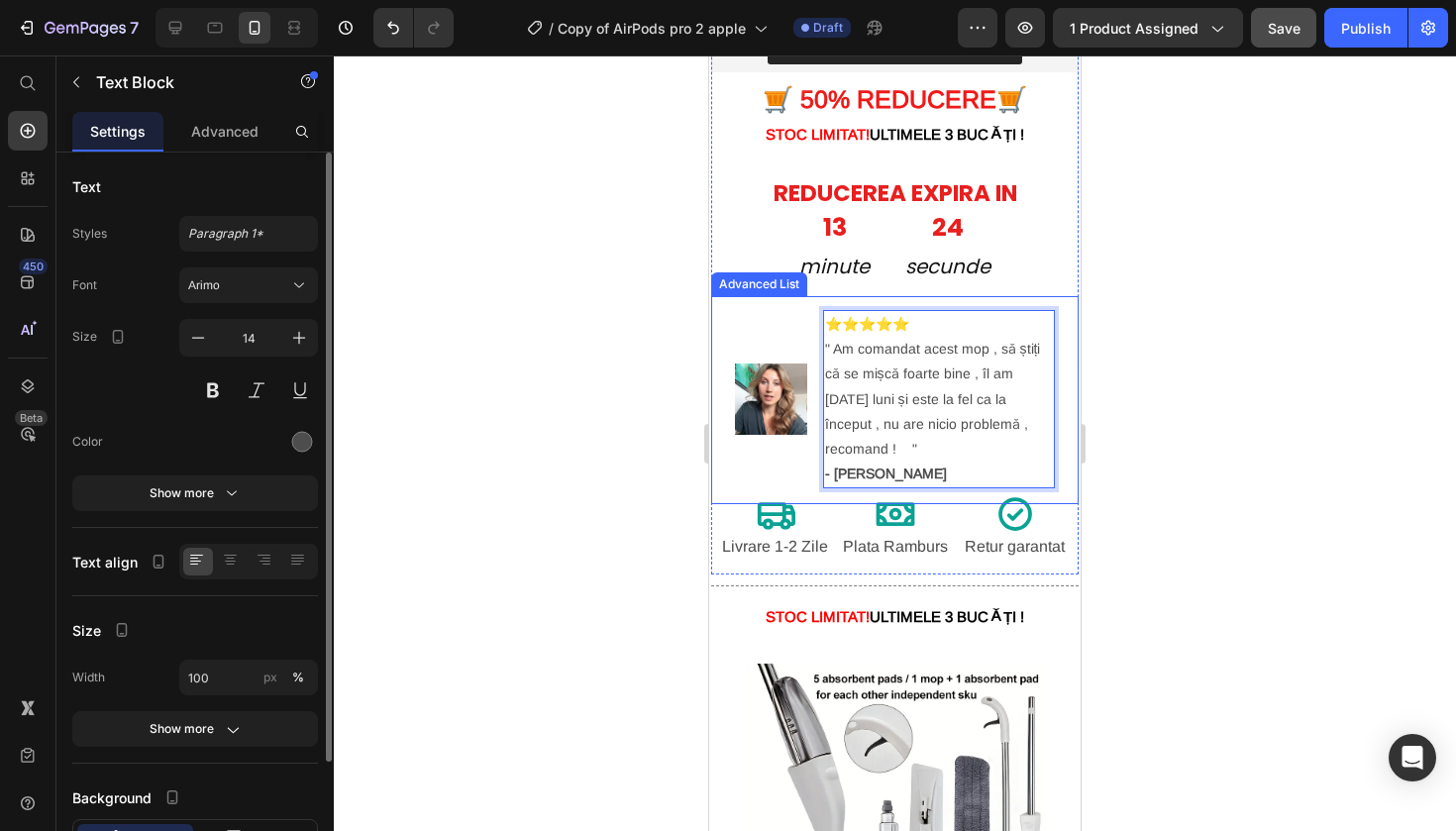 click 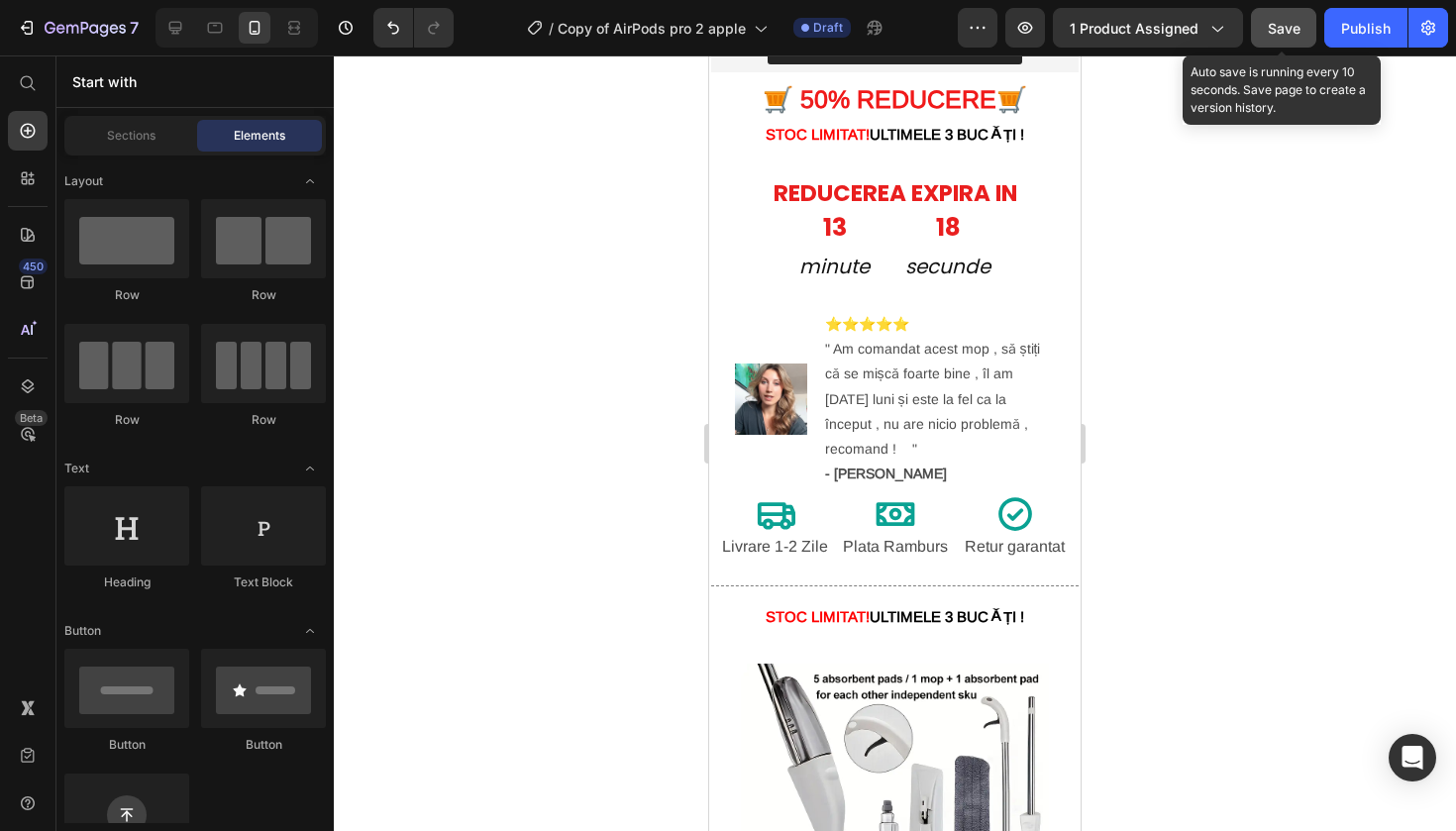 click on "Save" at bounding box center (1284, 28) 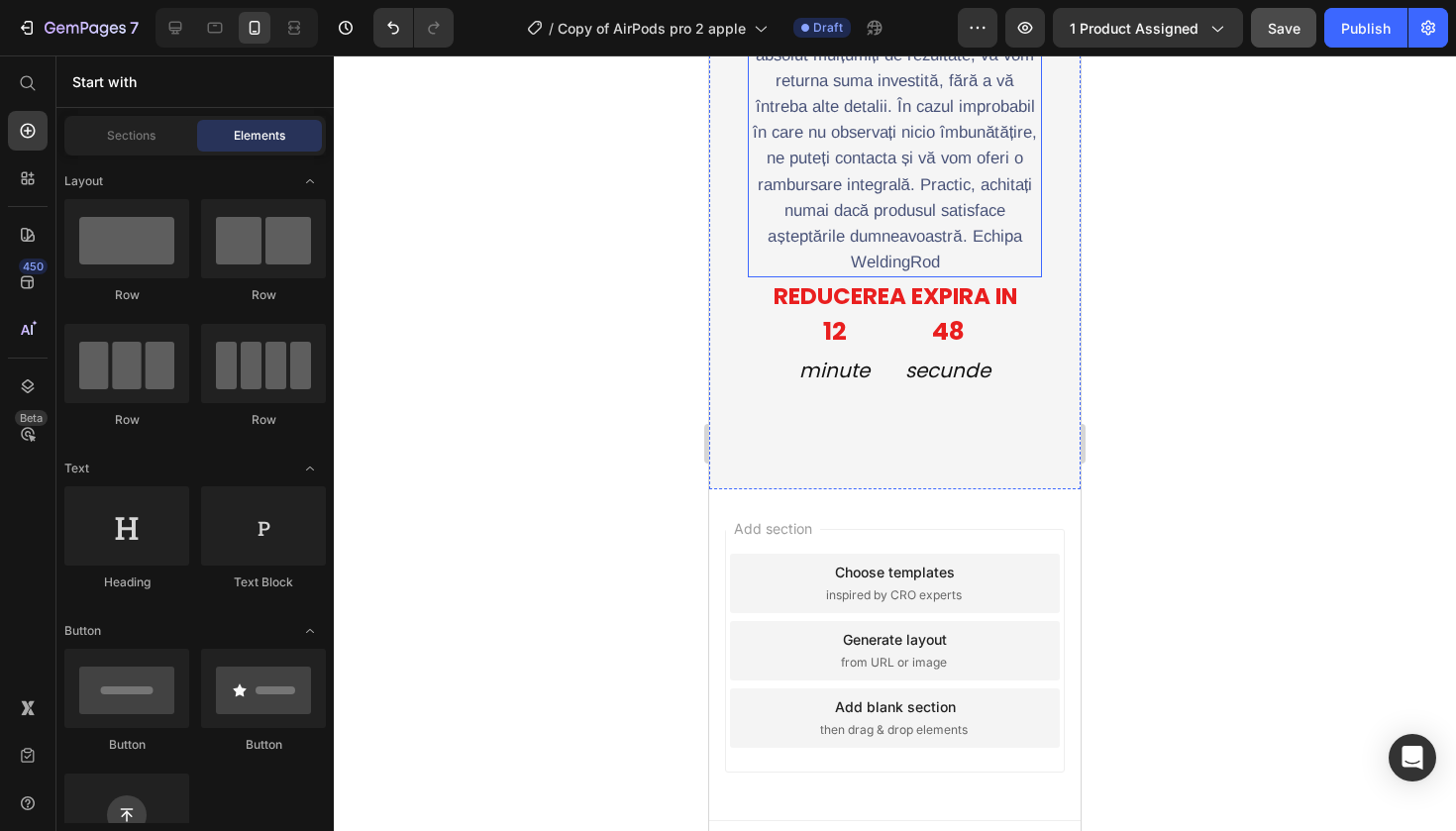 scroll, scrollTop: 4238, scrollLeft: 0, axis: vertical 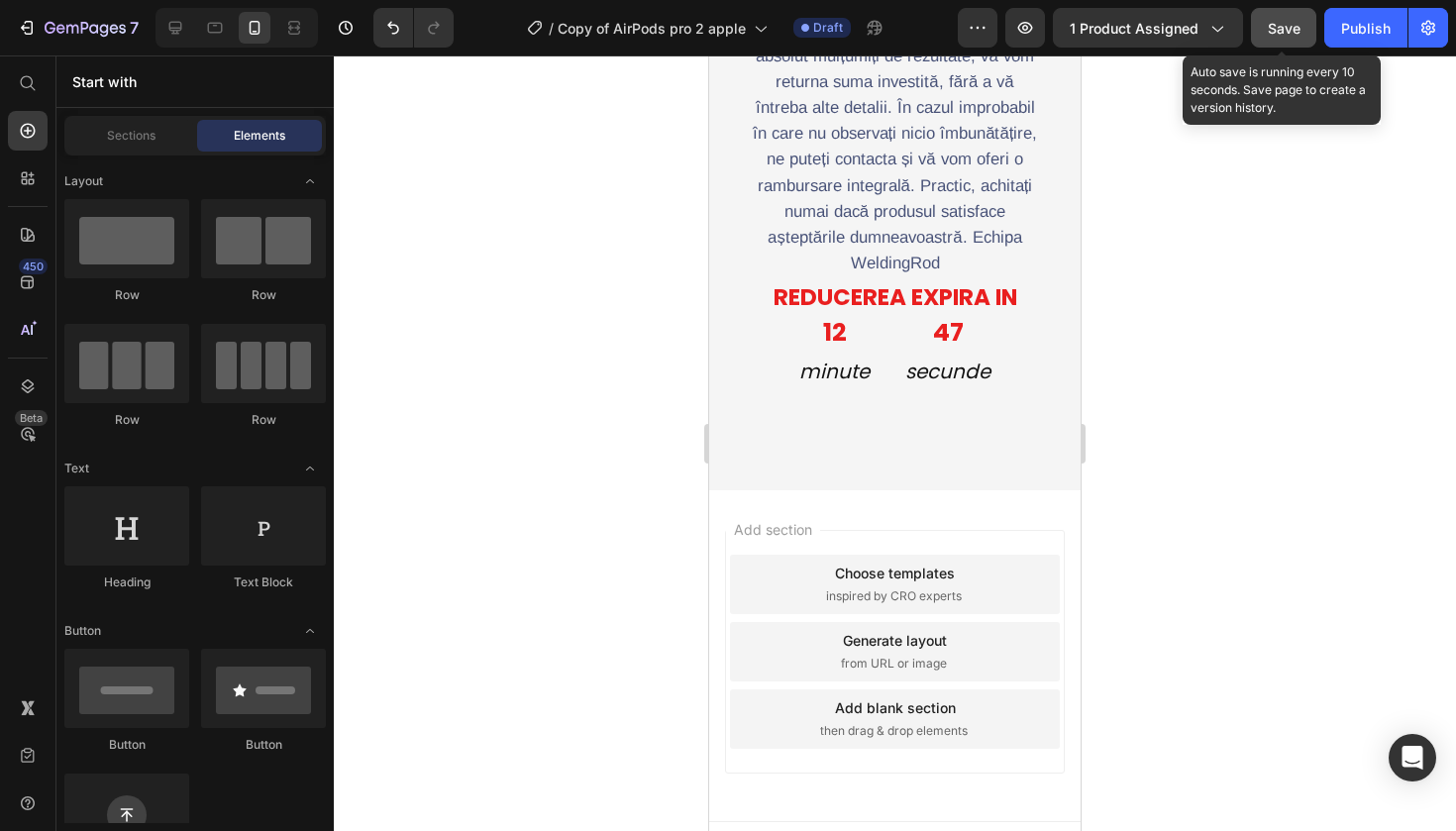 click on "Save" at bounding box center [1284, 28] 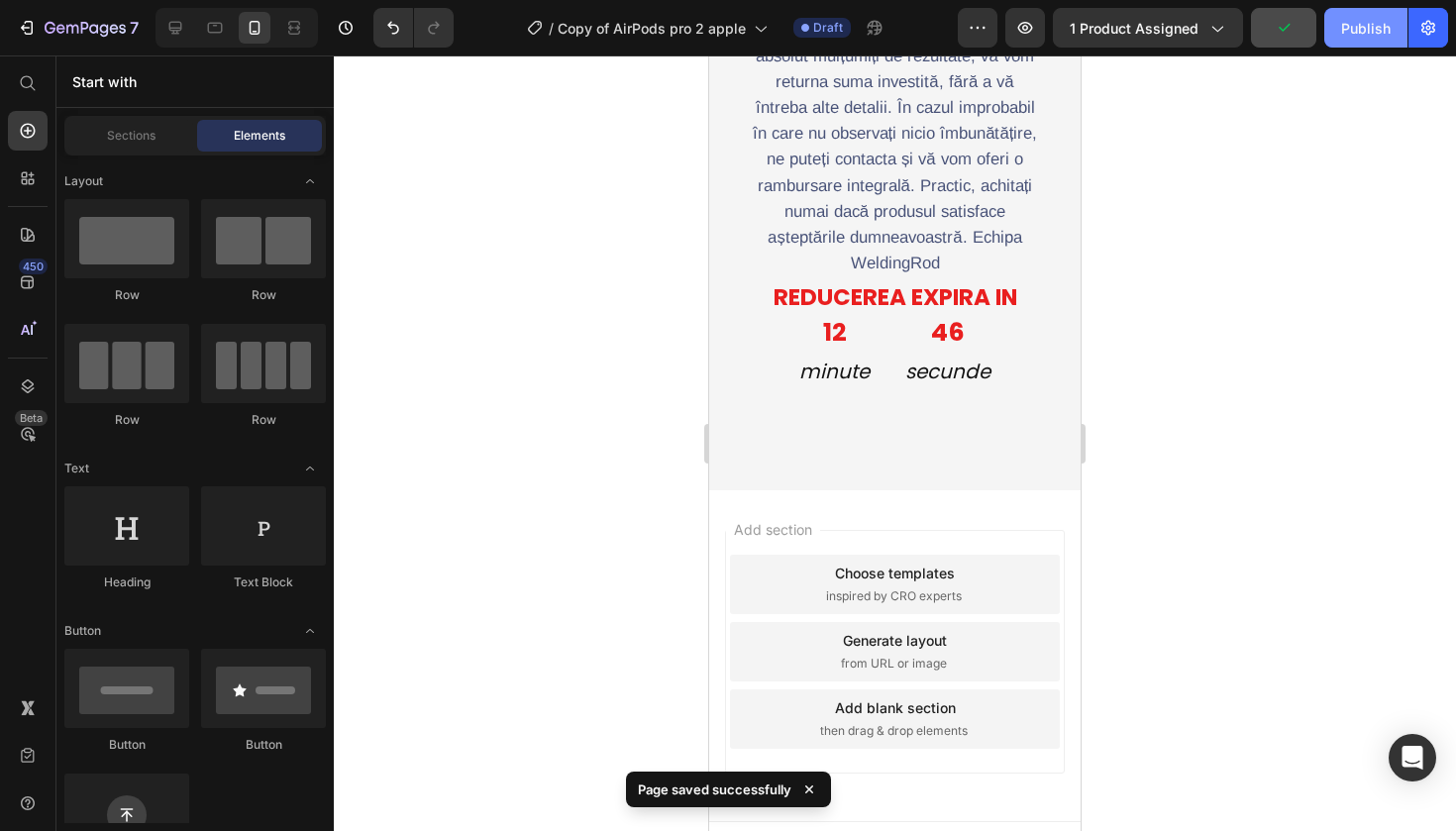 click on "Publish" at bounding box center [1366, 28] 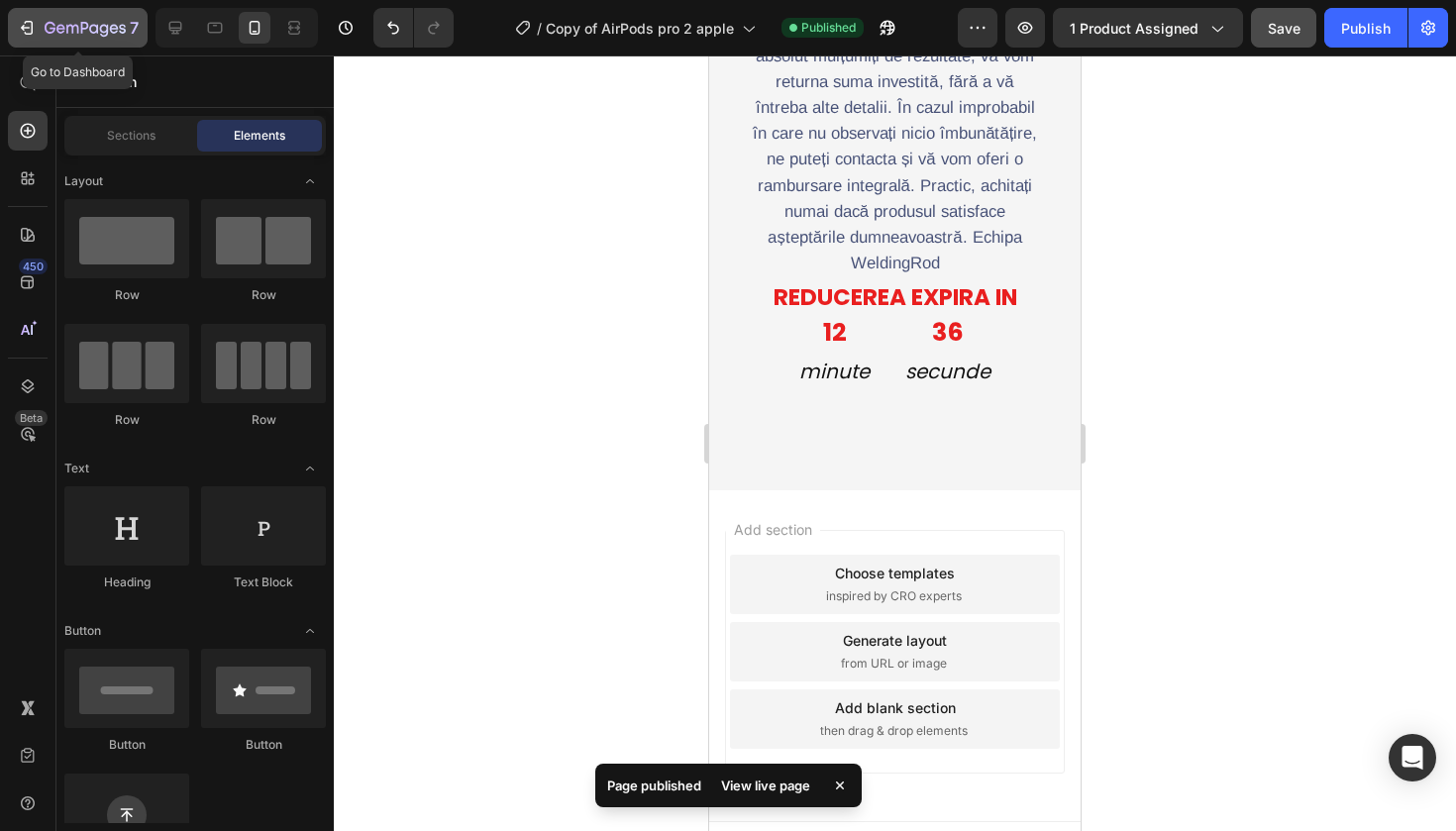 click 